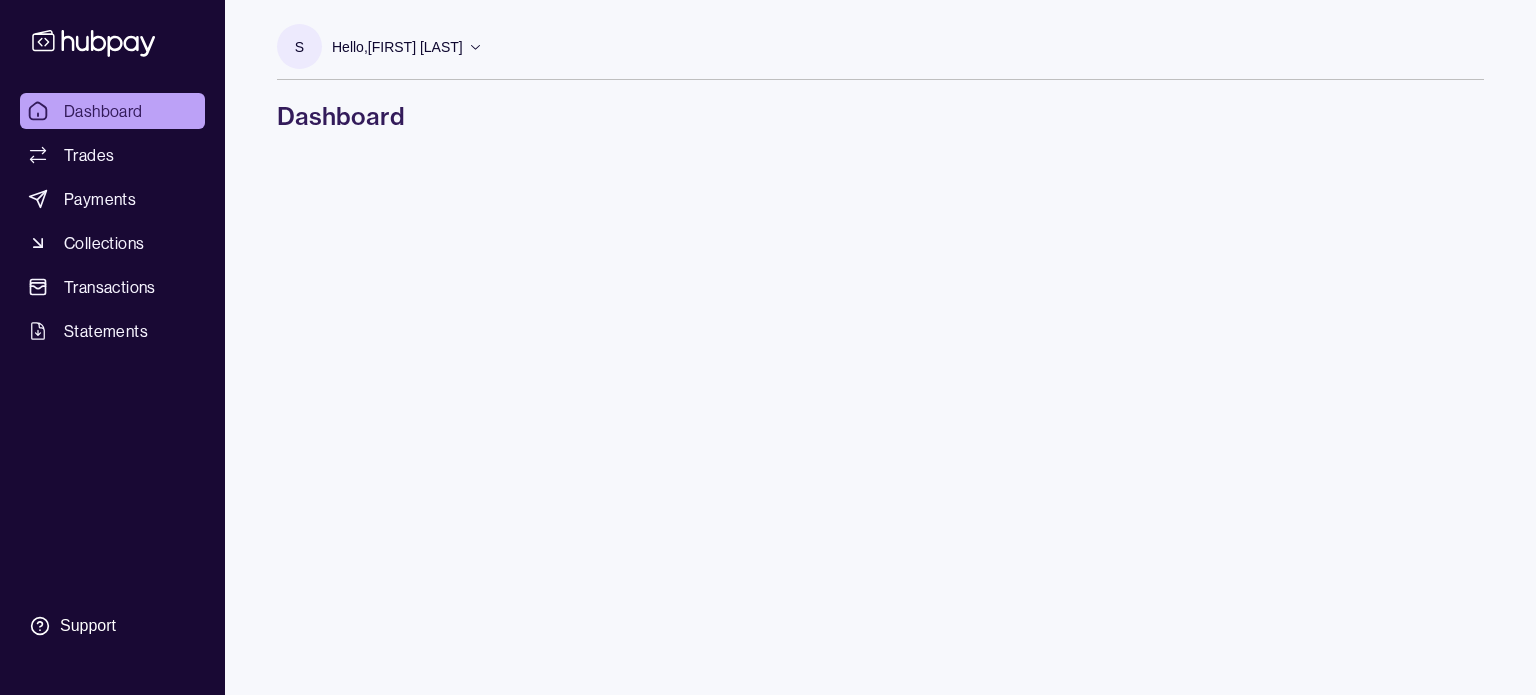 scroll, scrollTop: 0, scrollLeft: 0, axis: both 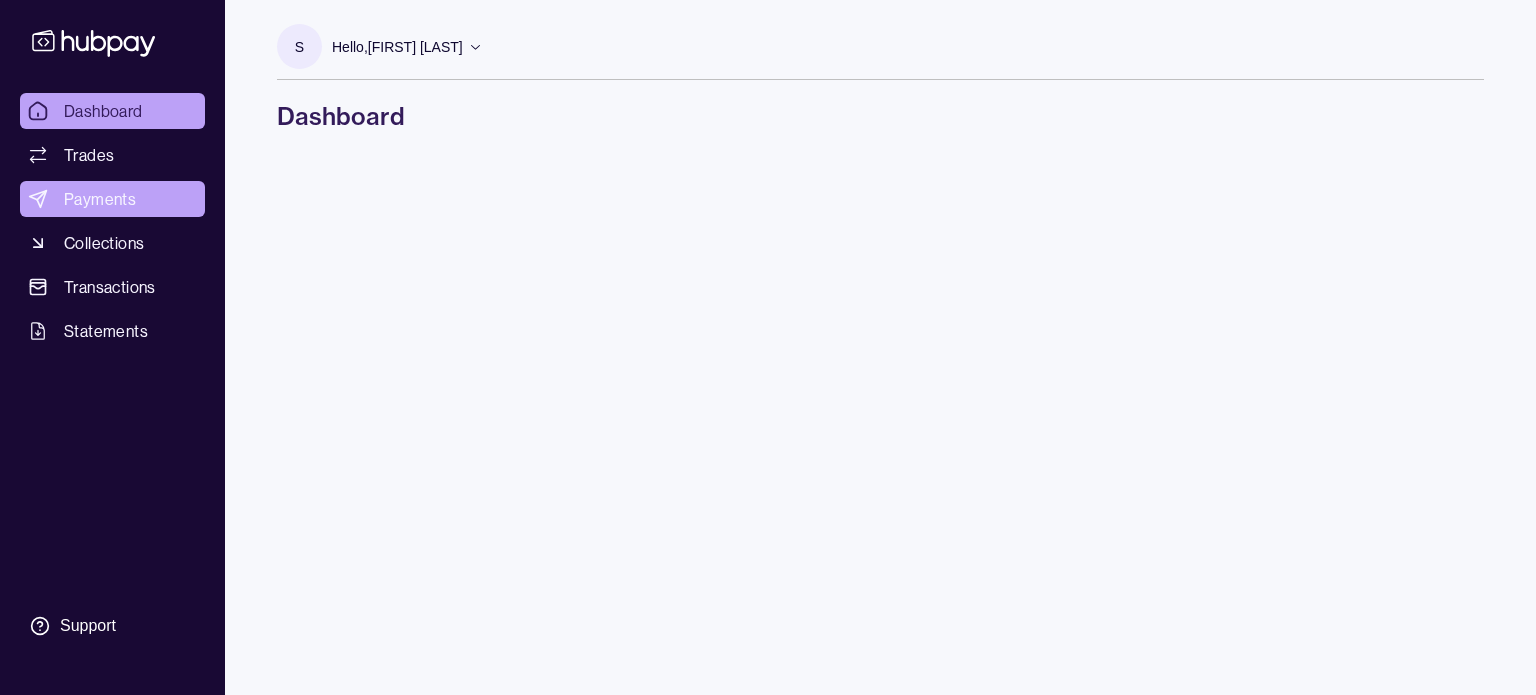 click on "Payments" at bounding box center (100, 199) 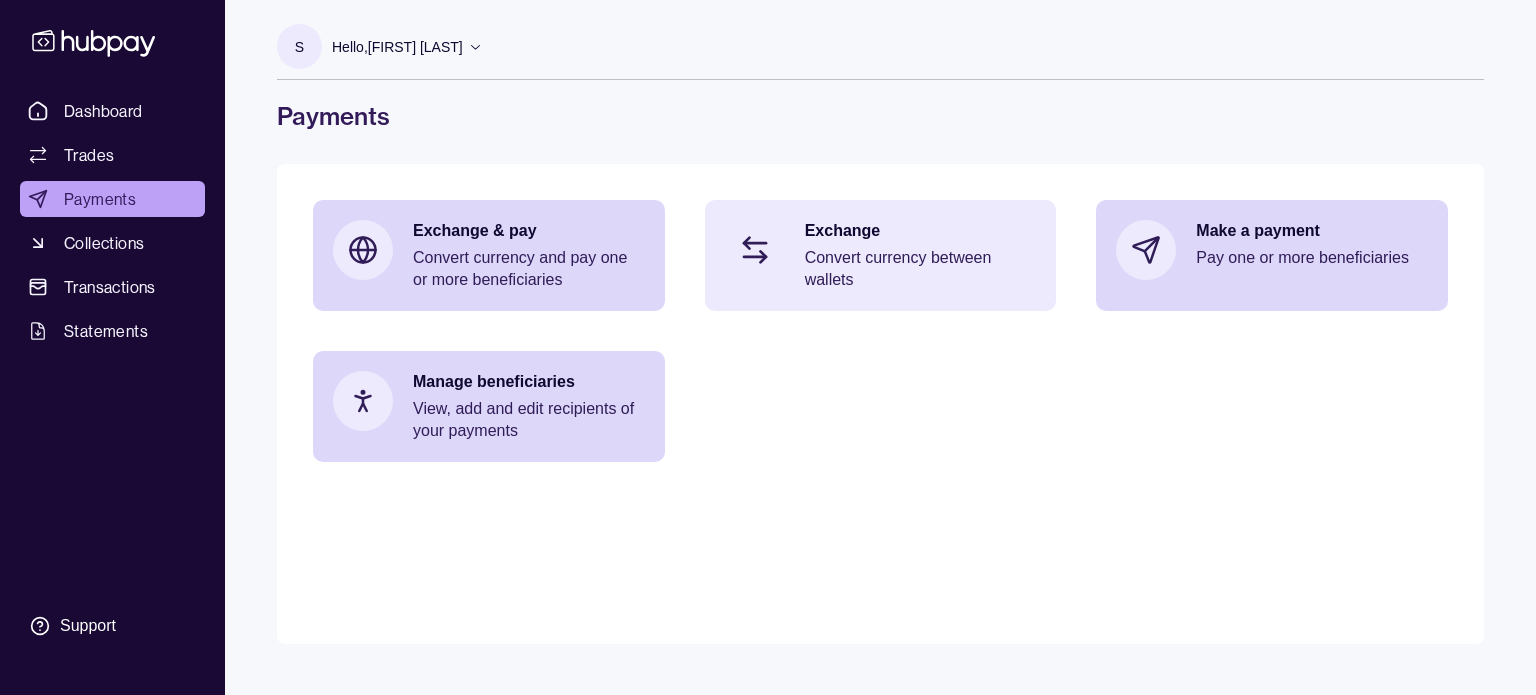 click on "Convert currency between wallets" at bounding box center [921, 269] 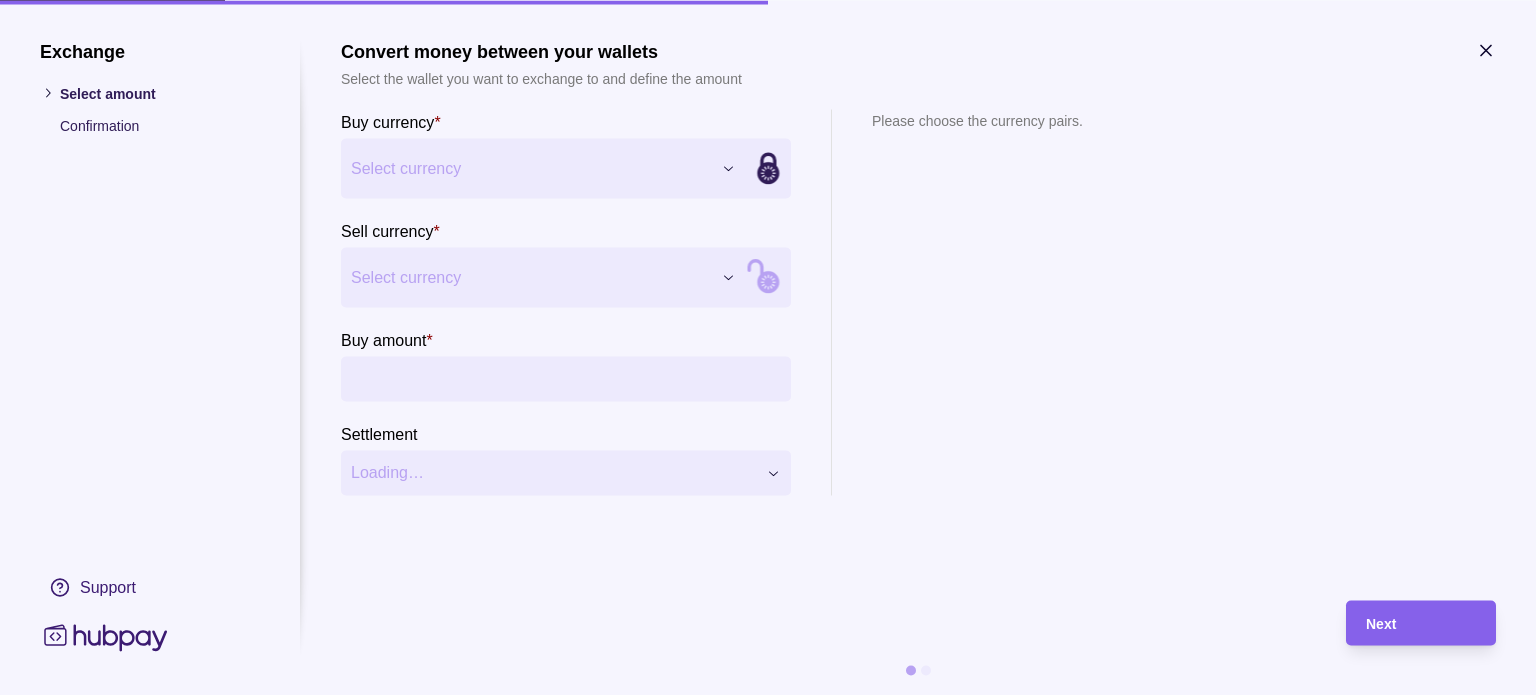 click on "Dashboard Trades Payments Collections Transactions Statements Support S Hello,  [FIRST] [LAST] ADVANCED AUTOMOTIVE TRADING FZE Account Terms and conditions Privacy policy Sign out Payments Exchange & pay Convert currency and pay one or more beneficiaries Exchange Convert currency between wallets Make a payment Pay one or more beneficiaries Manage beneficiaries View, add and edit recipients of your payments Payments | Hubpay Exchange Select amount Confirmation Support Convert money between your wallets Select the wallet you want to exchange to and define the amount Buy currency * Select currency *** *** *** Sell currency * Select currency *** *** *** Buy amount * Settlement Loading… Please choose the currency pairs. Next" at bounding box center [768, 347] 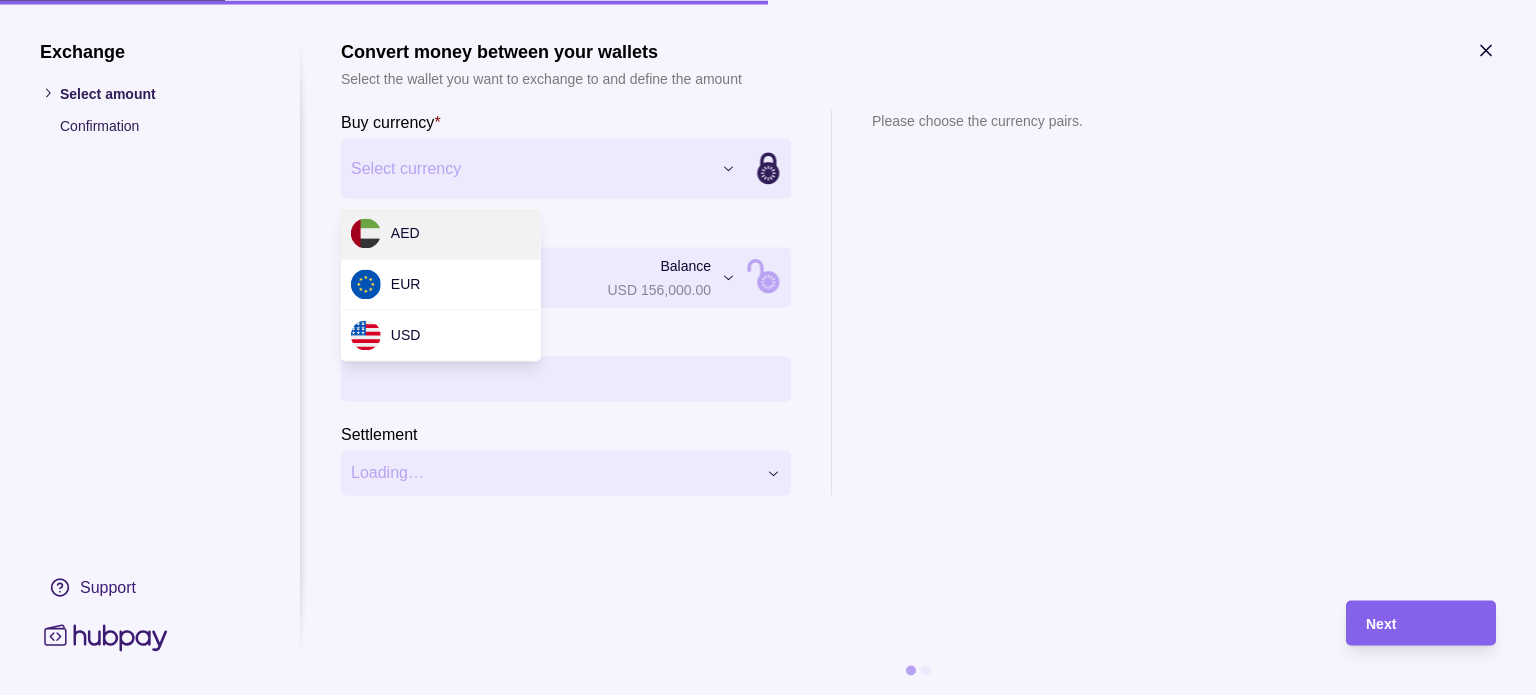 click on "Dashboard Trades Payments Collections Transactions Statements Support S Hello,  [FIRST] [LAST] ADVANCED AUTOMOTIVE TRADING FZE Account Terms and conditions Privacy policy Sign out Payments Exchange & pay Convert currency and pay one or more beneficiaries Exchange Convert currency between wallets Make a payment Pay one or more beneficiaries Manage beneficiaries View, add and edit recipients of your payments Payments | Hubpay Exchange Select amount Confirmation Support Convert money between your wallets Select the wallet you want to exchange to and define the amount Buy currency * Select currency *** *** *** Sell currency * United States dollar USD Balance USD 156,000.00 *** *** *** Buy amount * Settlement Loading… Please choose the currency pairs. Next AED EUR USD" at bounding box center [768, 347] 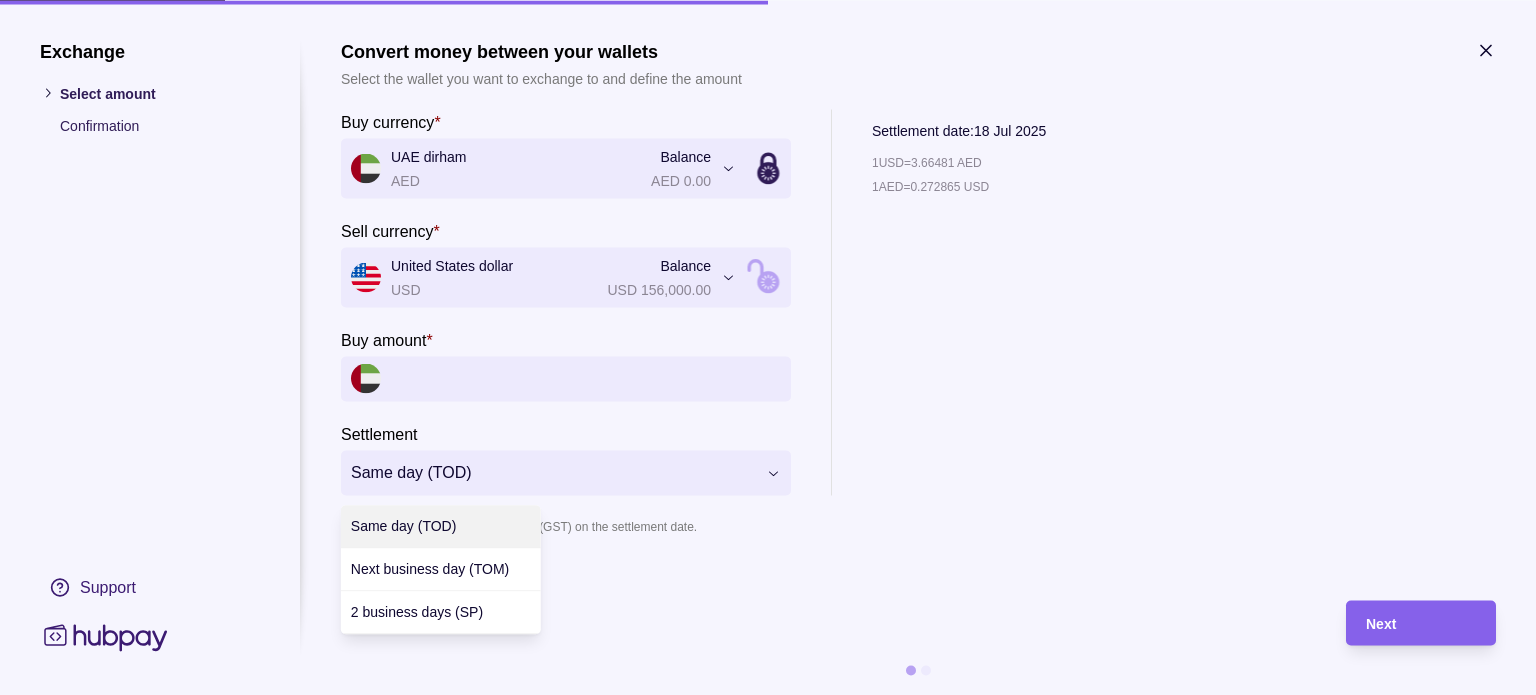 click on "**********" at bounding box center [768, 347] 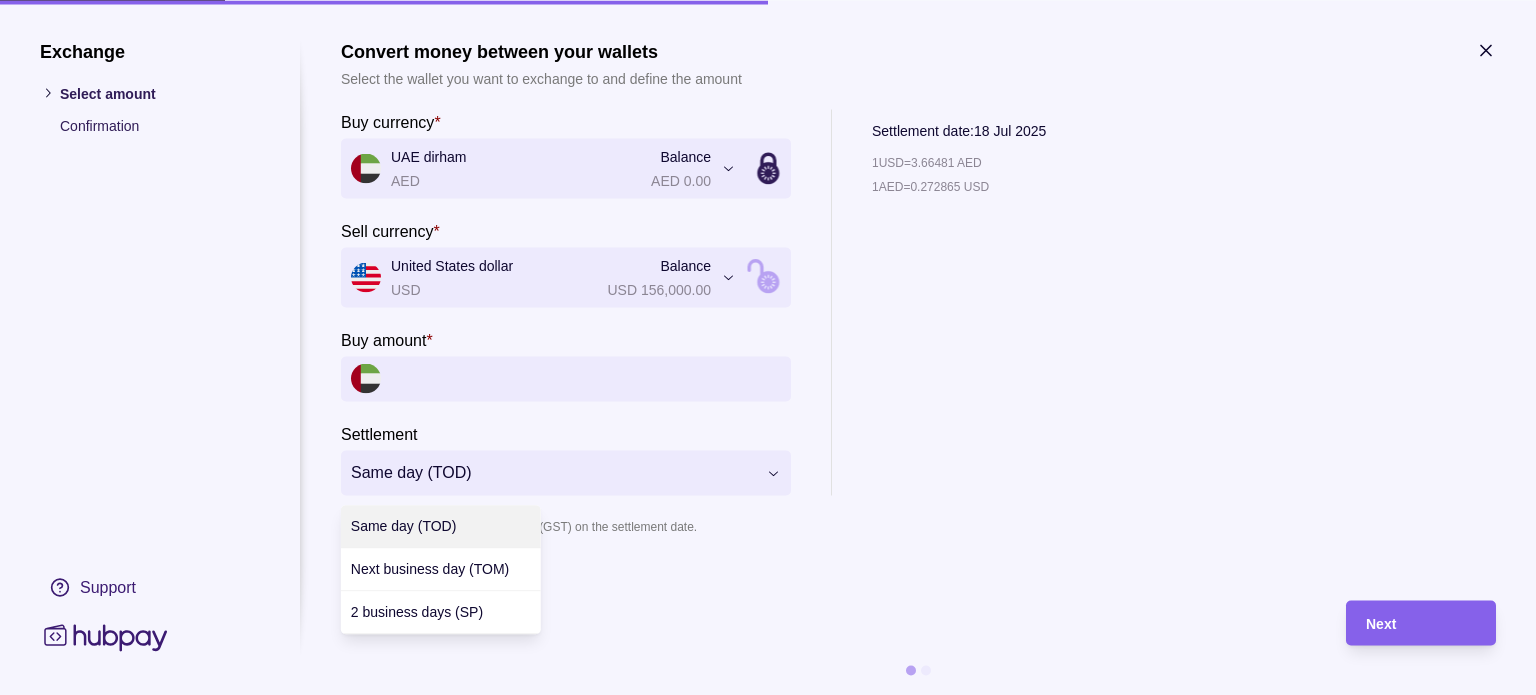 click on "**********" at bounding box center (768, 347) 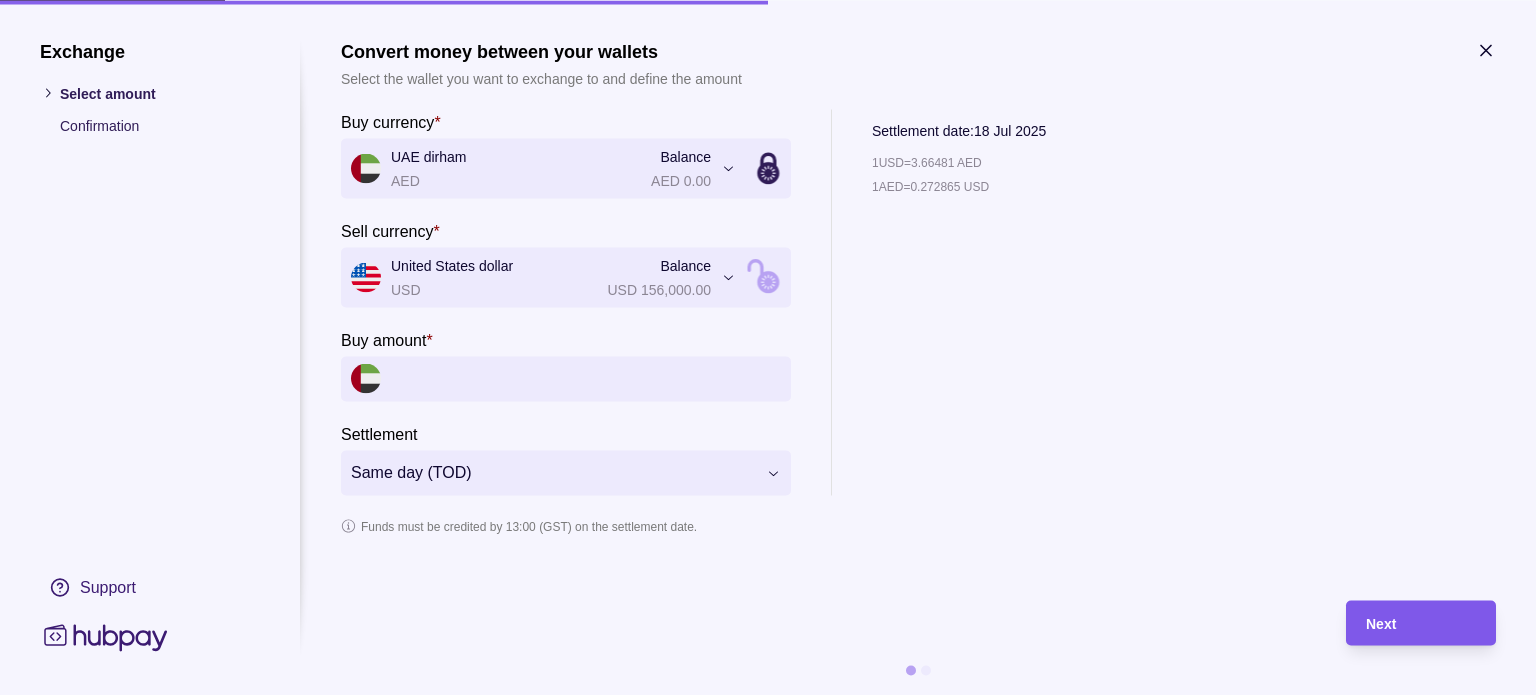 click on "Next" at bounding box center (1421, 623) 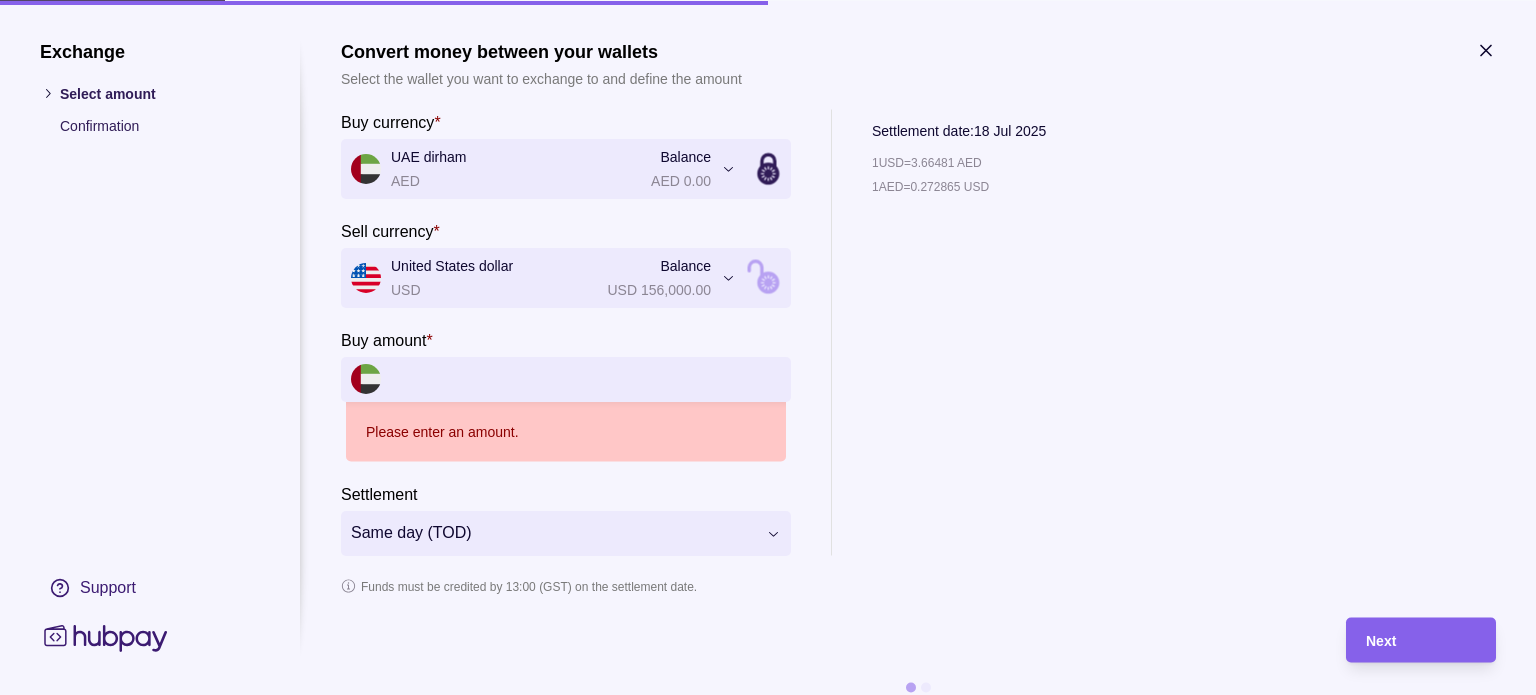 click on "Buy amount  *" at bounding box center (586, 378) 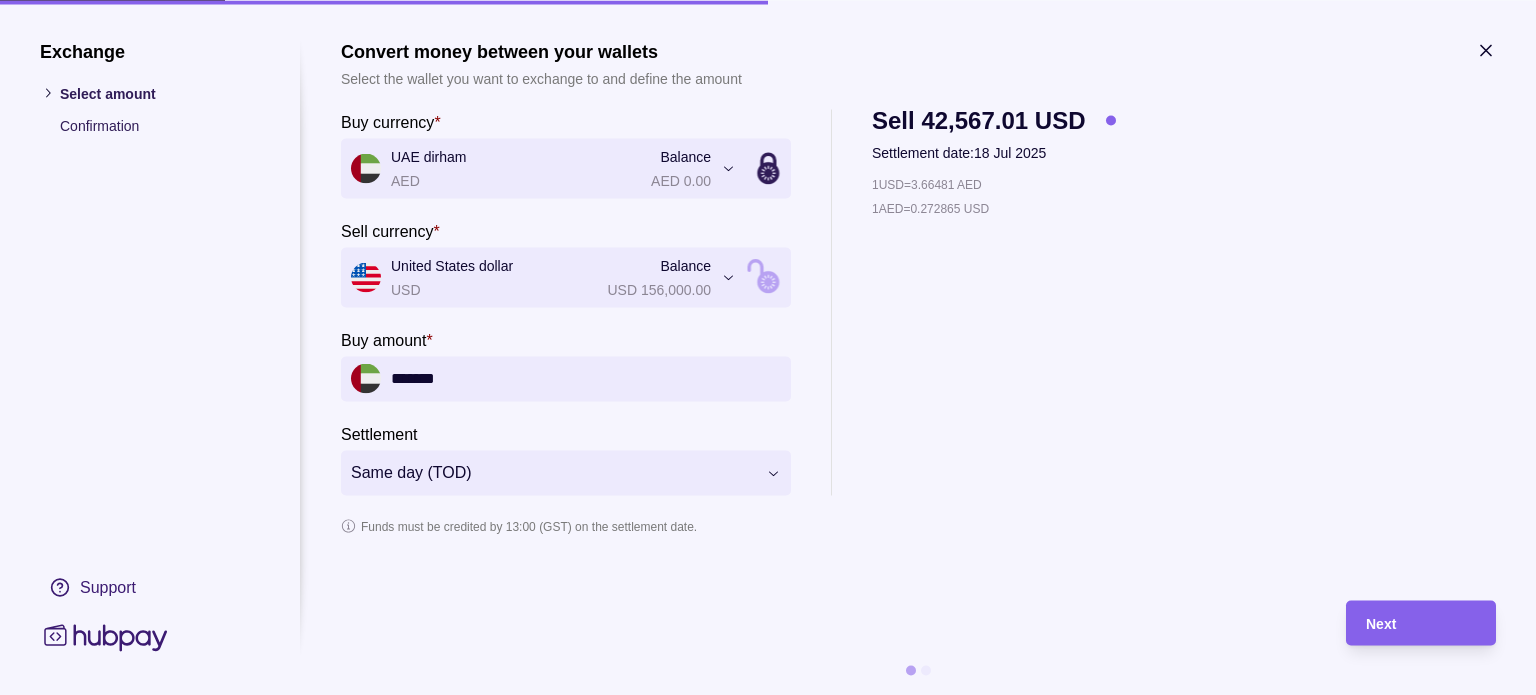 drag, startPoint x: 469, startPoint y: 381, endPoint x: 369, endPoint y: 382, distance: 100.005 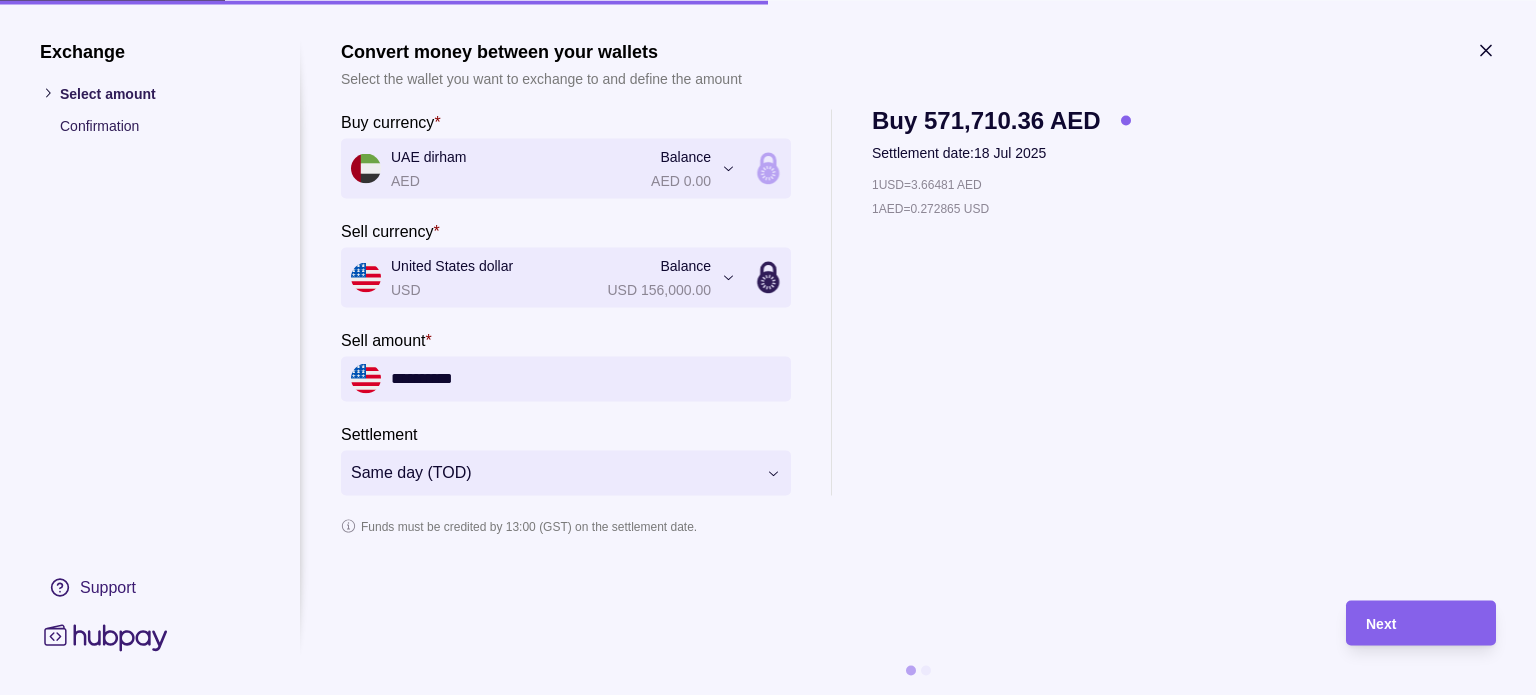 click on "**********" at bounding box center [586, 378] 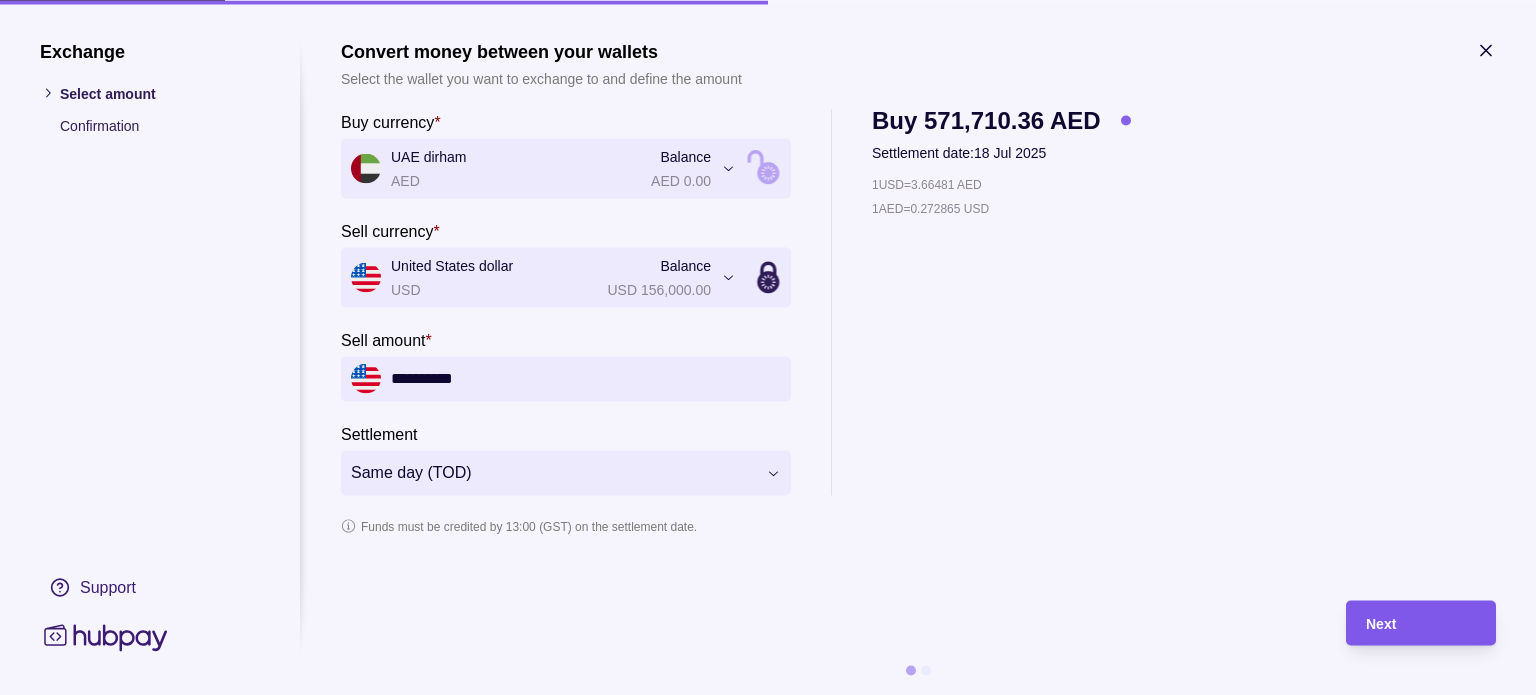 click on "Next" at bounding box center (1421, 623) 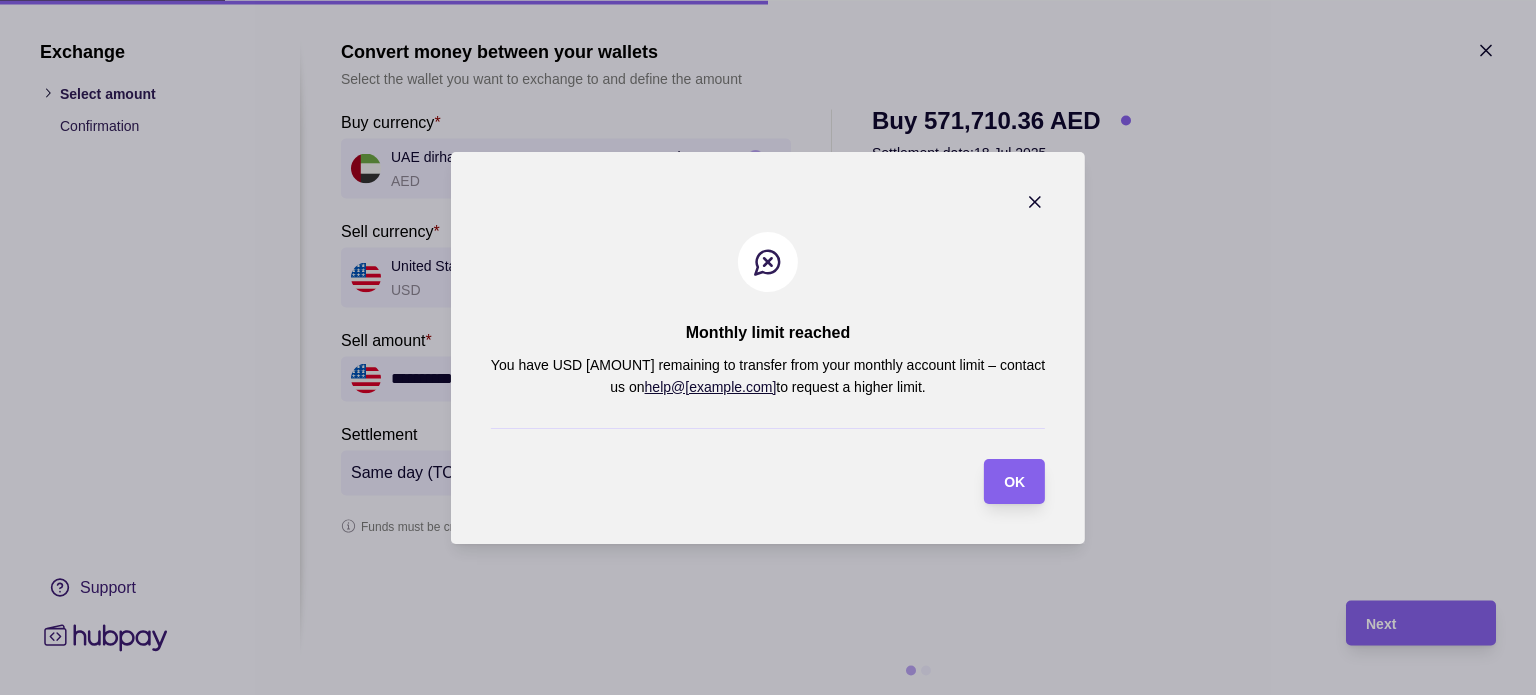 click 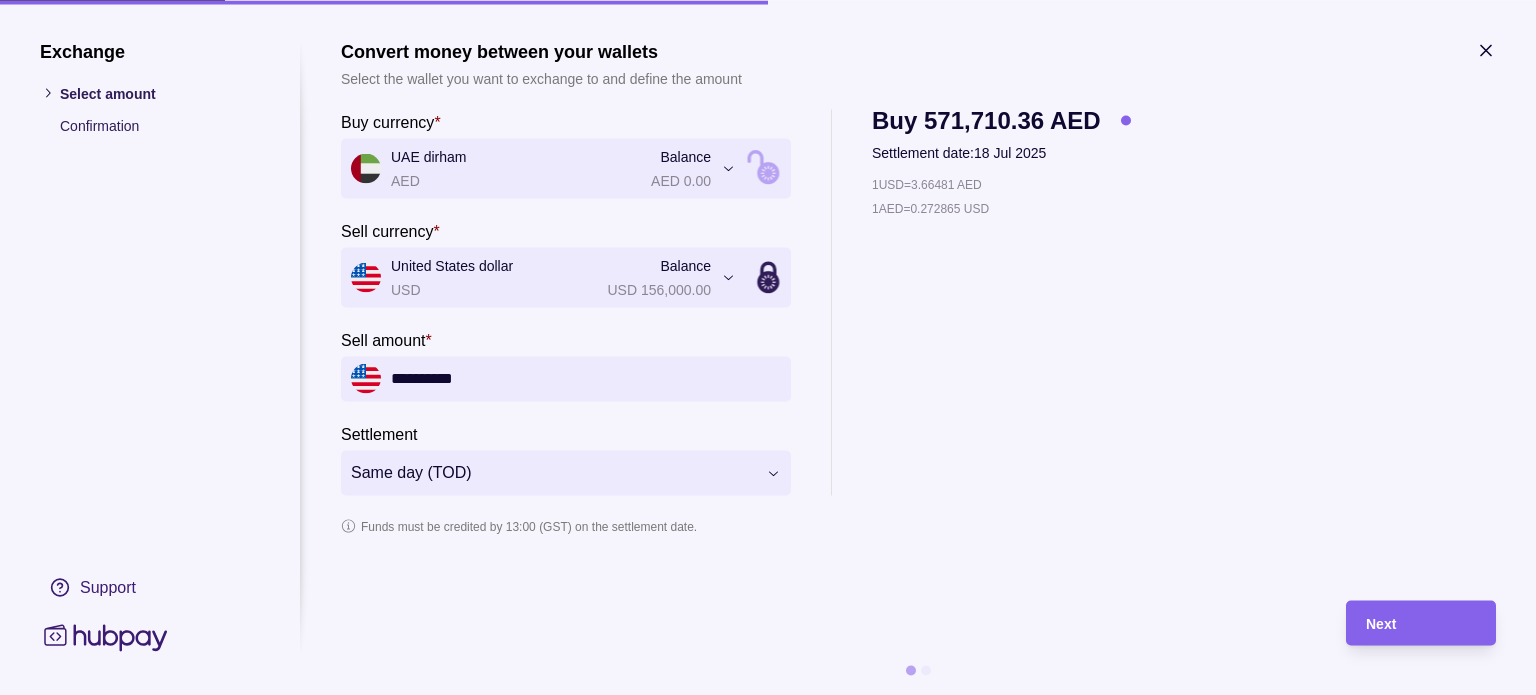 click 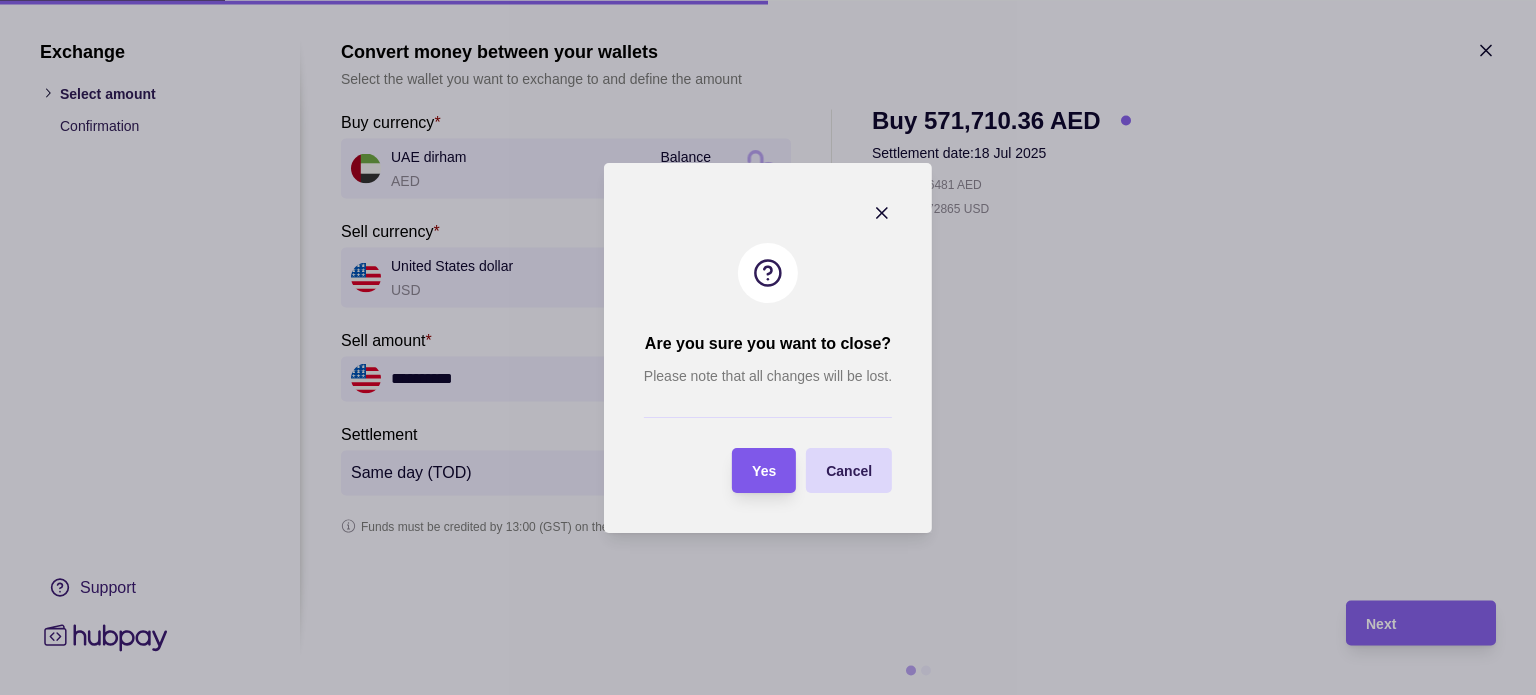 click on "Yes" at bounding box center [764, 470] 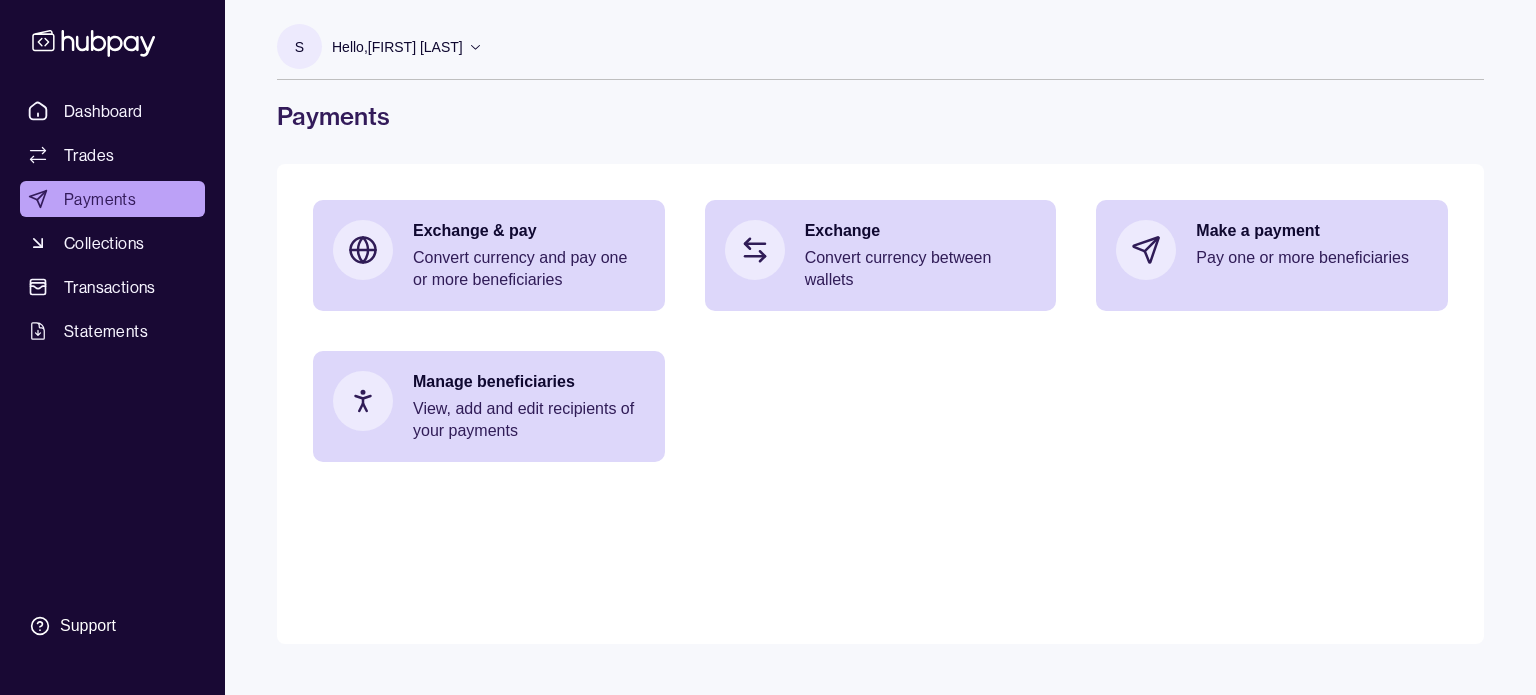 click on "Hello,  [FIRST] [LAST]" at bounding box center (397, 47) 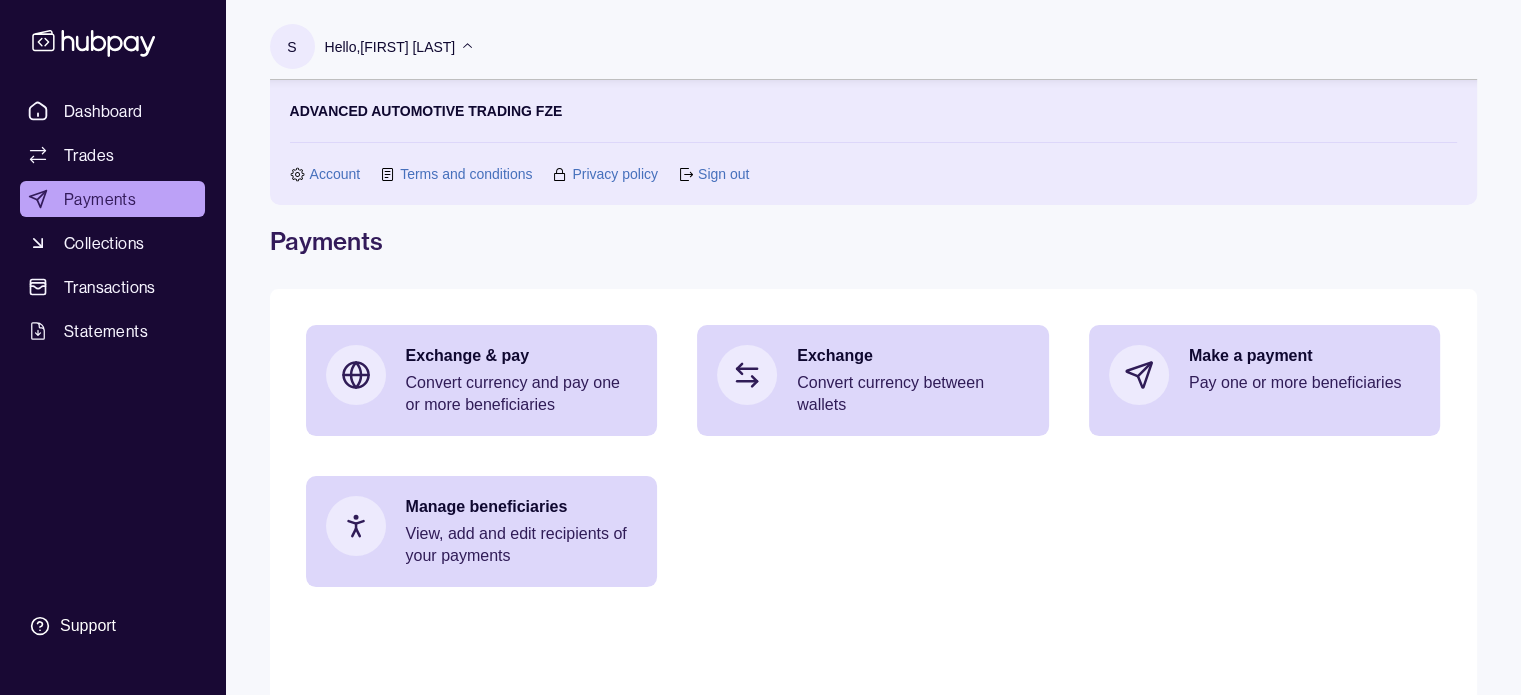 click 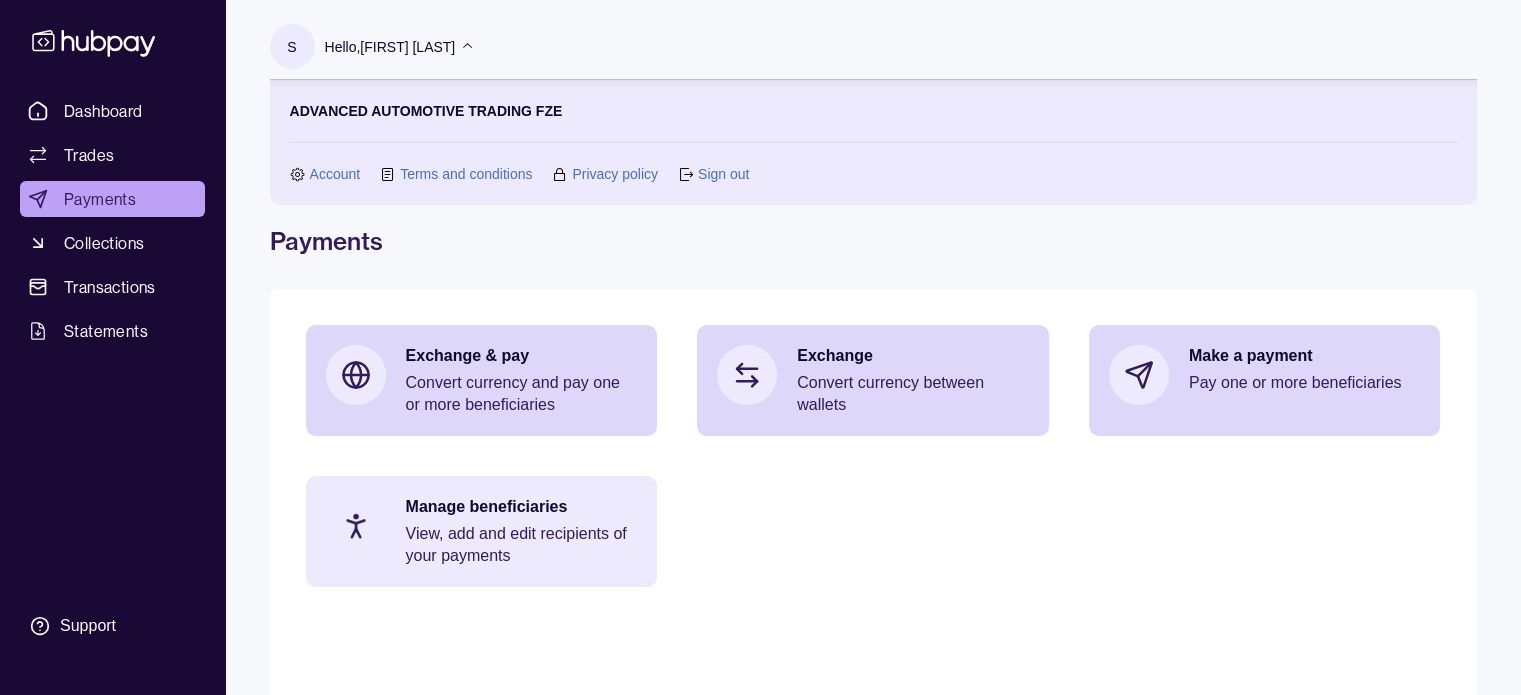 click on "View, add and edit recipients of your payments" at bounding box center (522, 545) 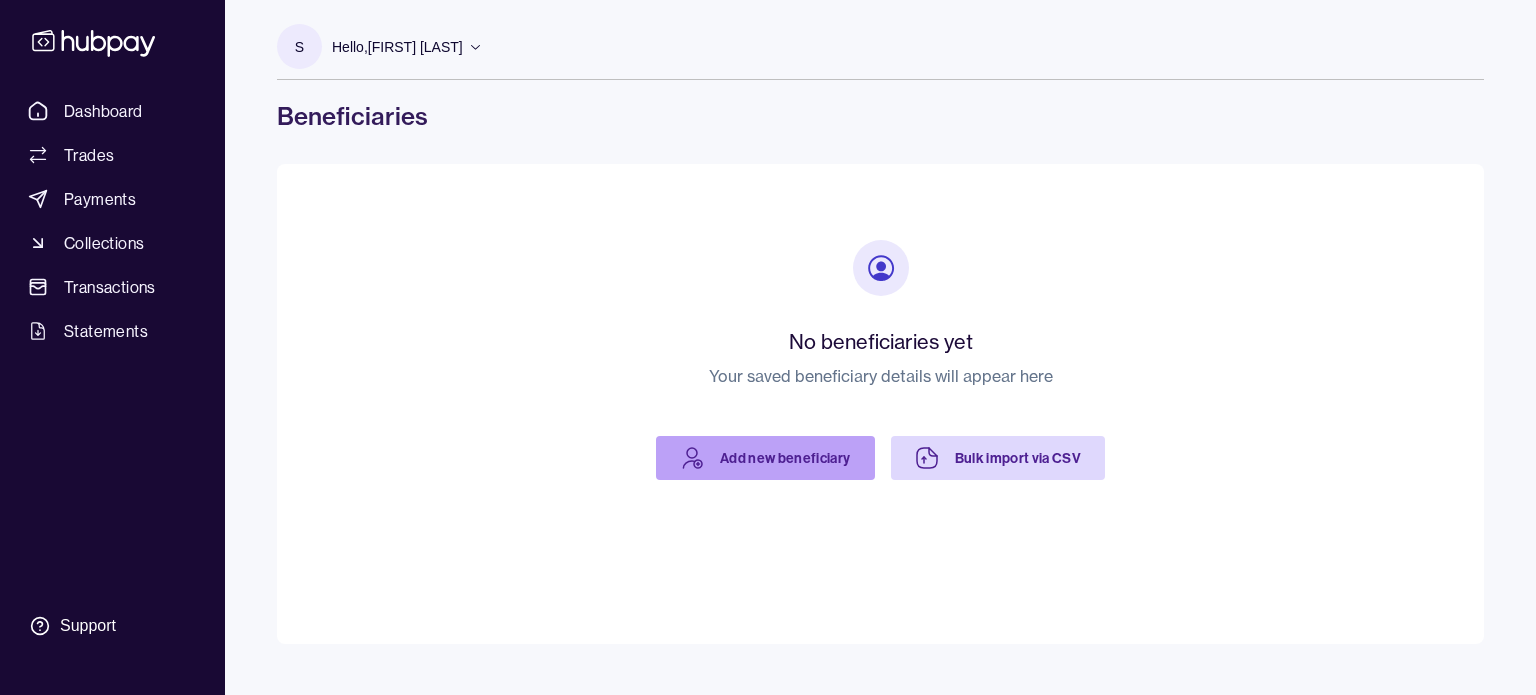 click on "Add new beneficiary" at bounding box center (765, 458) 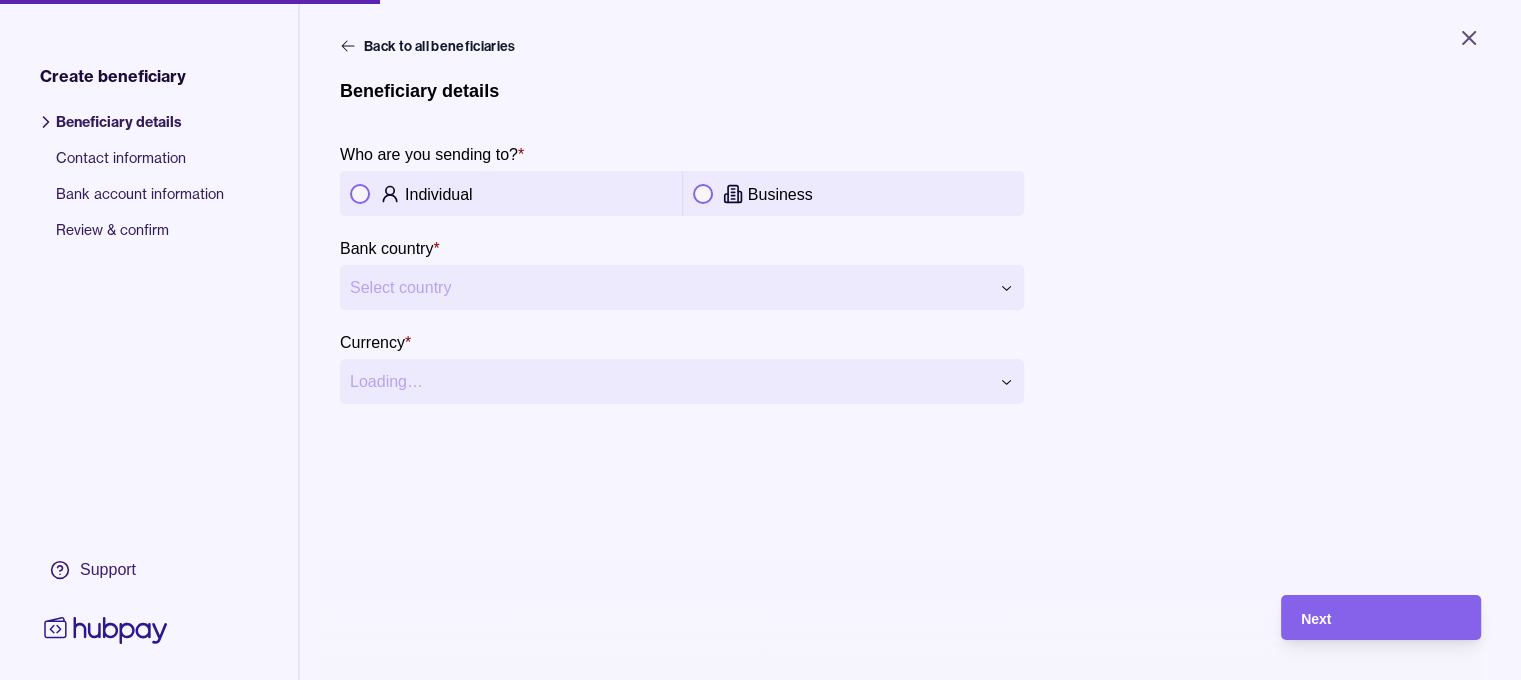 click on "**********" at bounding box center (760, 340) 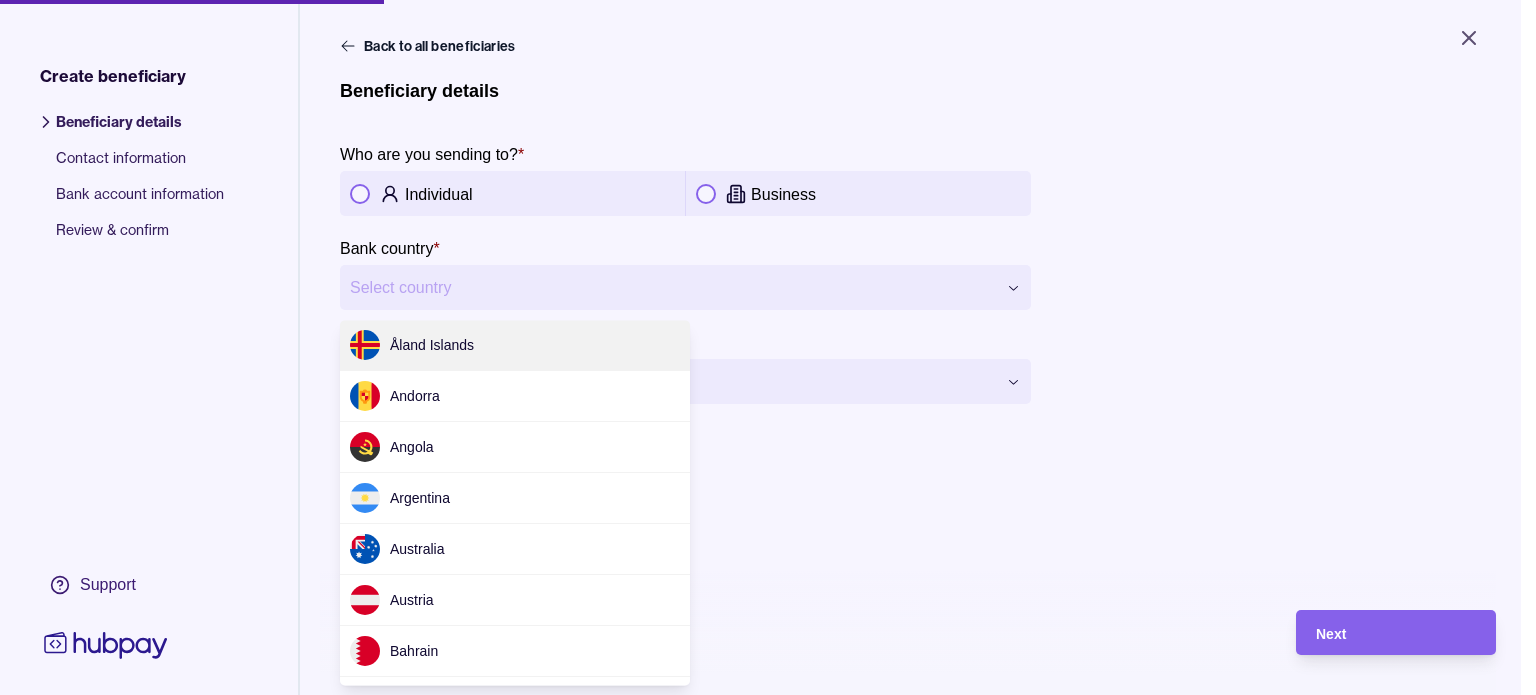 click on "**********" at bounding box center (768, 347) 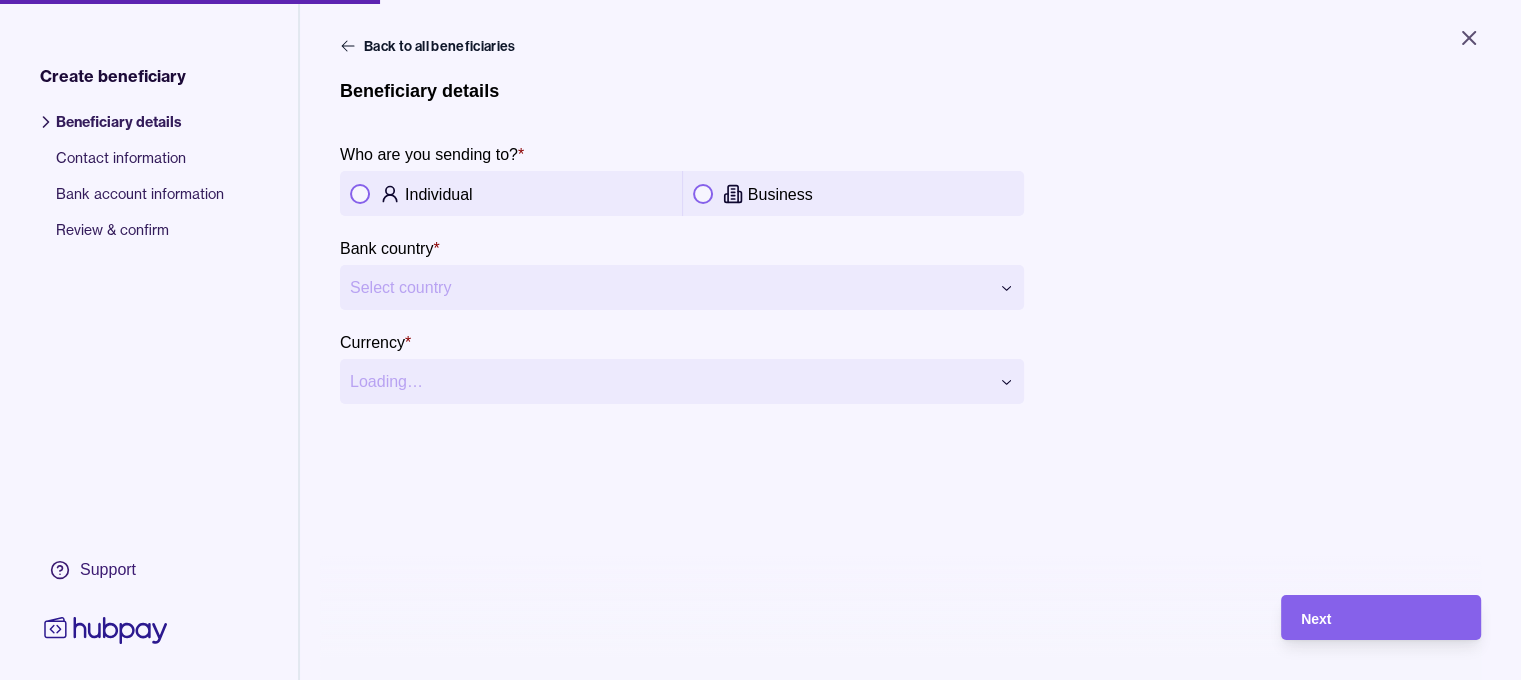 click at bounding box center (703, 194) 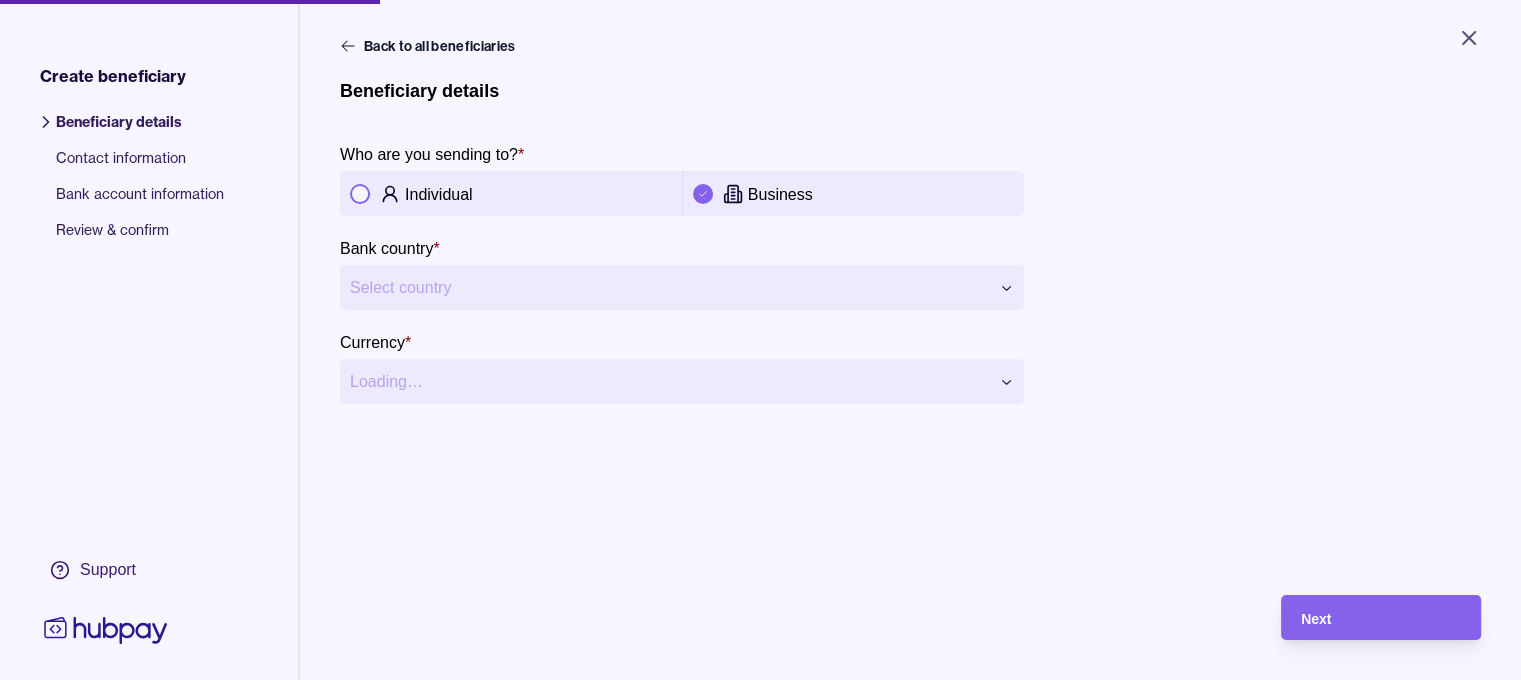 click on "**********" at bounding box center (760, 340) 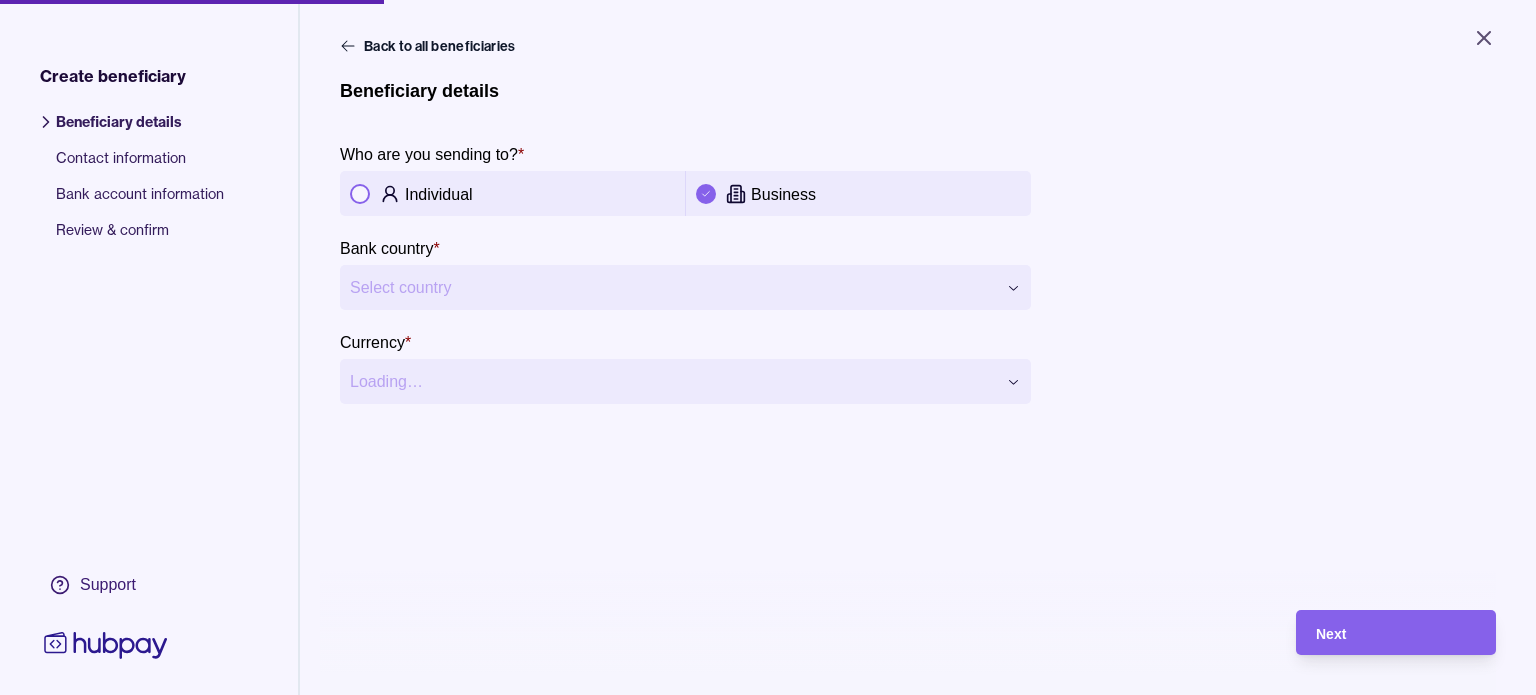 click on "**********" at bounding box center (768, 347) 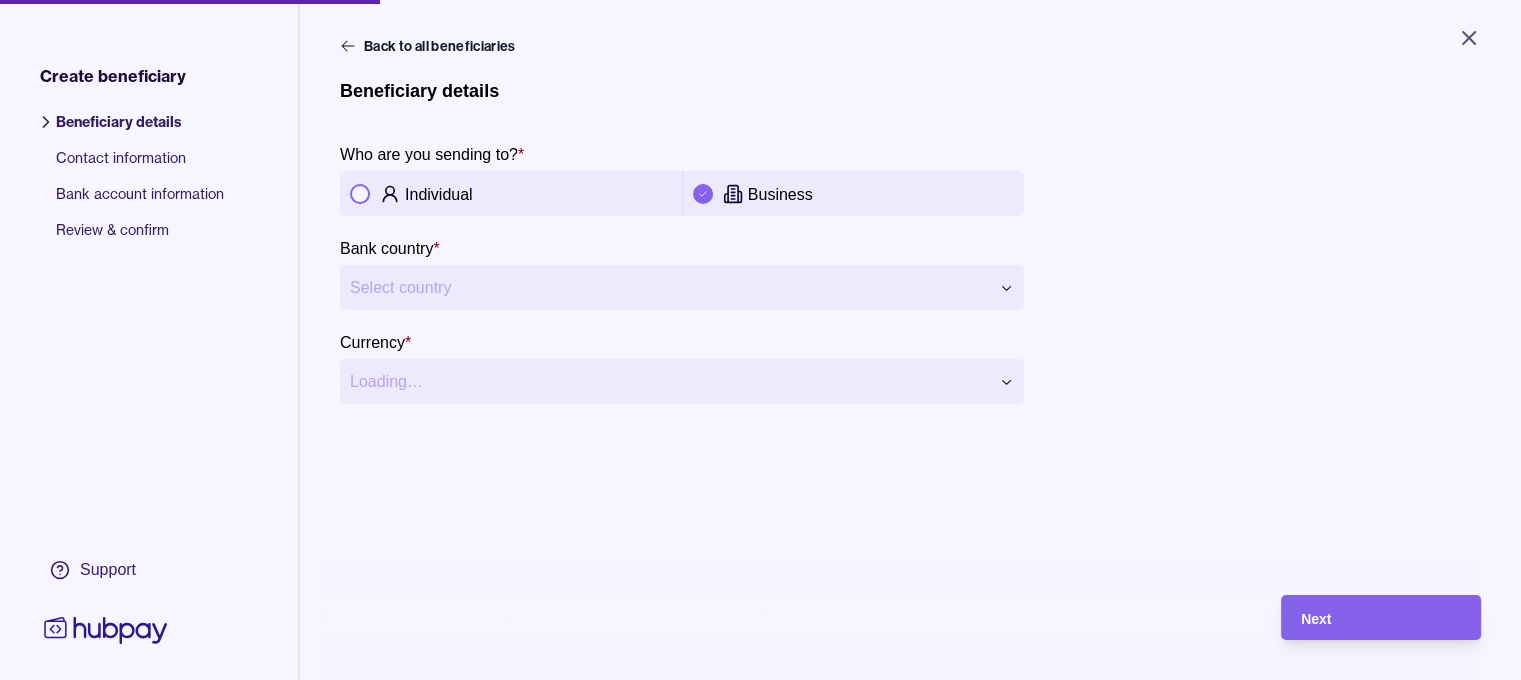 click on "**********" at bounding box center [760, 340] 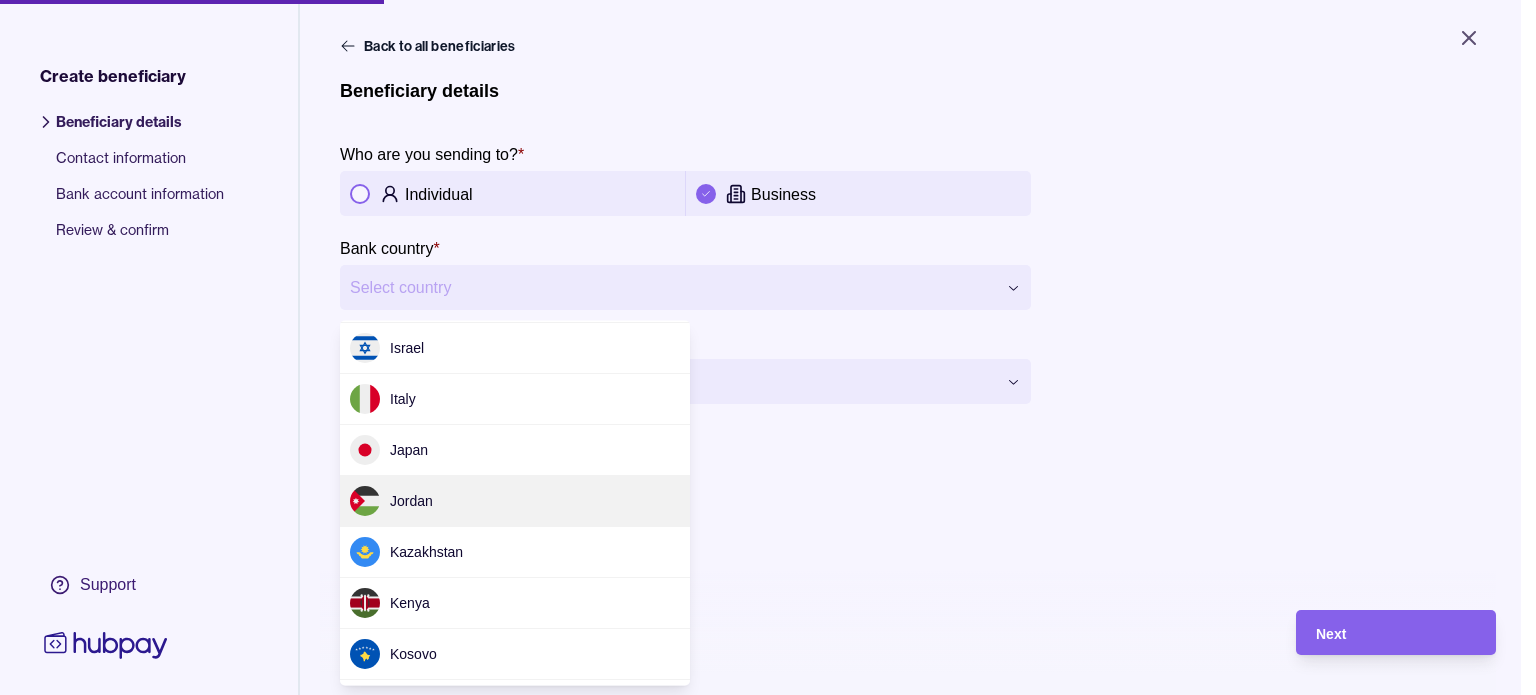 scroll, scrollTop: 2800, scrollLeft: 0, axis: vertical 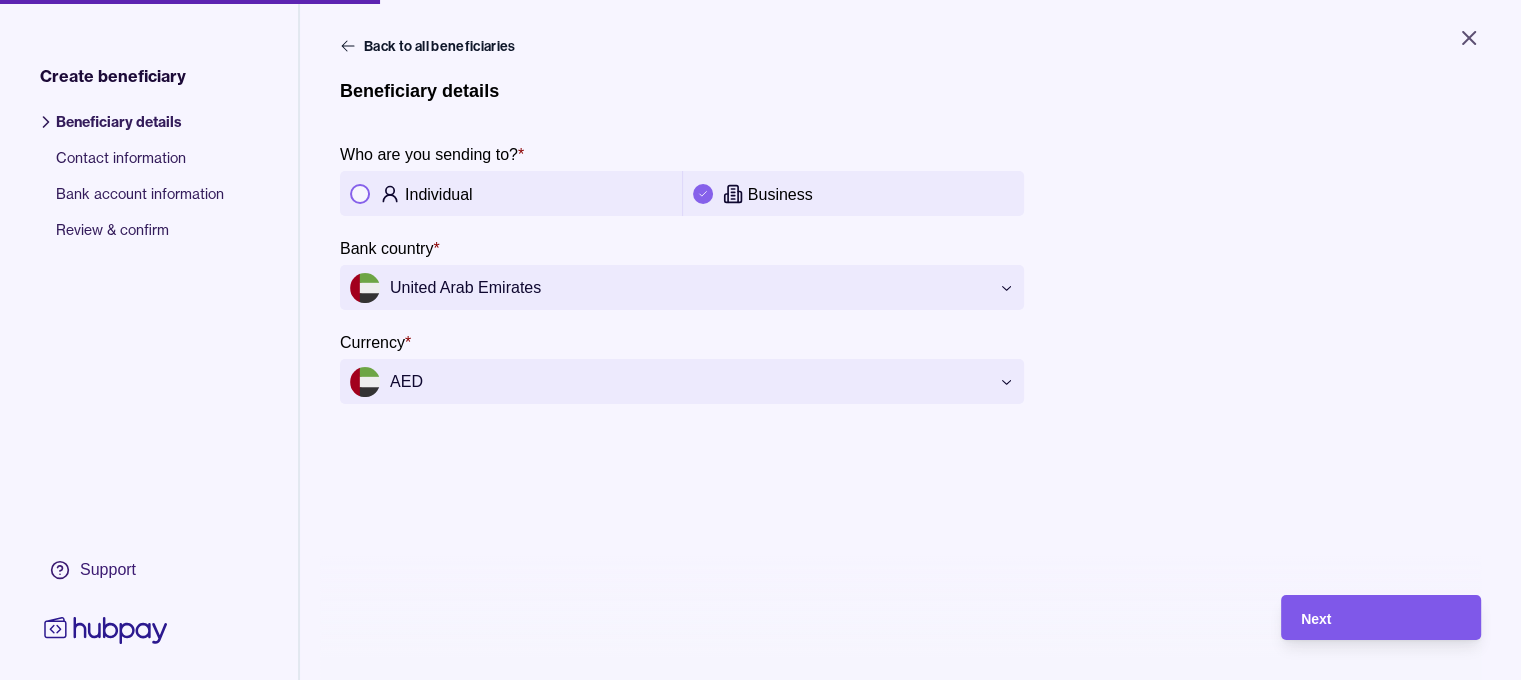 click on "Next" at bounding box center (1316, 619) 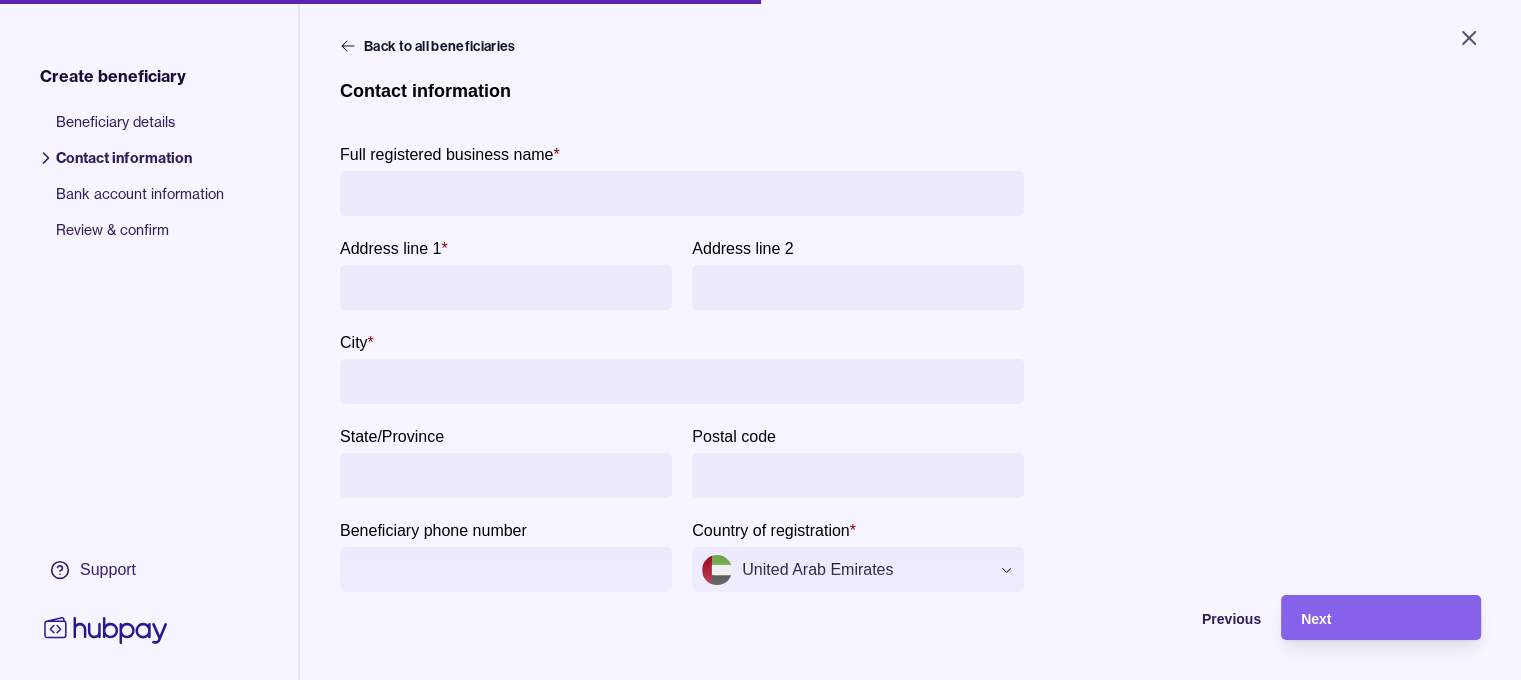 click on "Full registered business name  *" at bounding box center (682, 193) 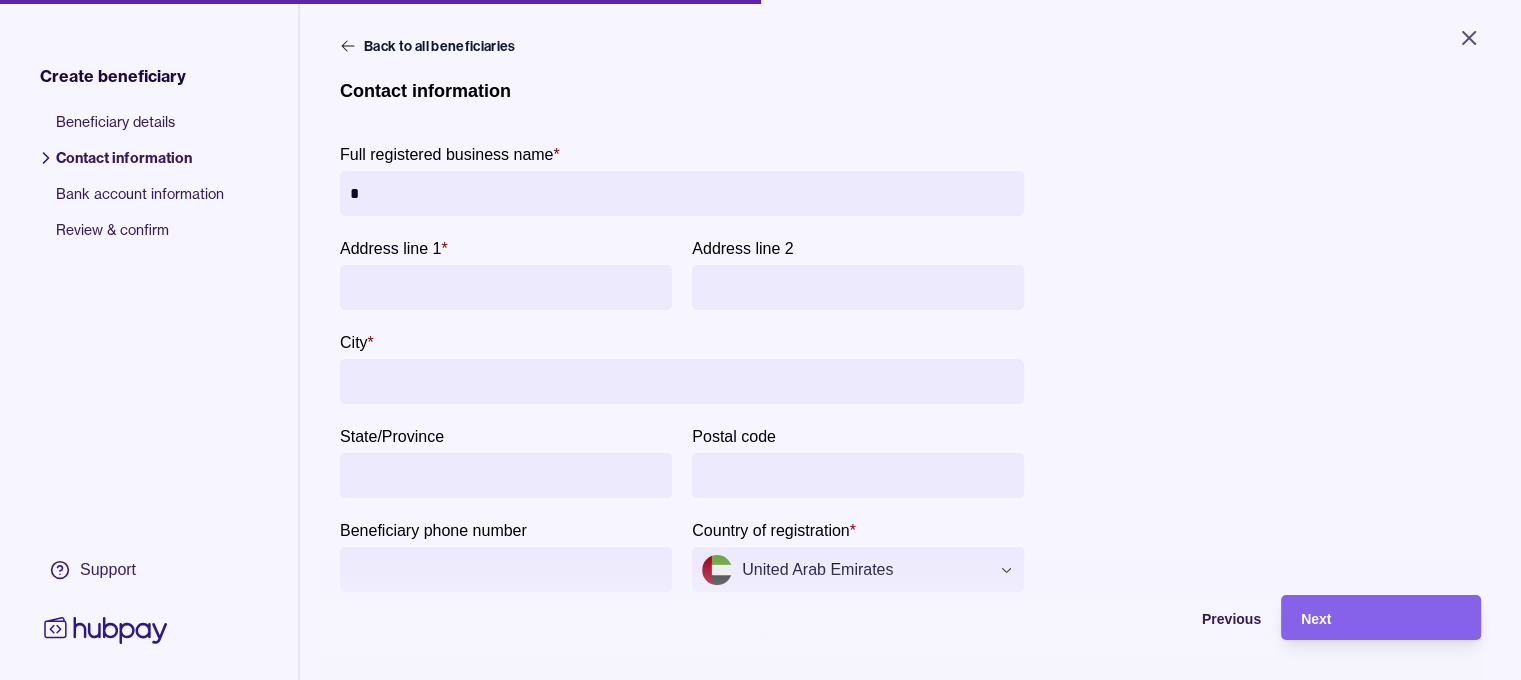 type on "**********" 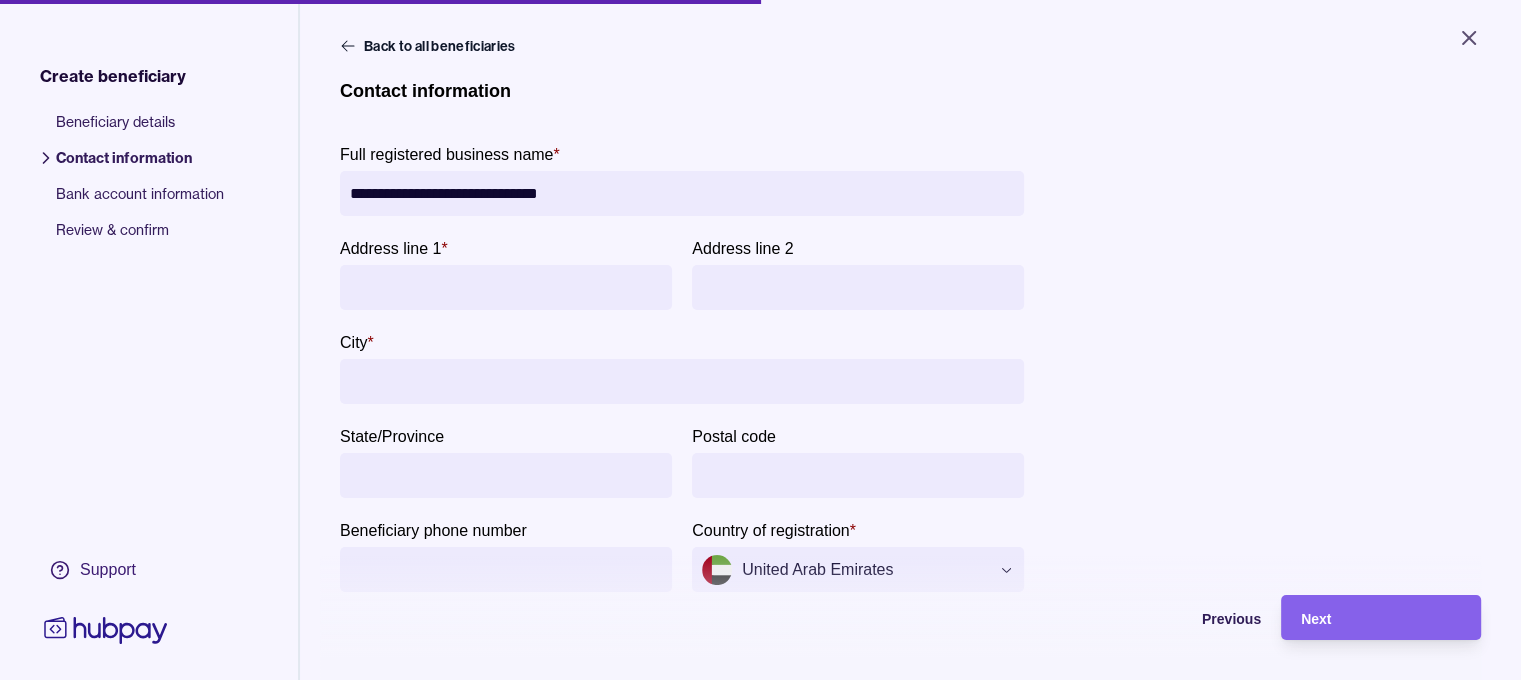 click on "Address line 1  *" at bounding box center (506, 287) 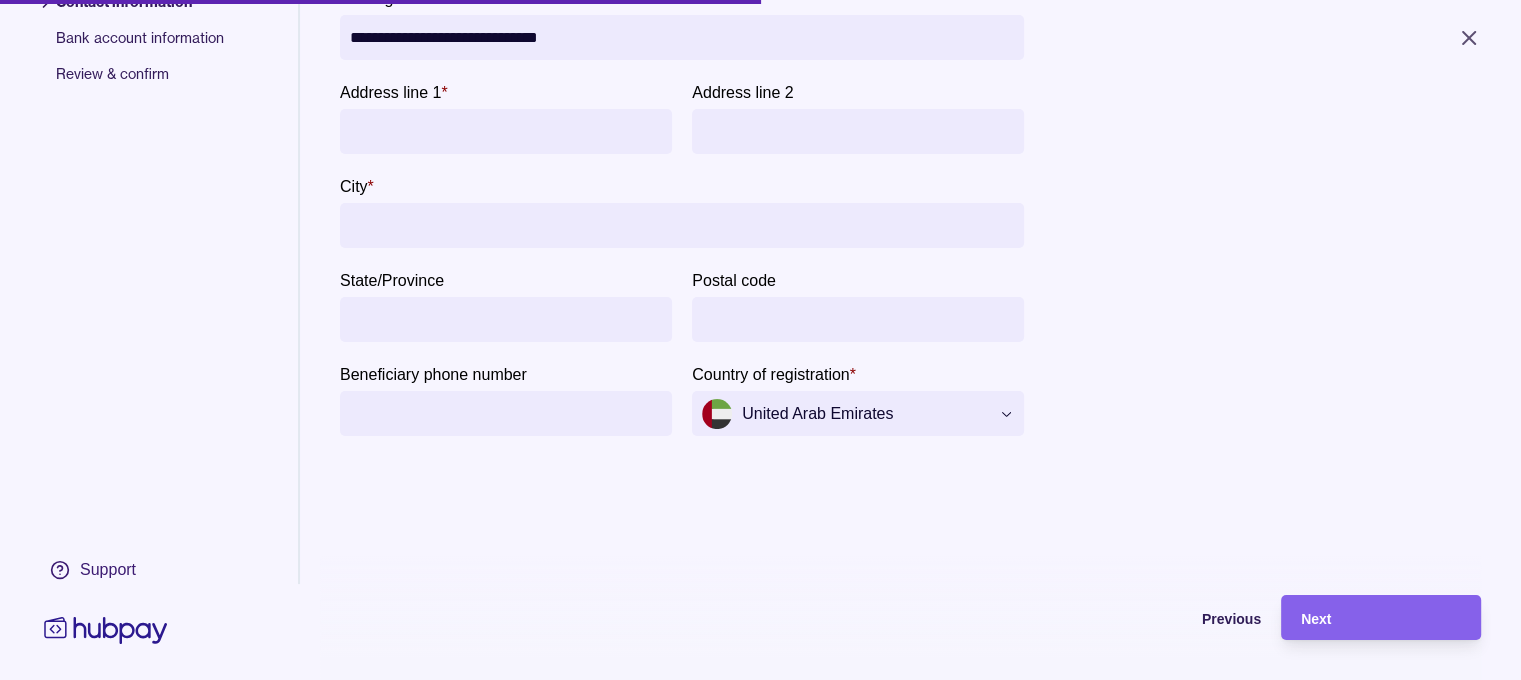 scroll, scrollTop: 0, scrollLeft: 0, axis: both 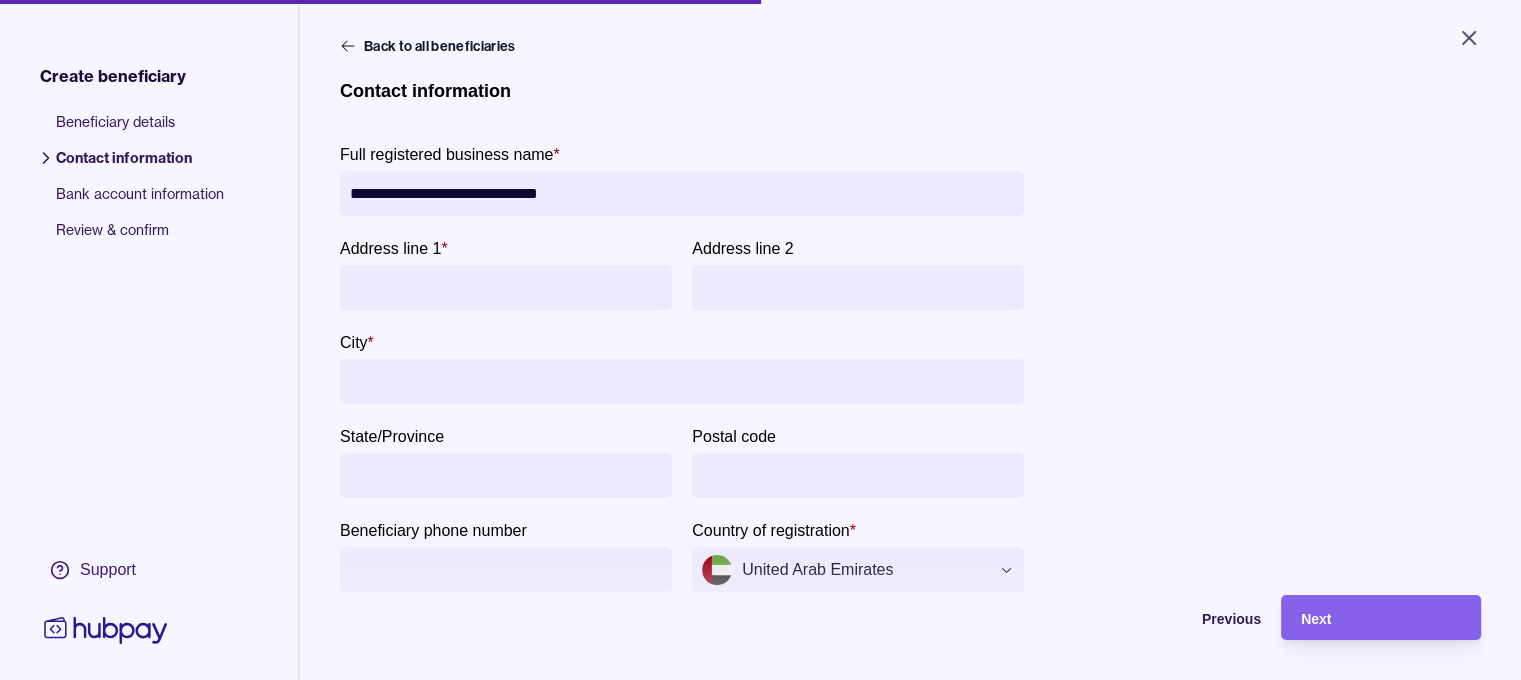 click on "Address line 1  *" at bounding box center (506, 287) 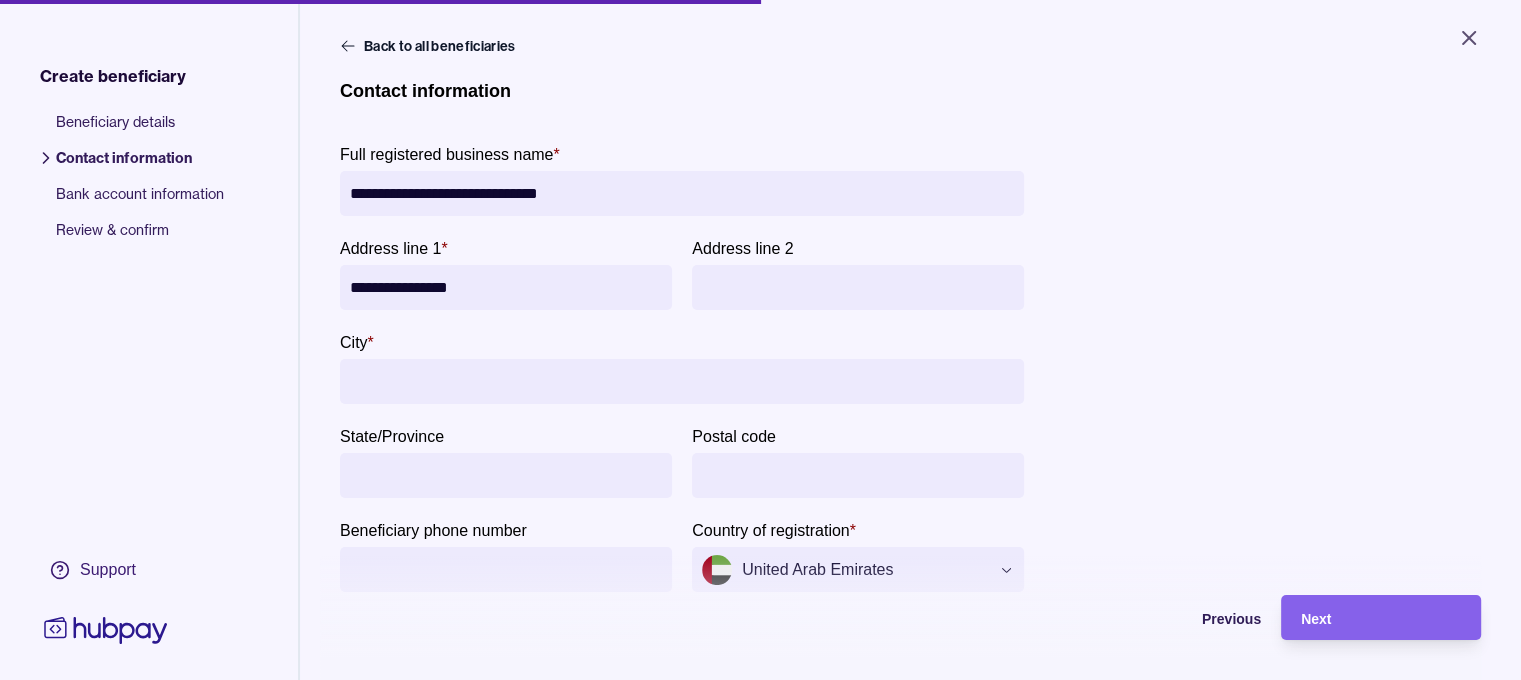 type on "**********" 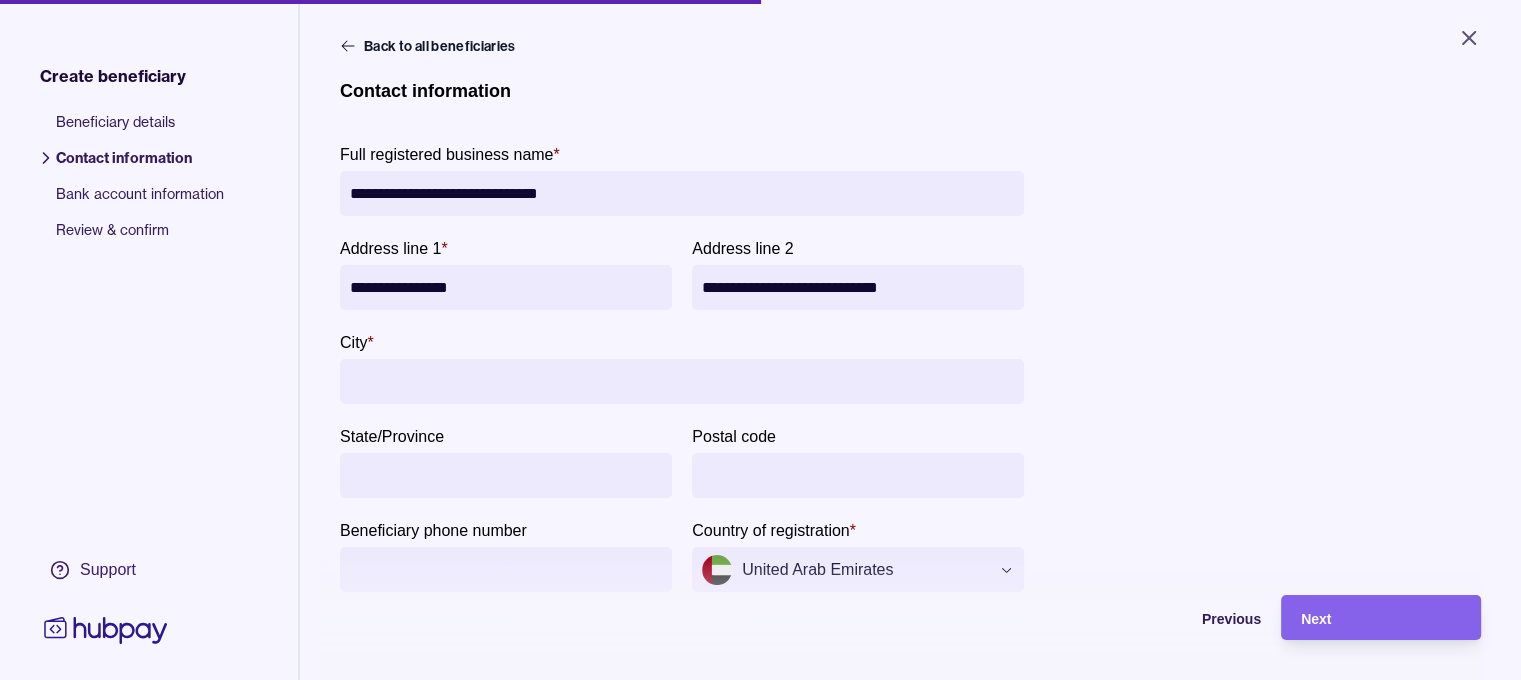 paste on "**********" 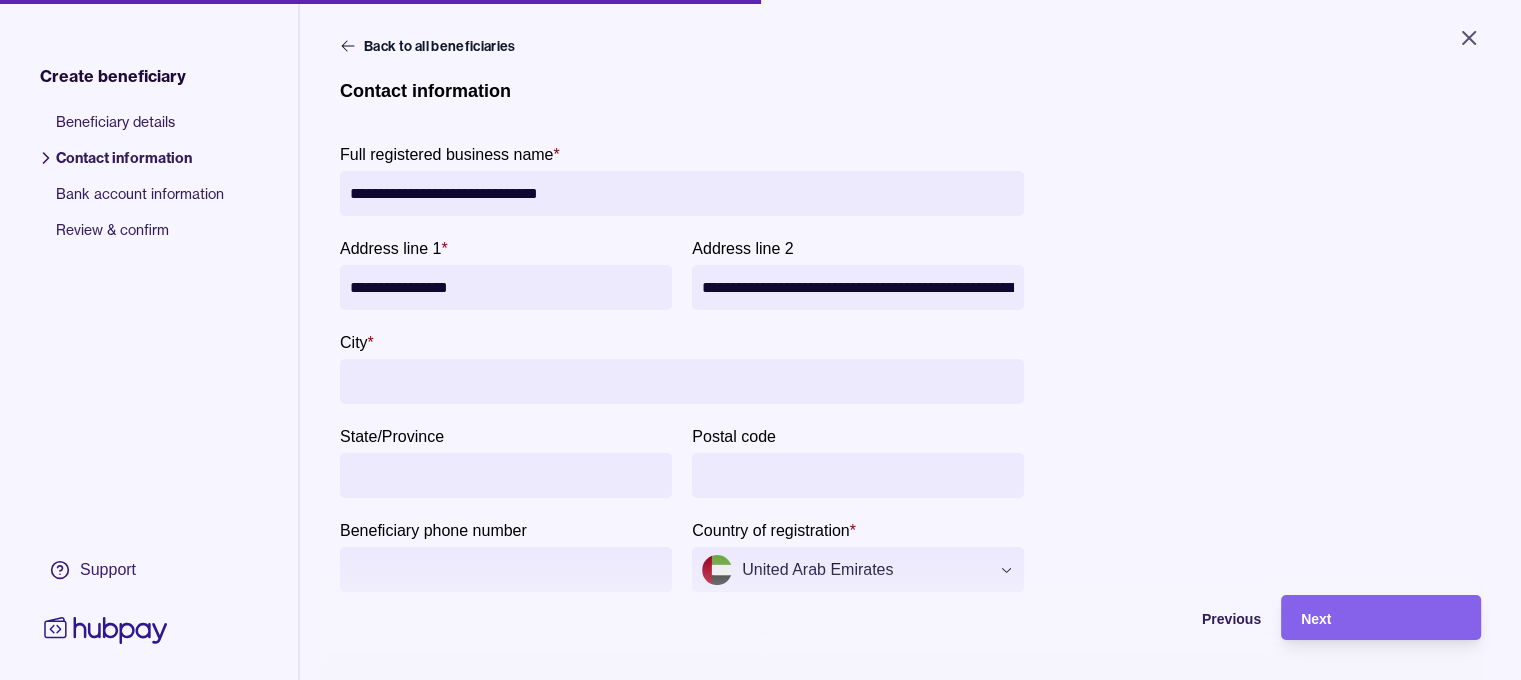 scroll, scrollTop: 0, scrollLeft: 89, axis: horizontal 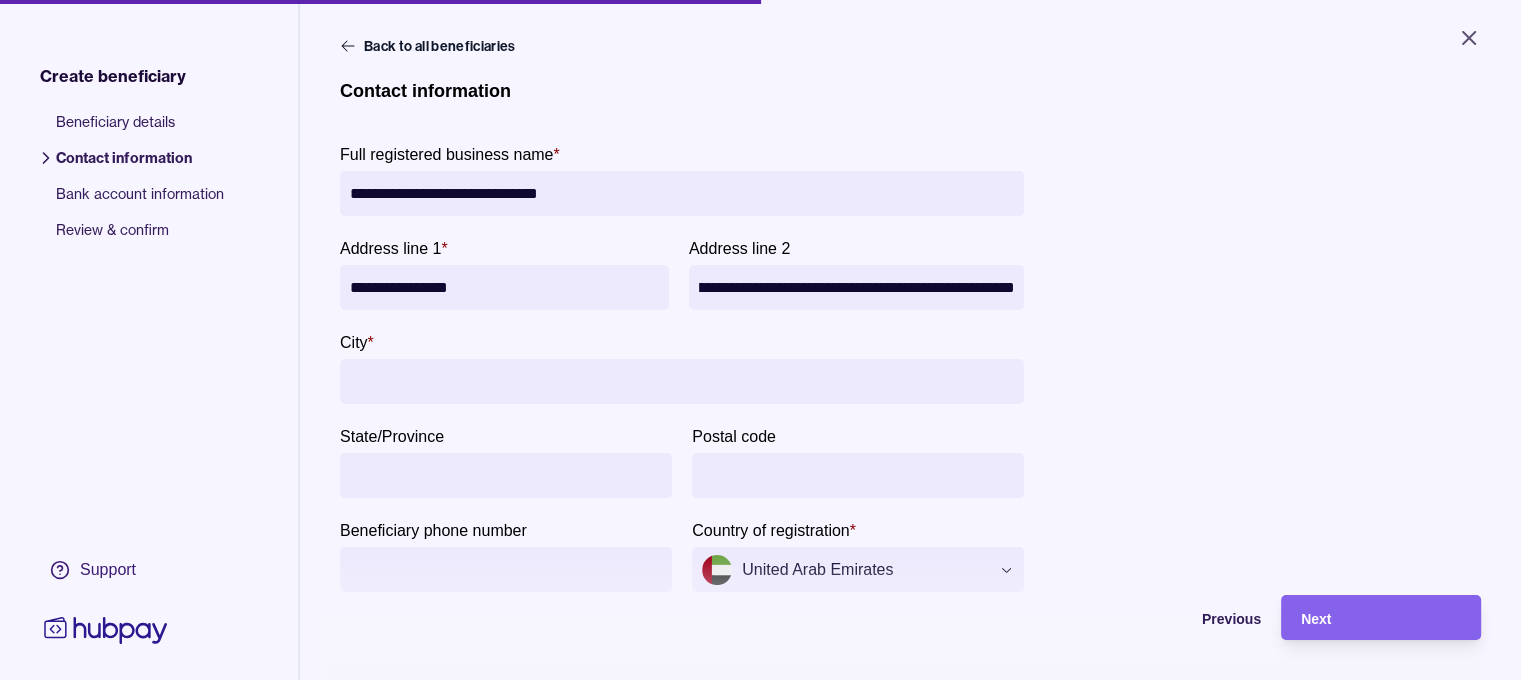 type on "**********" 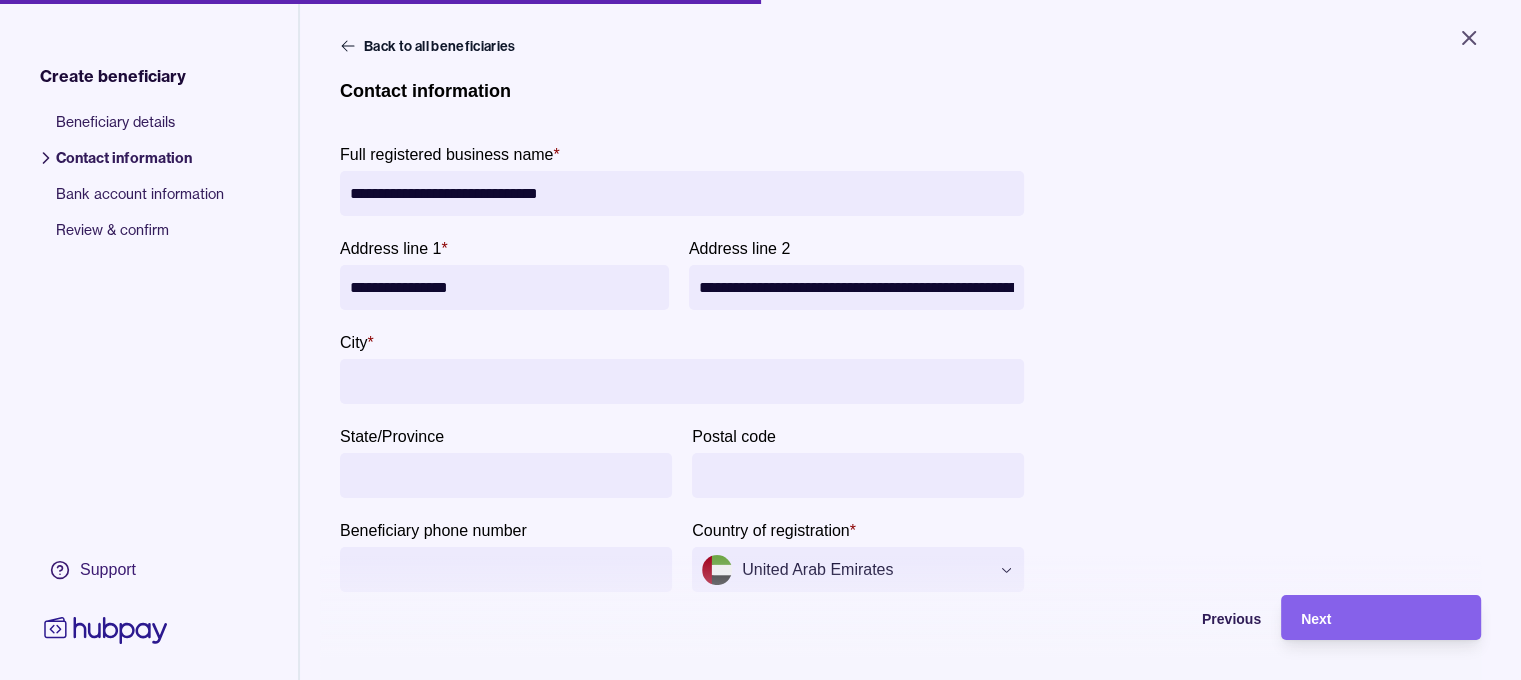 type on "*****" 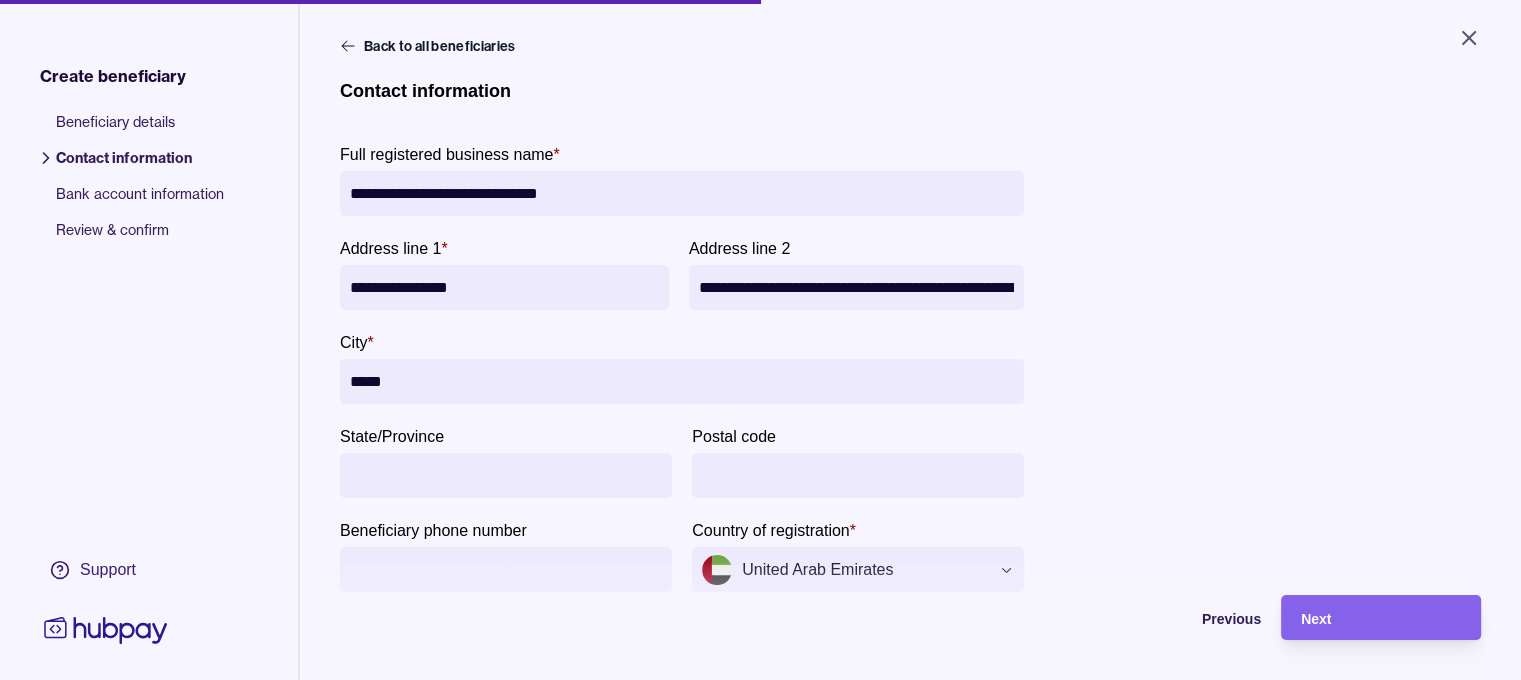 click on "State/Province" at bounding box center [506, 475] 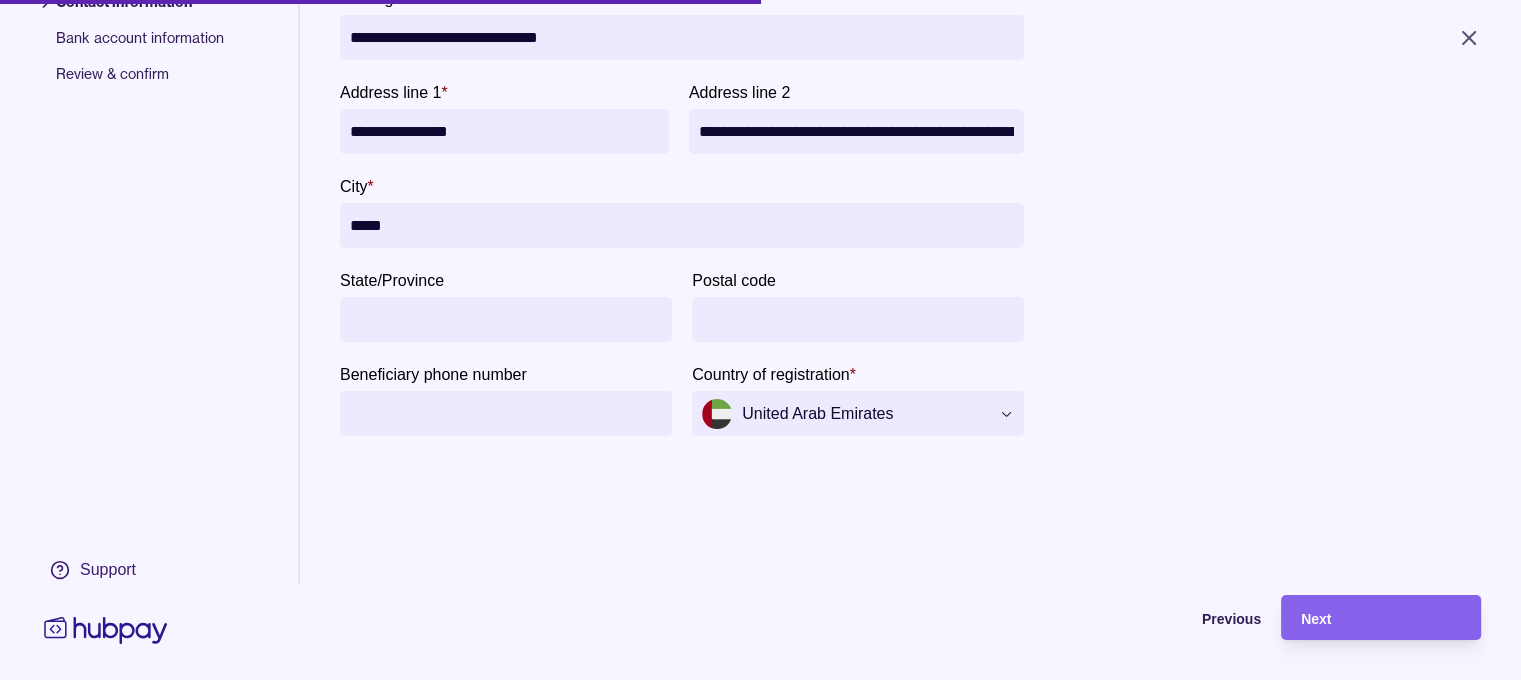 scroll, scrollTop: 171, scrollLeft: 0, axis: vertical 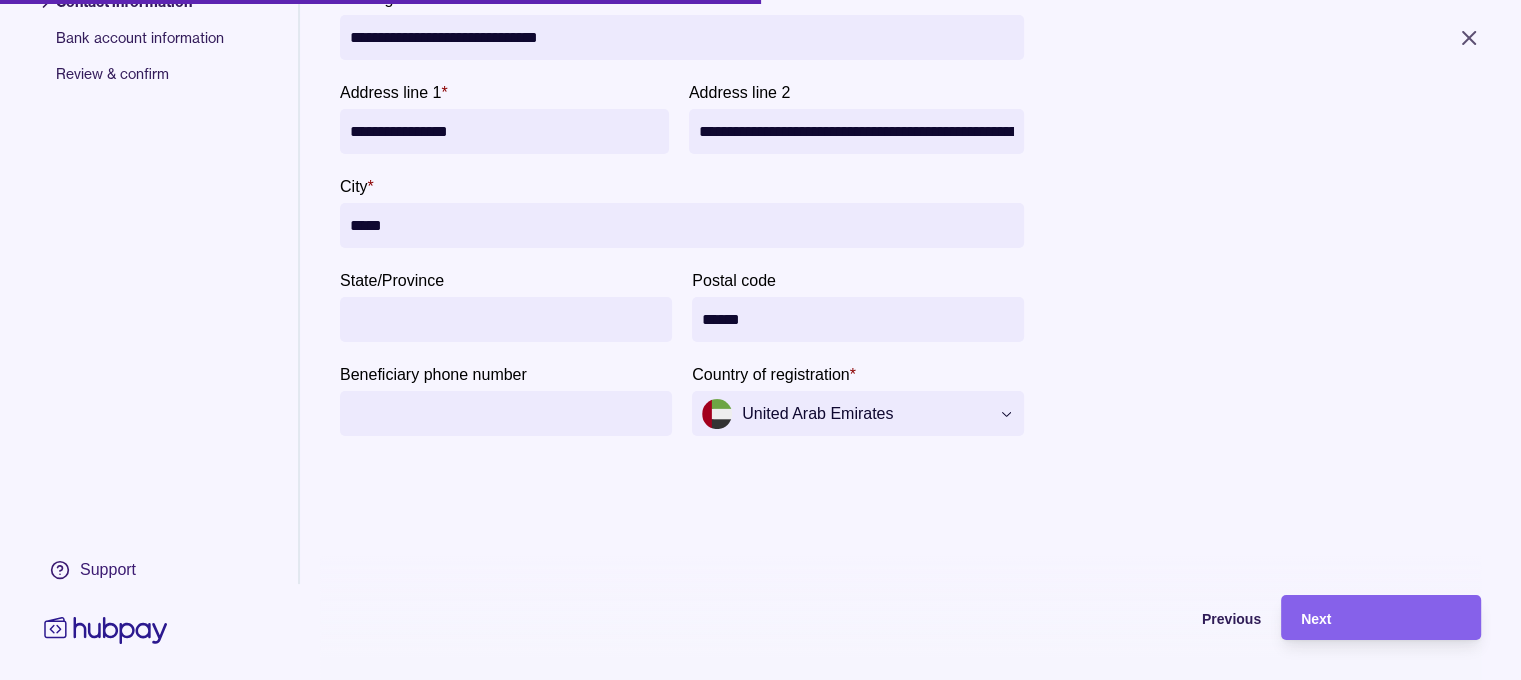type on "*****" 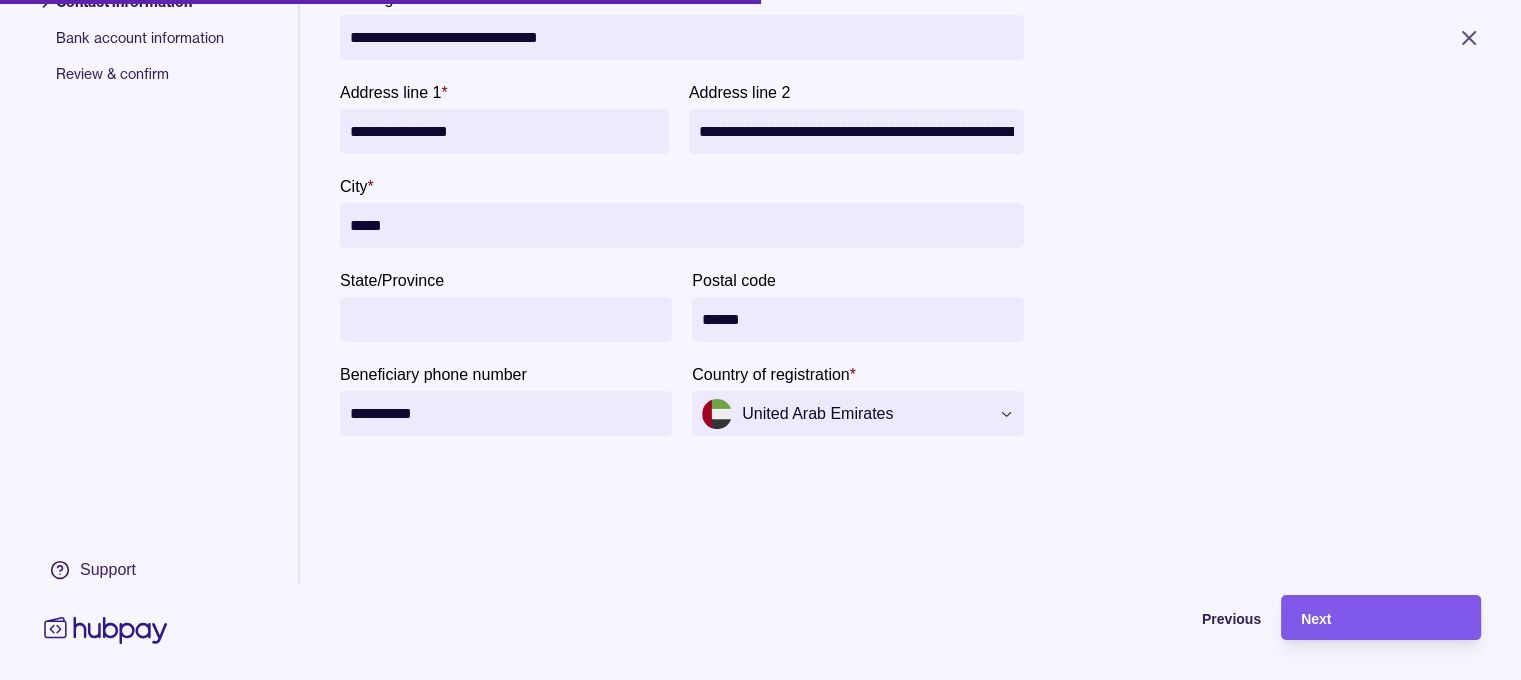click on "Next" at bounding box center (1316, 619) 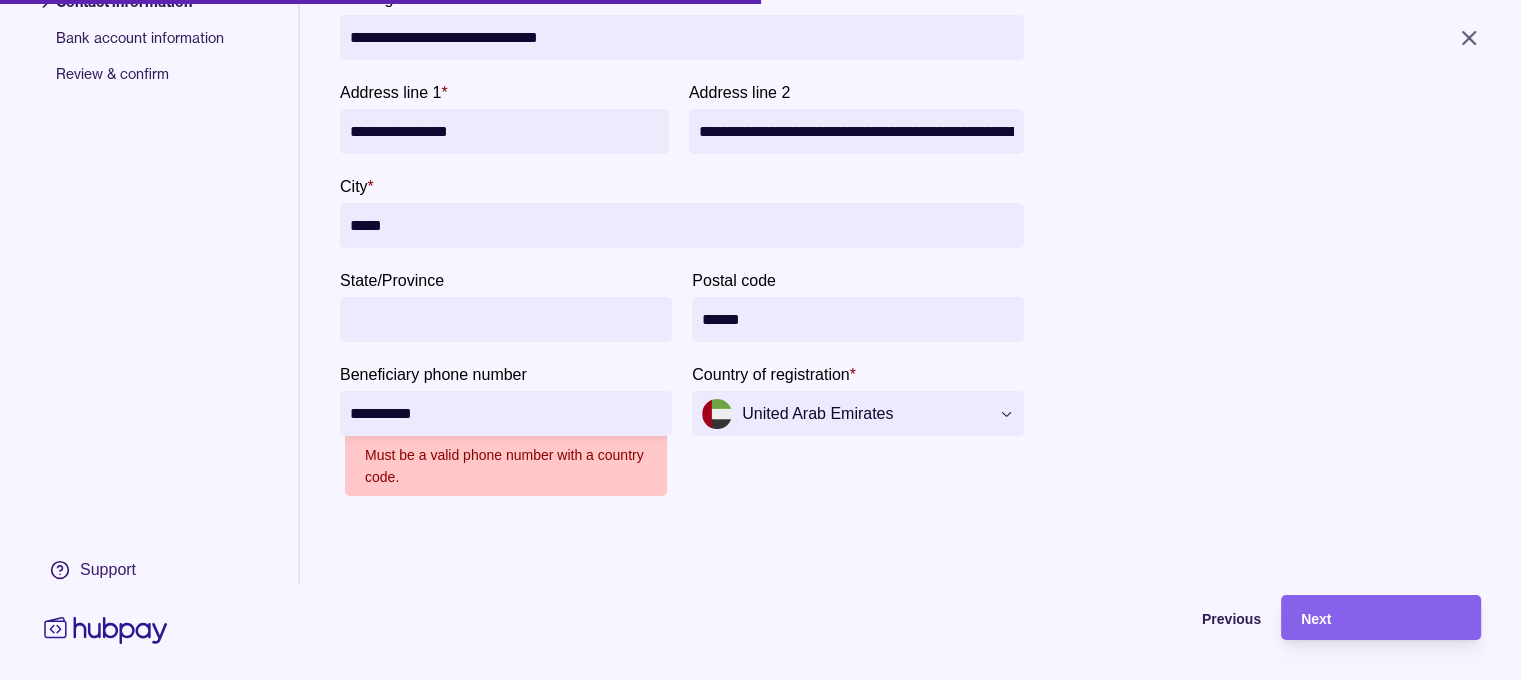 drag, startPoint x: 428, startPoint y: 393, endPoint x: 236, endPoint y: 393, distance: 192 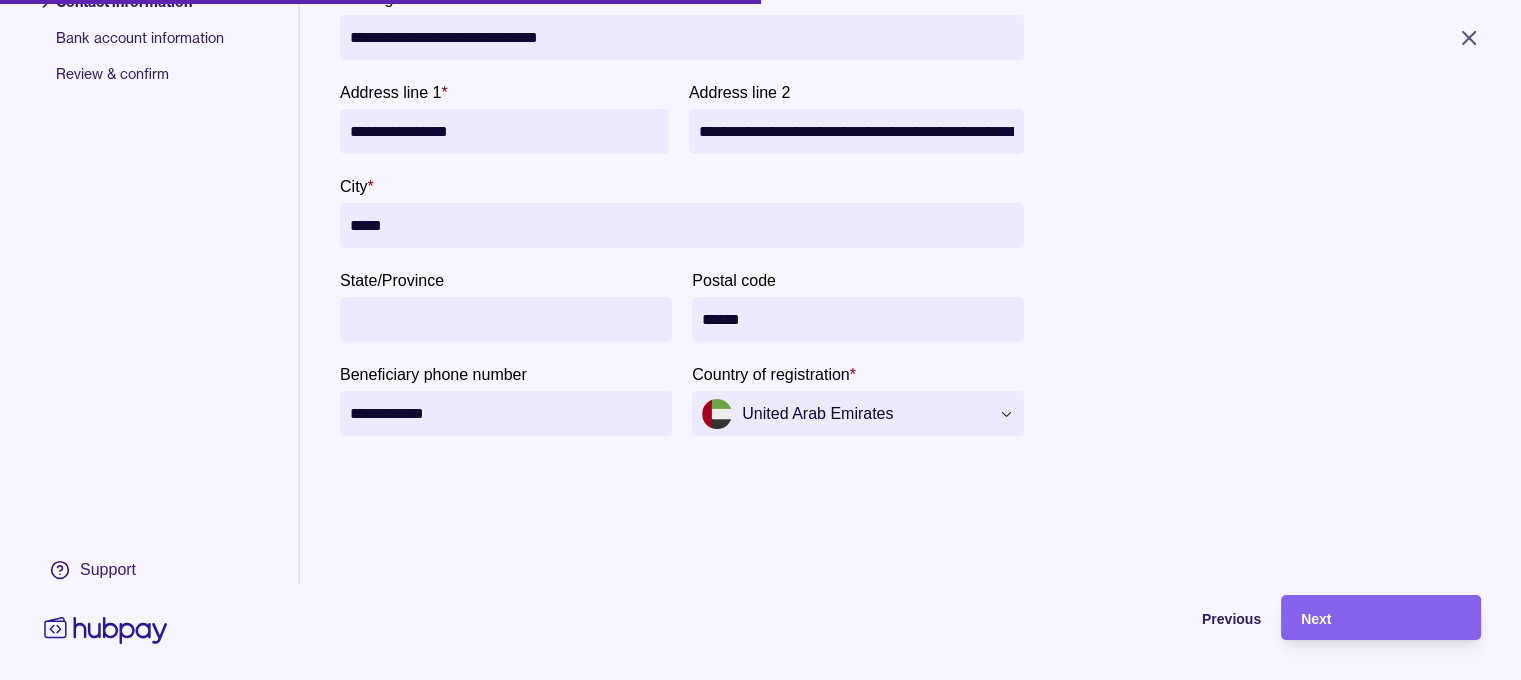click on "**********" at bounding box center [506, 413] 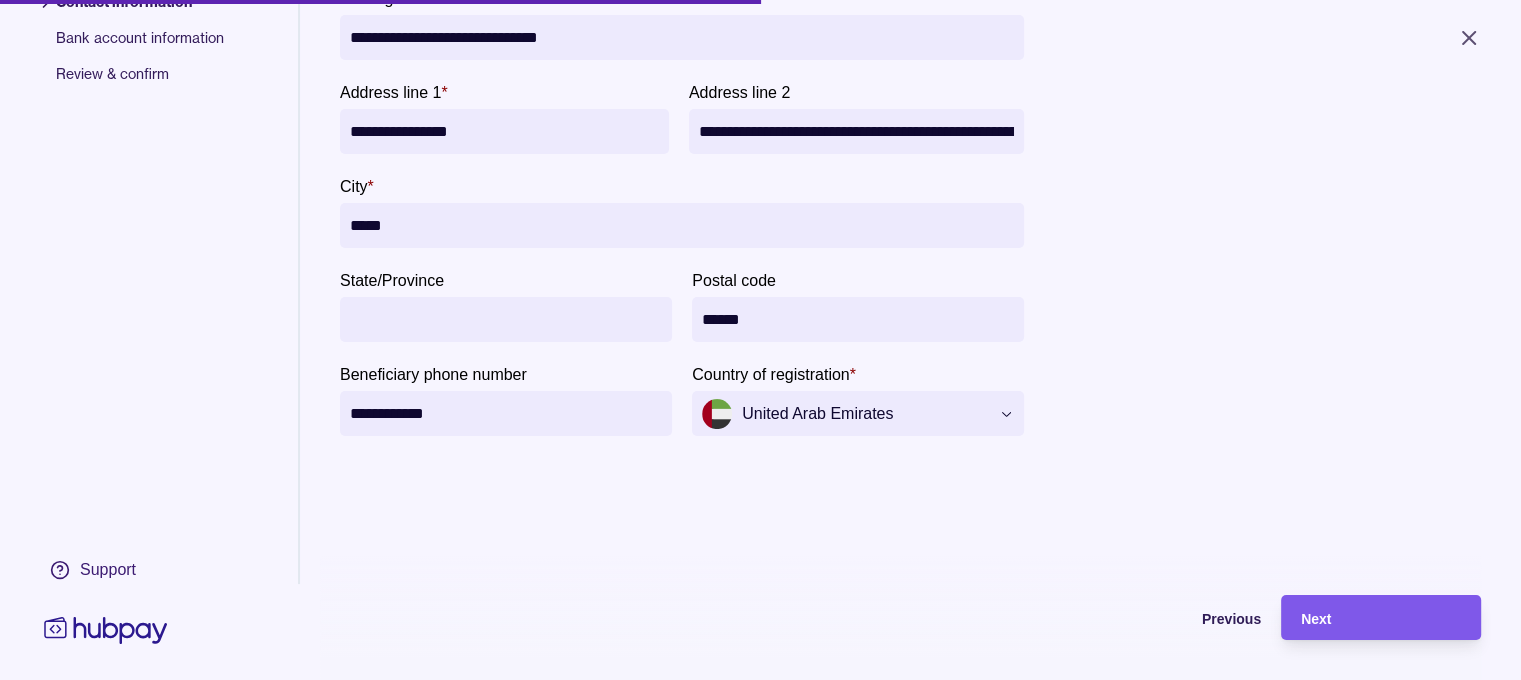 click on "Next" at bounding box center [1381, 618] 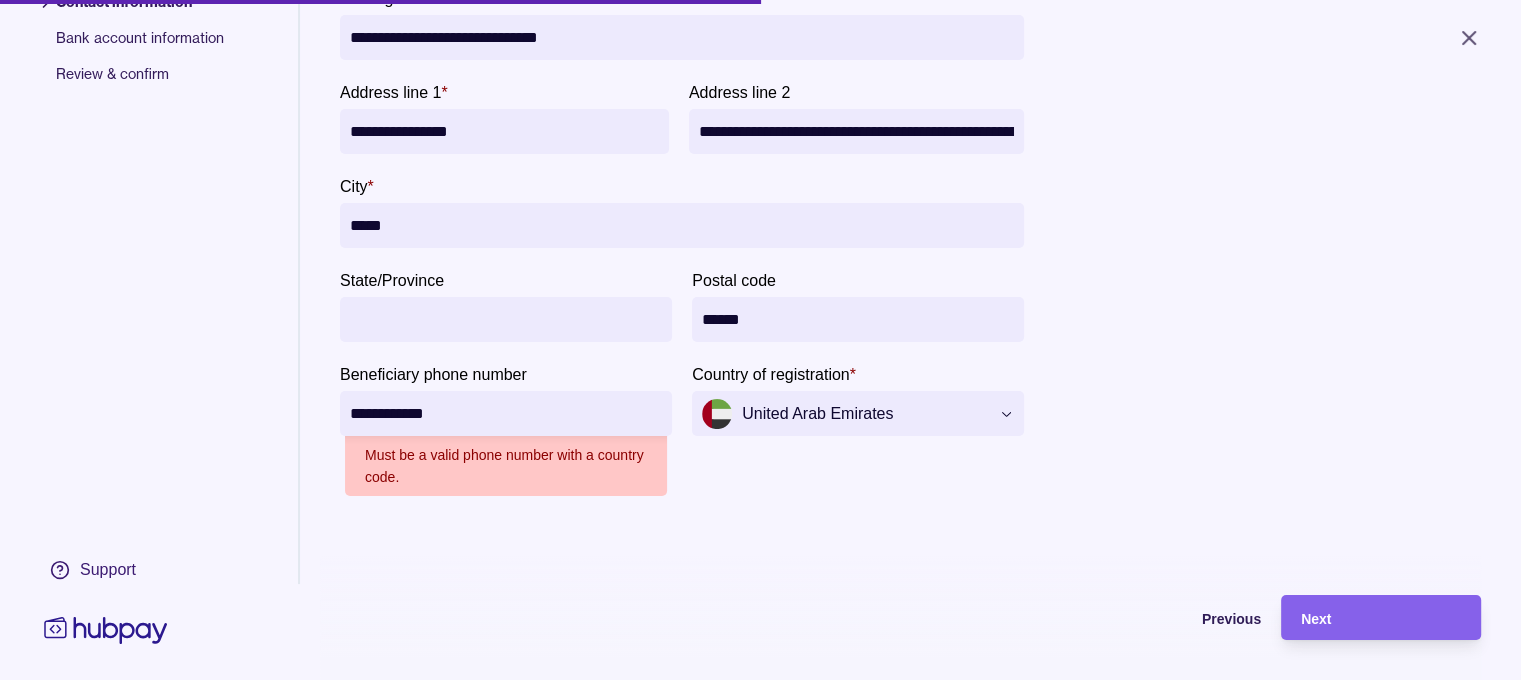 click on "**********" at bounding box center (506, 413) 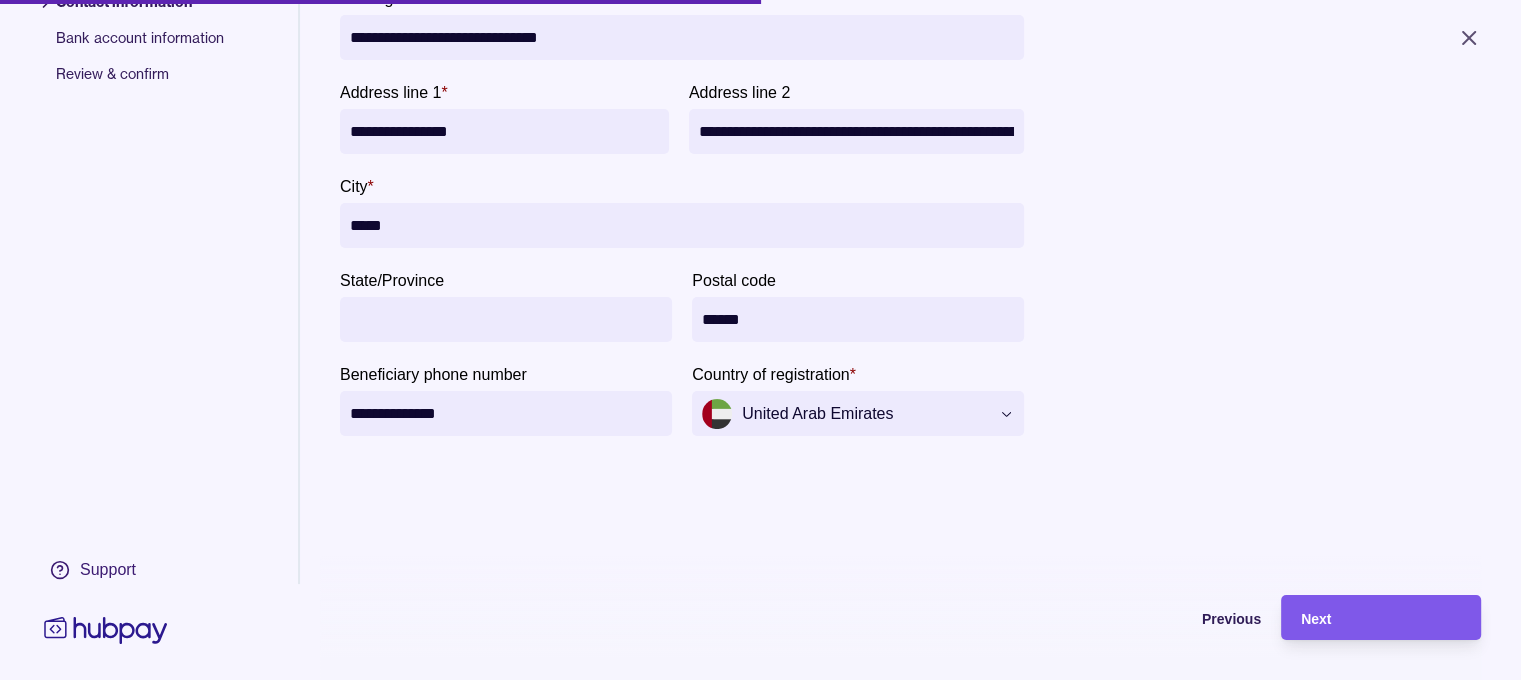 click on "Next" at bounding box center (1381, 618) 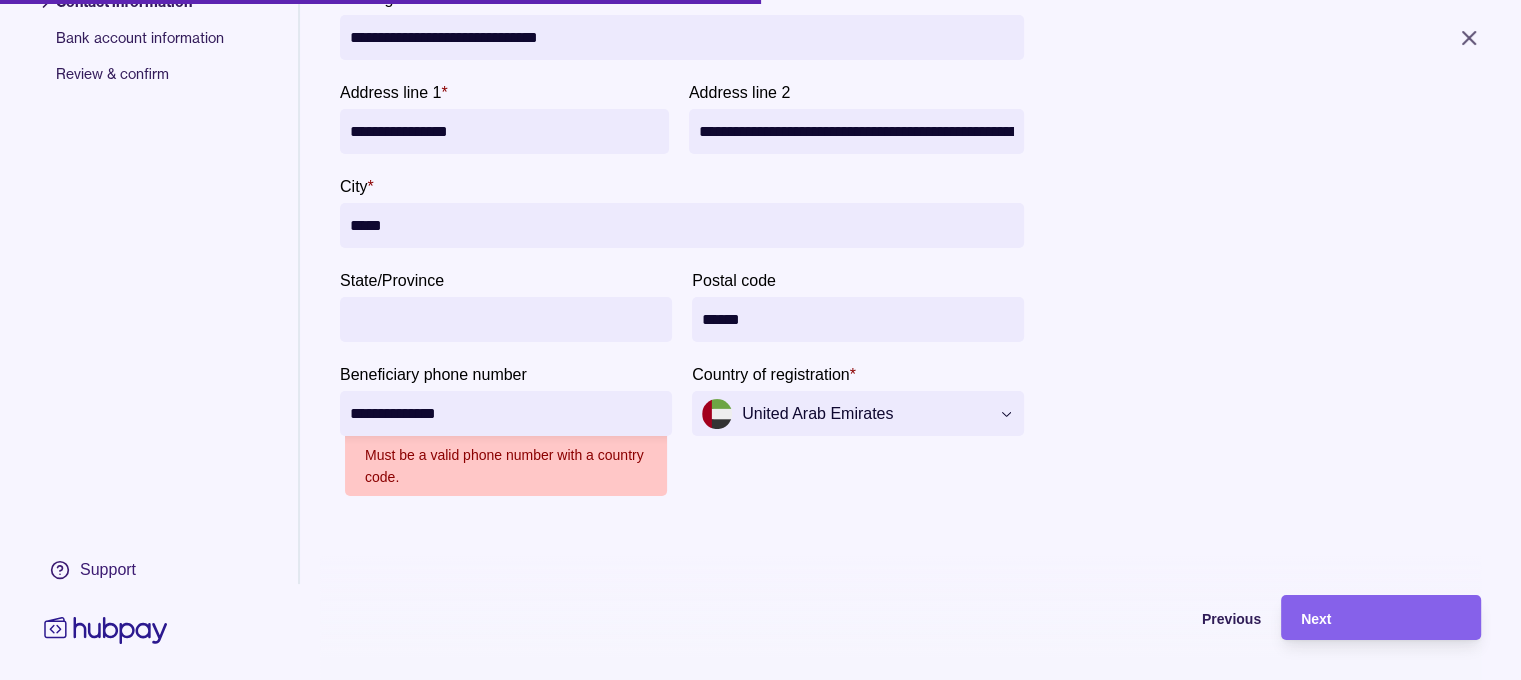 click on "**********" at bounding box center (506, 413) 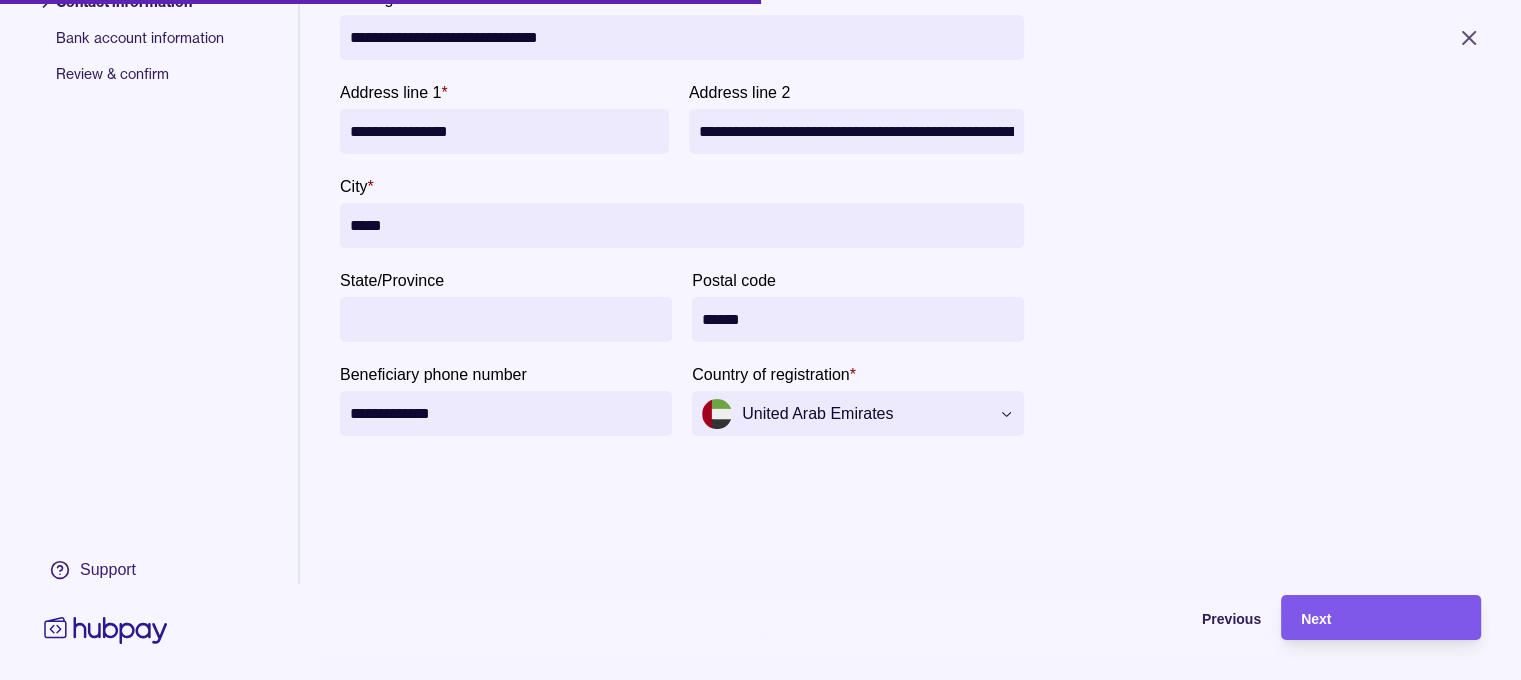 type on "**********" 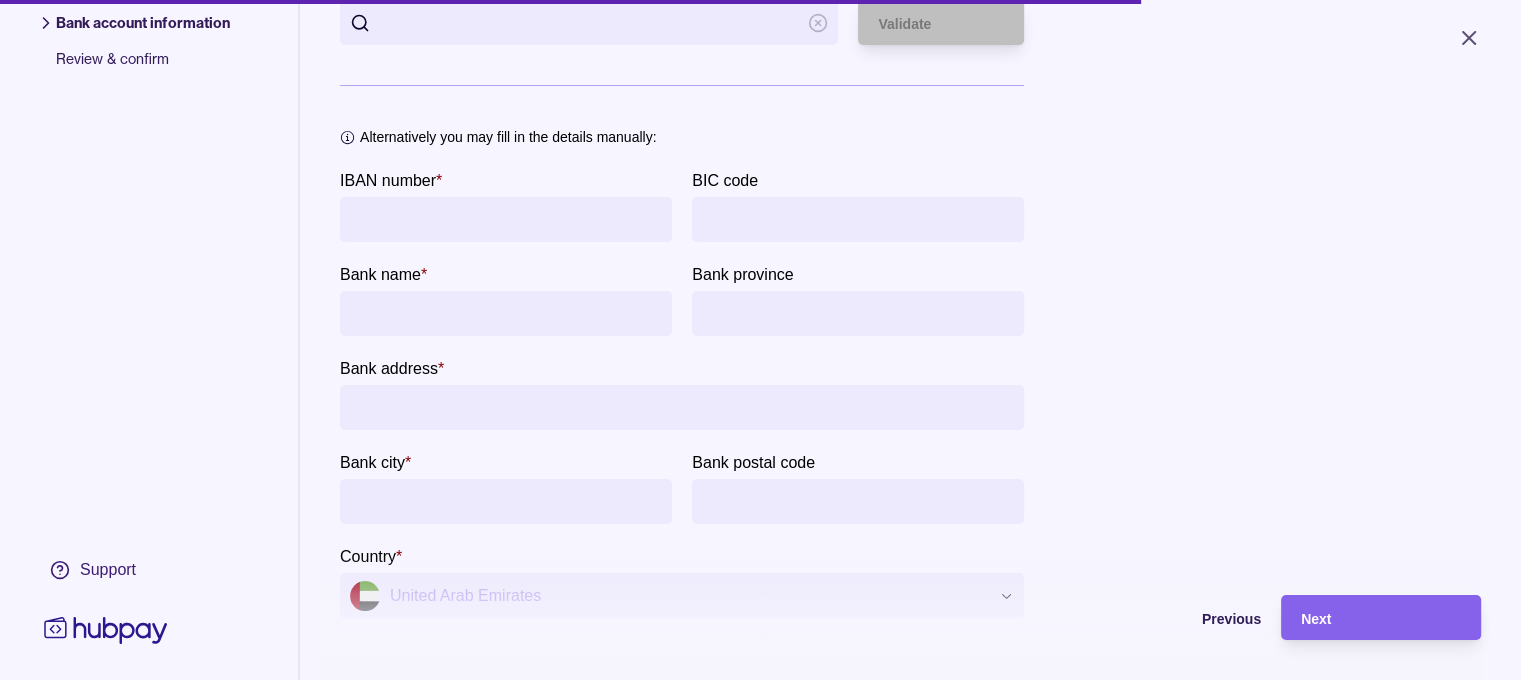 scroll, scrollTop: 0, scrollLeft: 0, axis: both 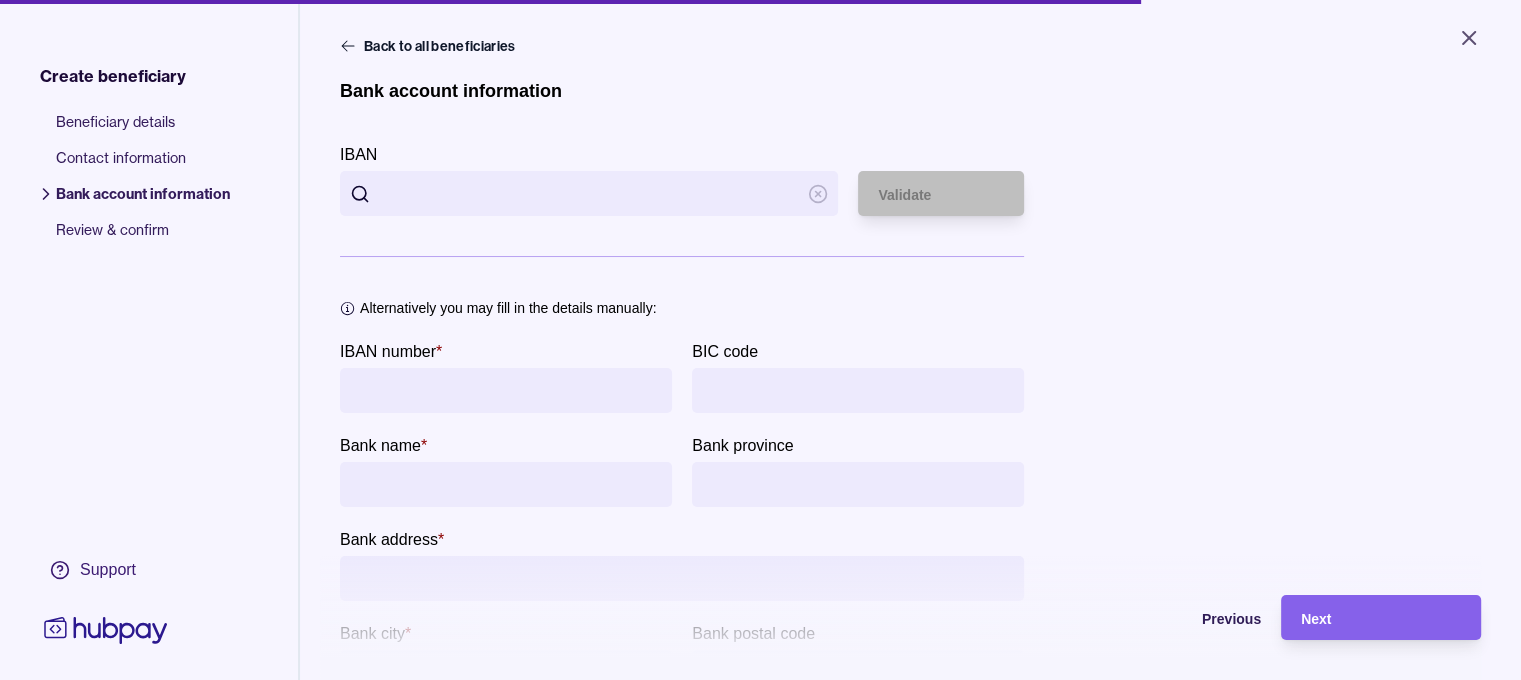 click on "IBAN" at bounding box center [589, 193] 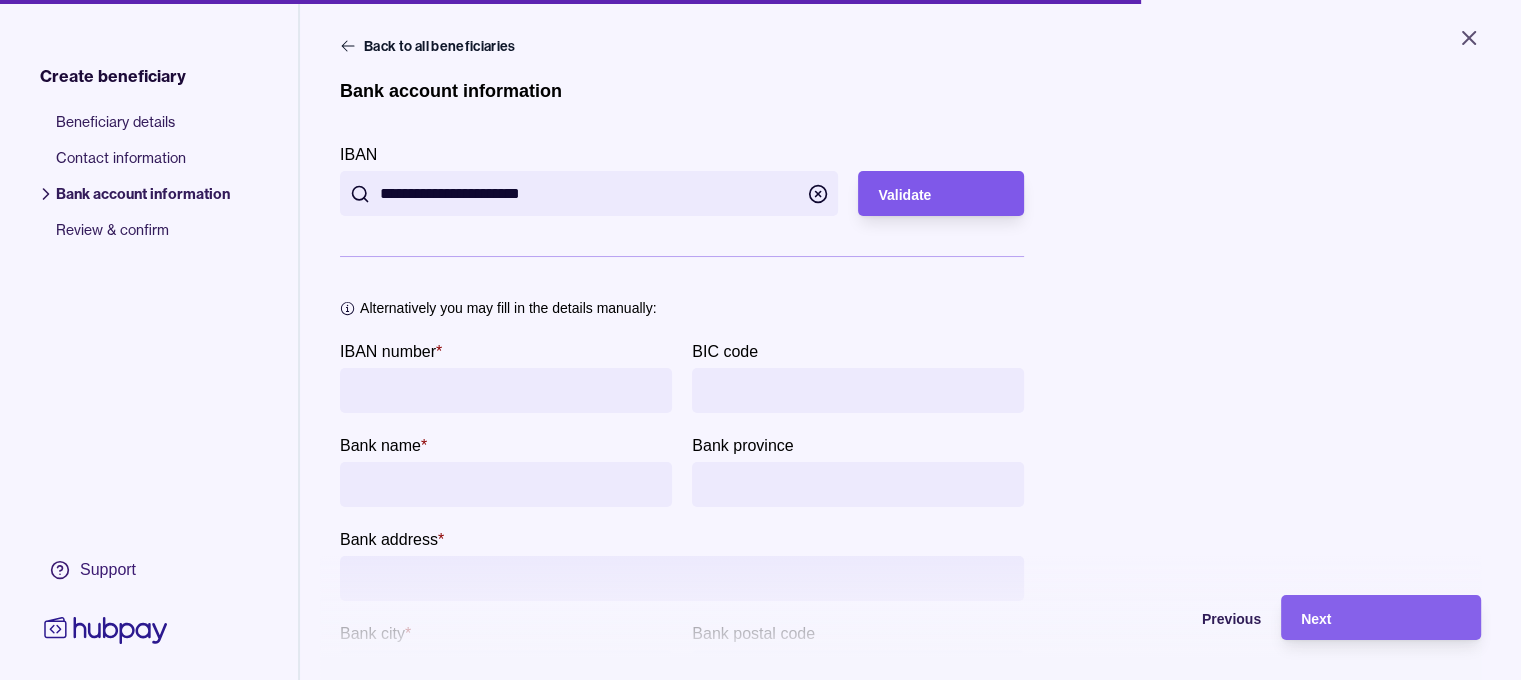 type on "**********" 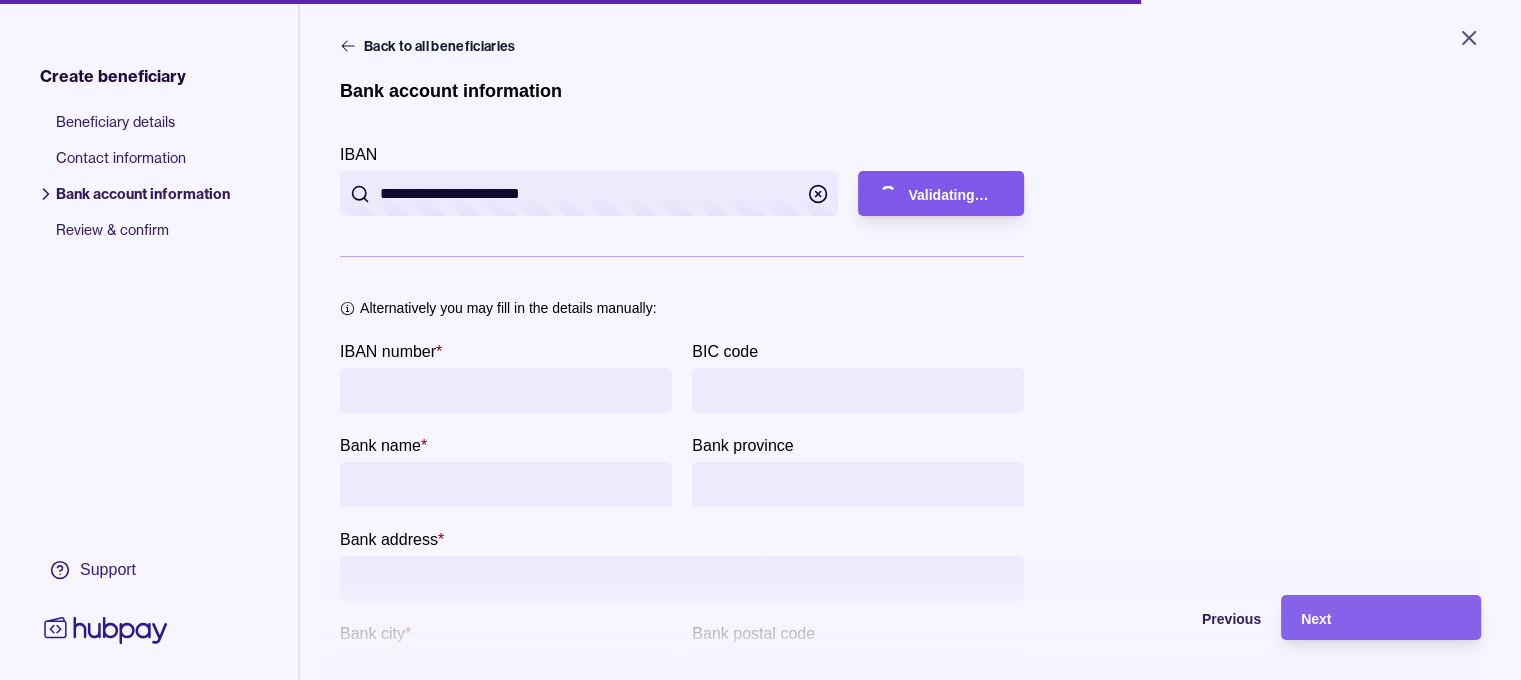 type on "**********" 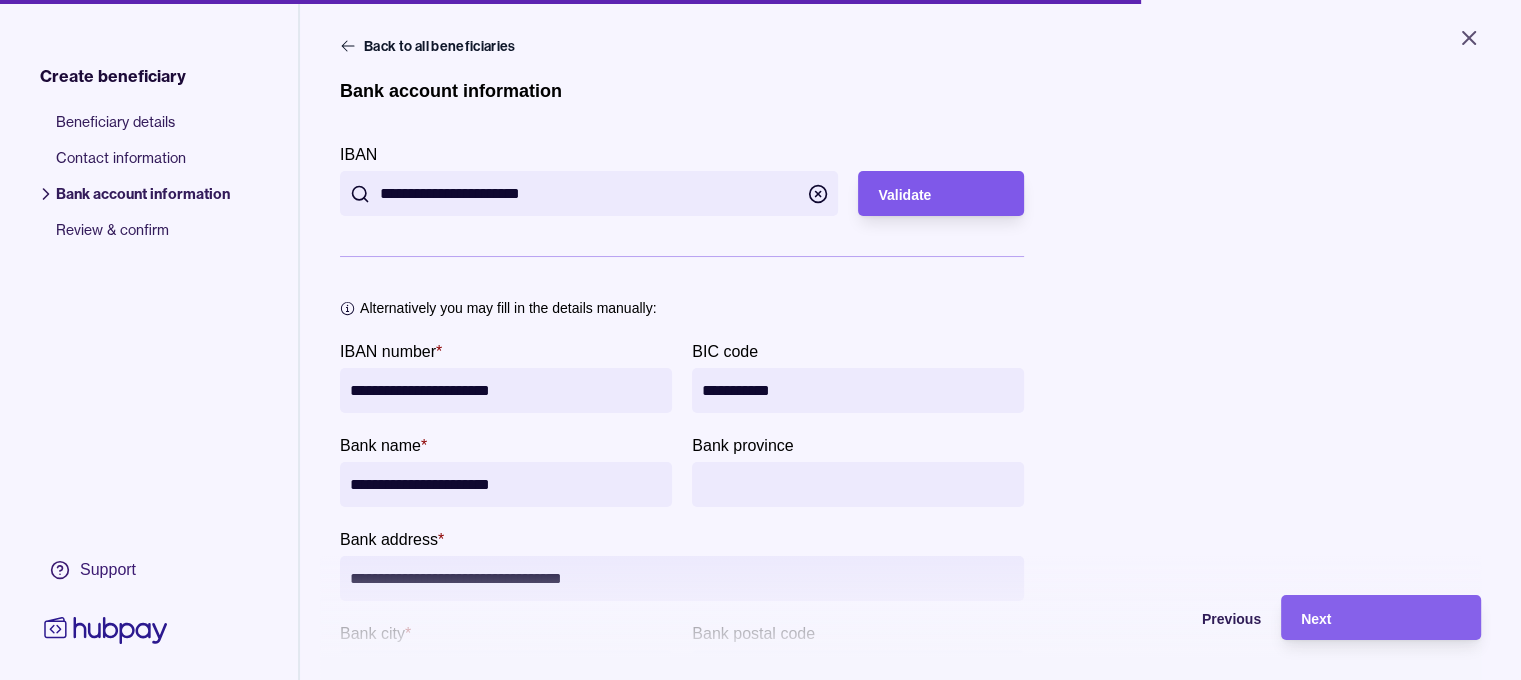 click on "Validate" at bounding box center (904, 195) 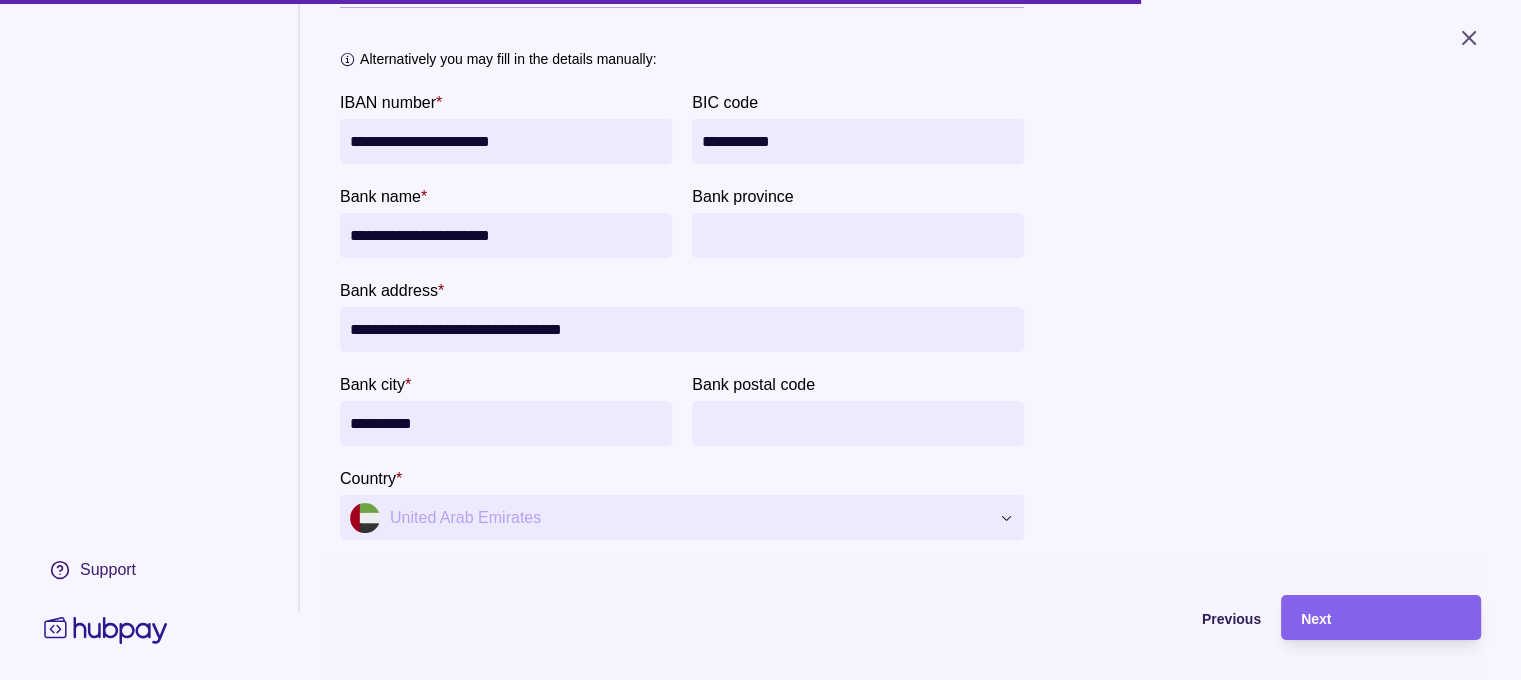 scroll, scrollTop: 276, scrollLeft: 0, axis: vertical 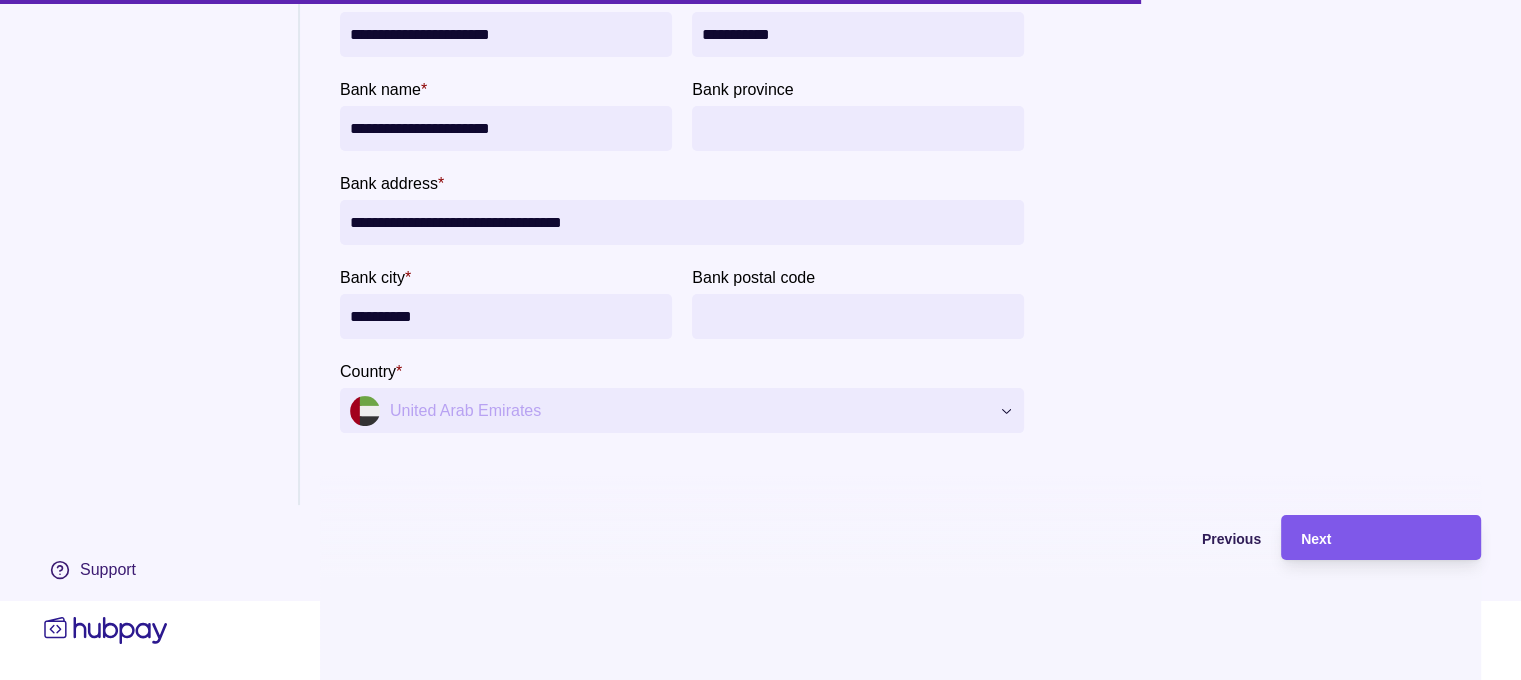 click on "Next" at bounding box center [1381, 538] 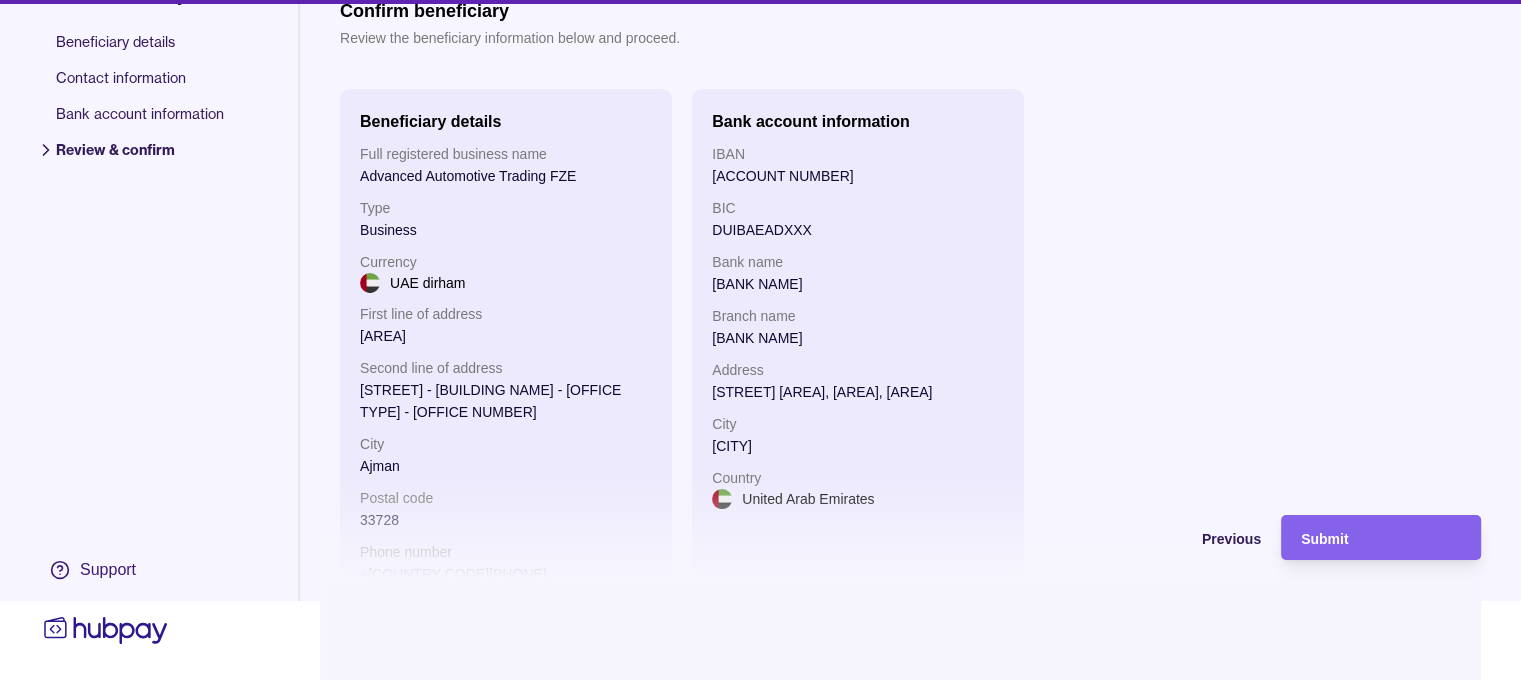 scroll, scrollTop: 100, scrollLeft: 0, axis: vertical 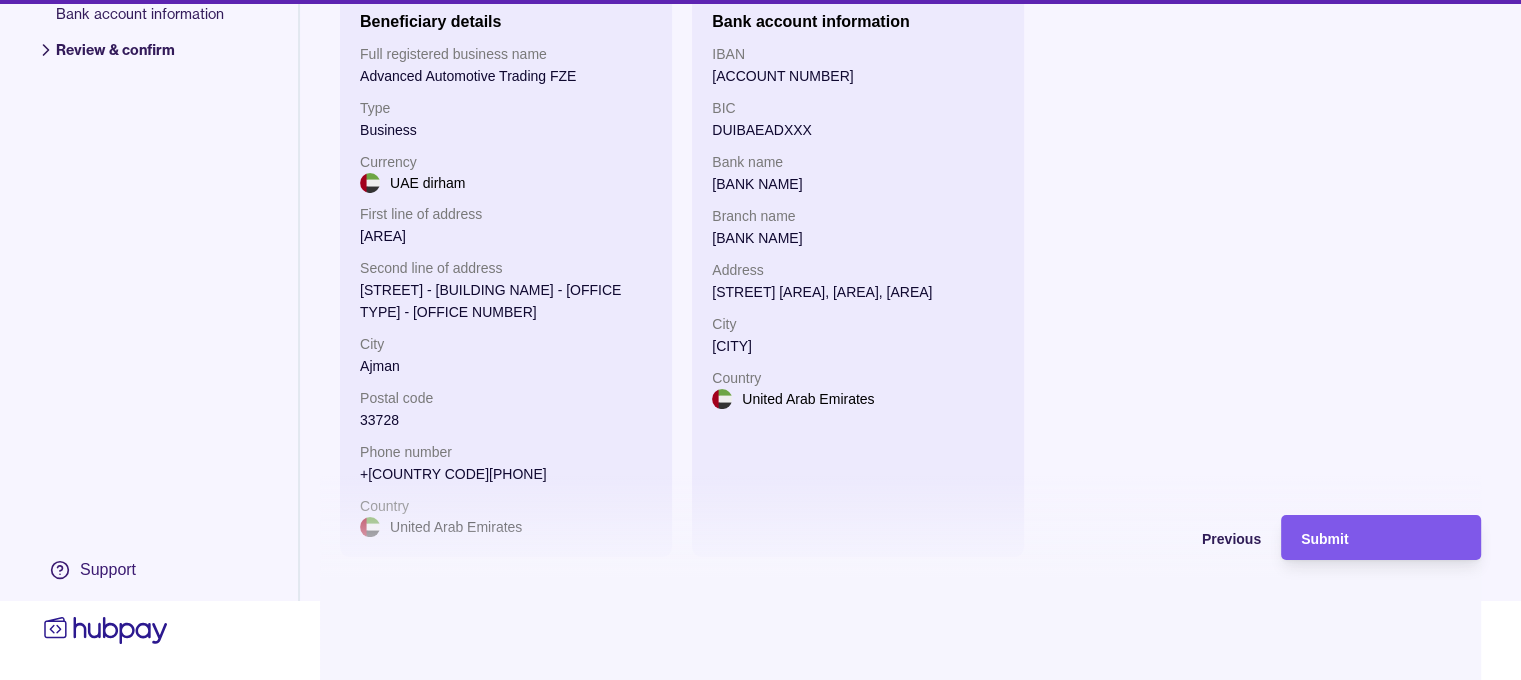 click on "Submit" at bounding box center [1381, 538] 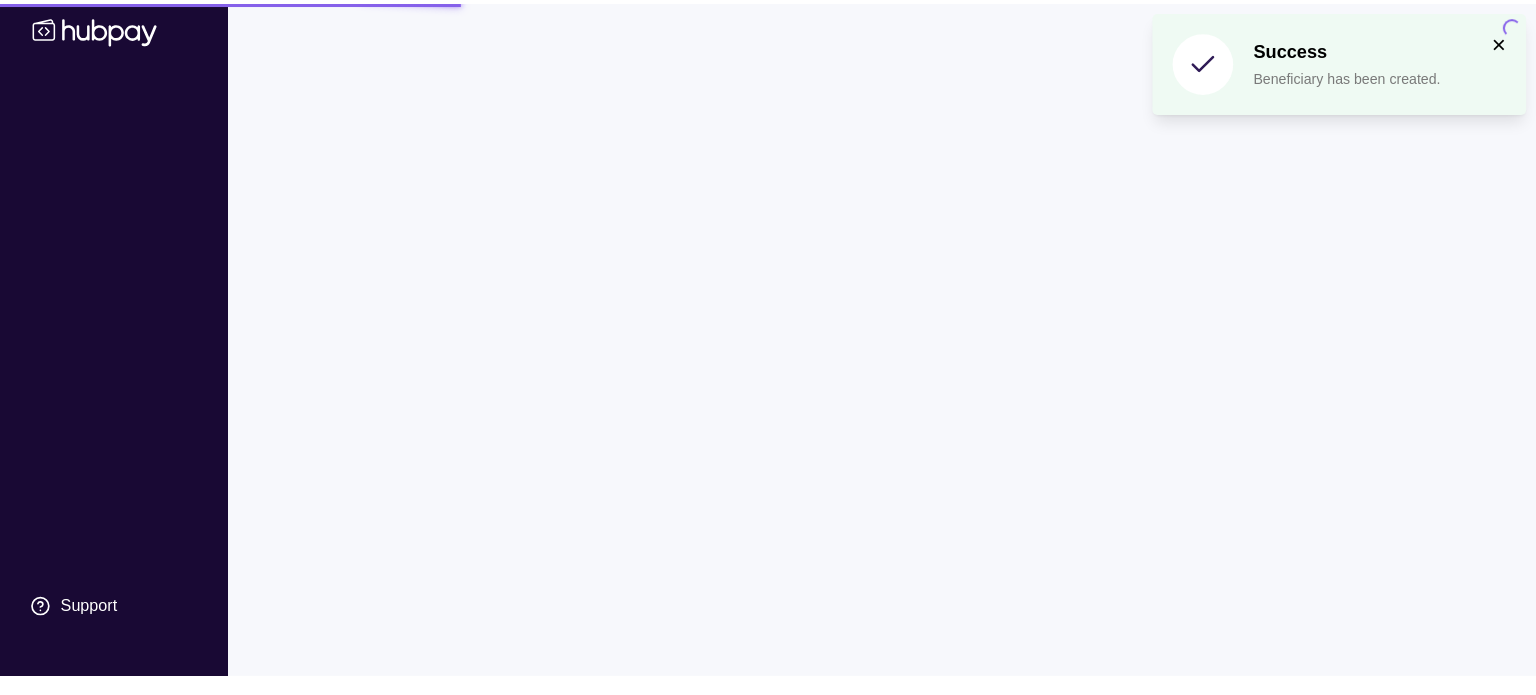 scroll, scrollTop: 0, scrollLeft: 0, axis: both 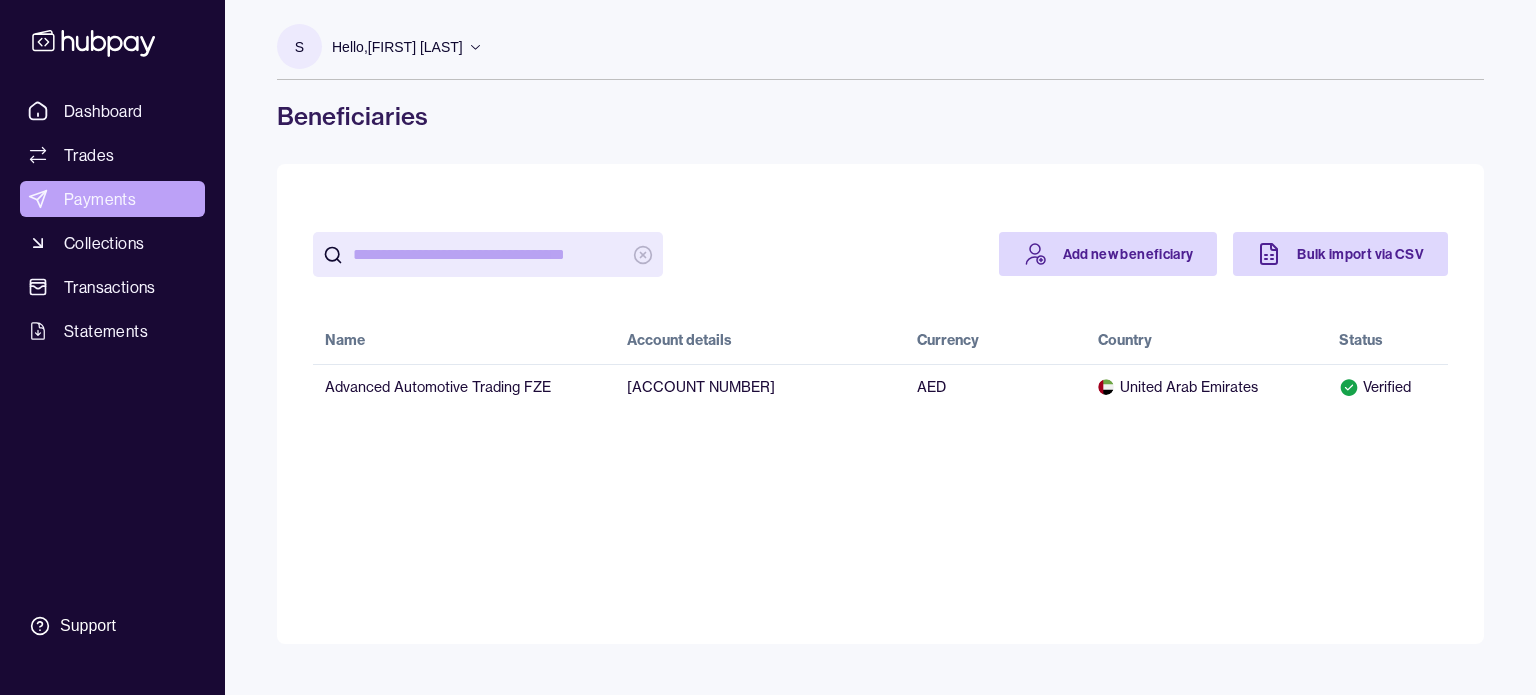 click on "Payments" at bounding box center [100, 199] 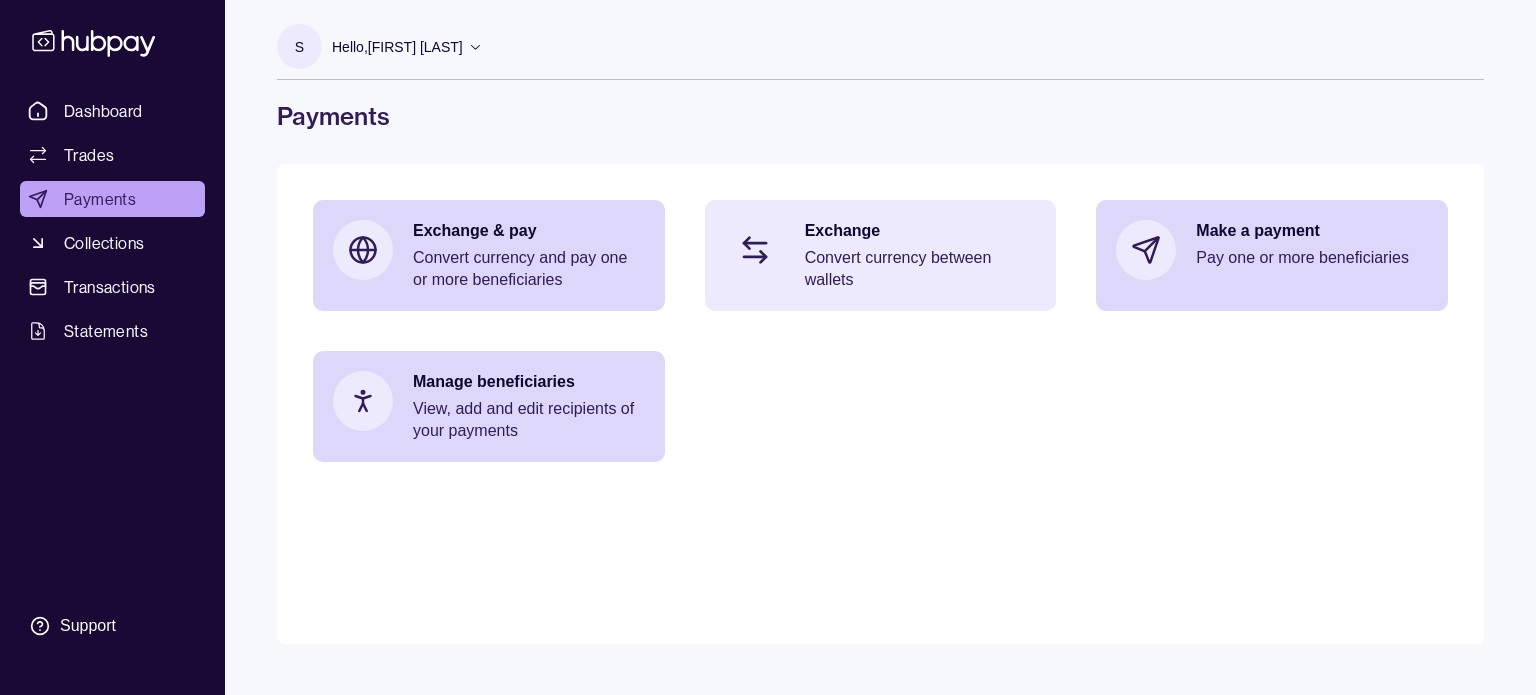 click on "Convert currency between wallets" at bounding box center (921, 269) 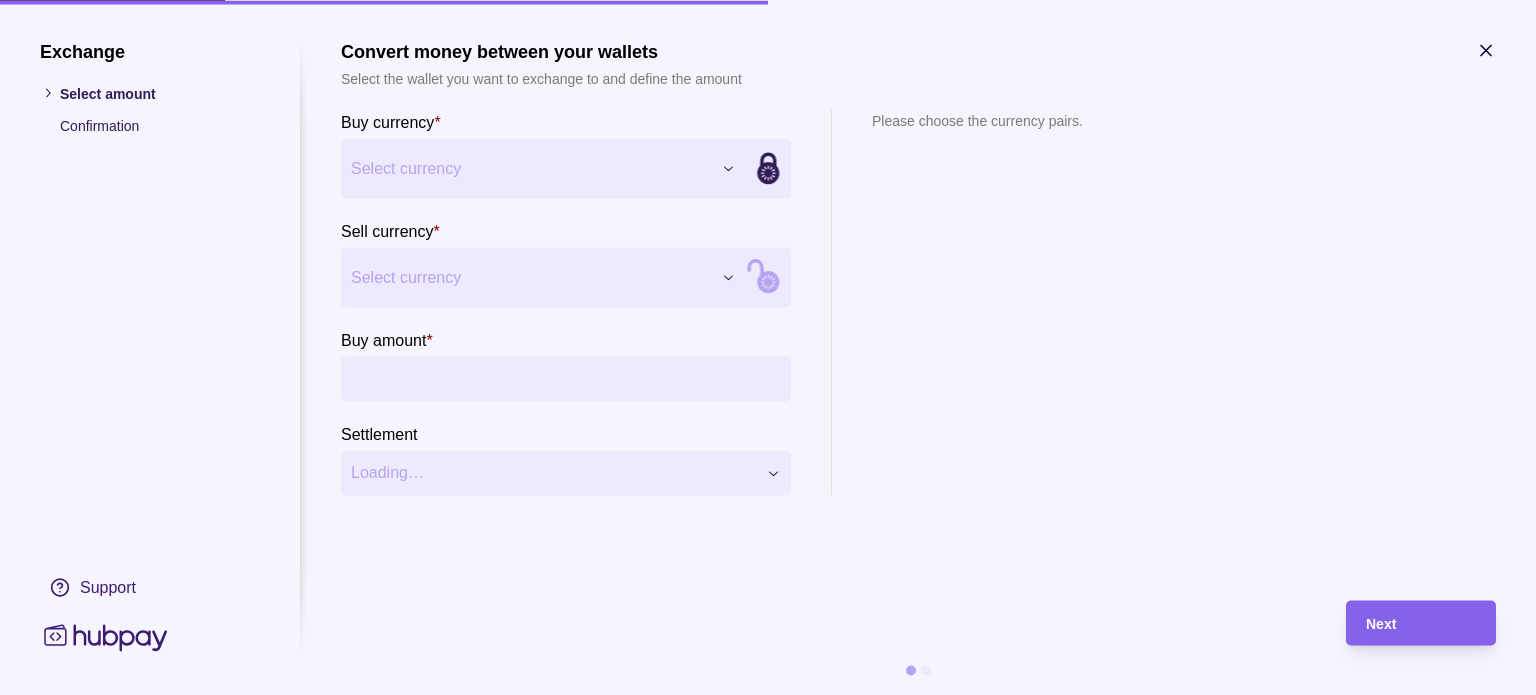 click on "Dashboard Trades Payments Collections Transactions Statements Support S Hello,  [FIRST] [LAST] ADVANCED AUTOMOTIVE TRADING FZE Account Terms and conditions Privacy policy Sign out Payments Exchange & pay Convert currency and pay one or more beneficiaries Exchange Convert currency between wallets Make a payment Pay one or more beneficiaries Manage beneficiaries View, add and edit recipients of your payments Payments | Hubpay Exchange Select amount Confirmation Support Convert money between your wallets Select the wallet you want to exchange to and define the amount Buy currency * Select currency *** *** *** Sell currency * Select currency *** *** *** Buy amount * Settlement Loading… Please choose the currency pairs. Next" at bounding box center [768, 347] 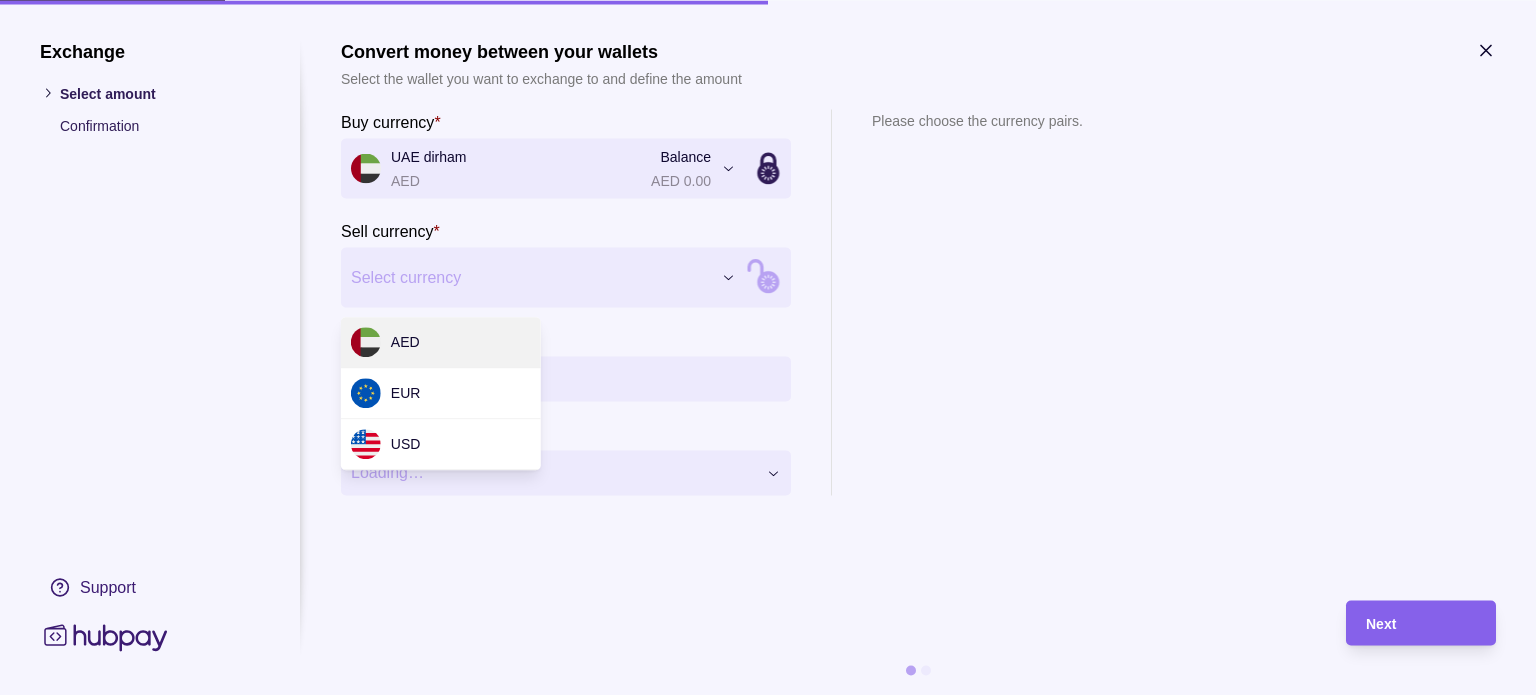 click on "Dashboard Trades Payments Collections Transactions Statements Support S Hello,  [FIRST] [LAST] ADVANCED AUTOMOTIVE TRADING FZE Account Terms and conditions Privacy policy Sign out Payments Exchange & pay Convert currency and pay one or more beneficiaries Exchange Convert currency between wallets Make a payment Pay one or more beneficiaries Manage beneficiaries View, add and edit recipients of your payments Payments | Hubpay Exchange Select amount Confirmation Support Convert money between your wallets Select the wallet you want to exchange to and define the amount Buy currency * UAE dirham AED Balance AED 0.00 *** *** *** Sell currency * Select currency *** *** *** Buy amount * Settlement Loading… Please choose the currency pairs. Next AED EUR USD" at bounding box center [768, 347] 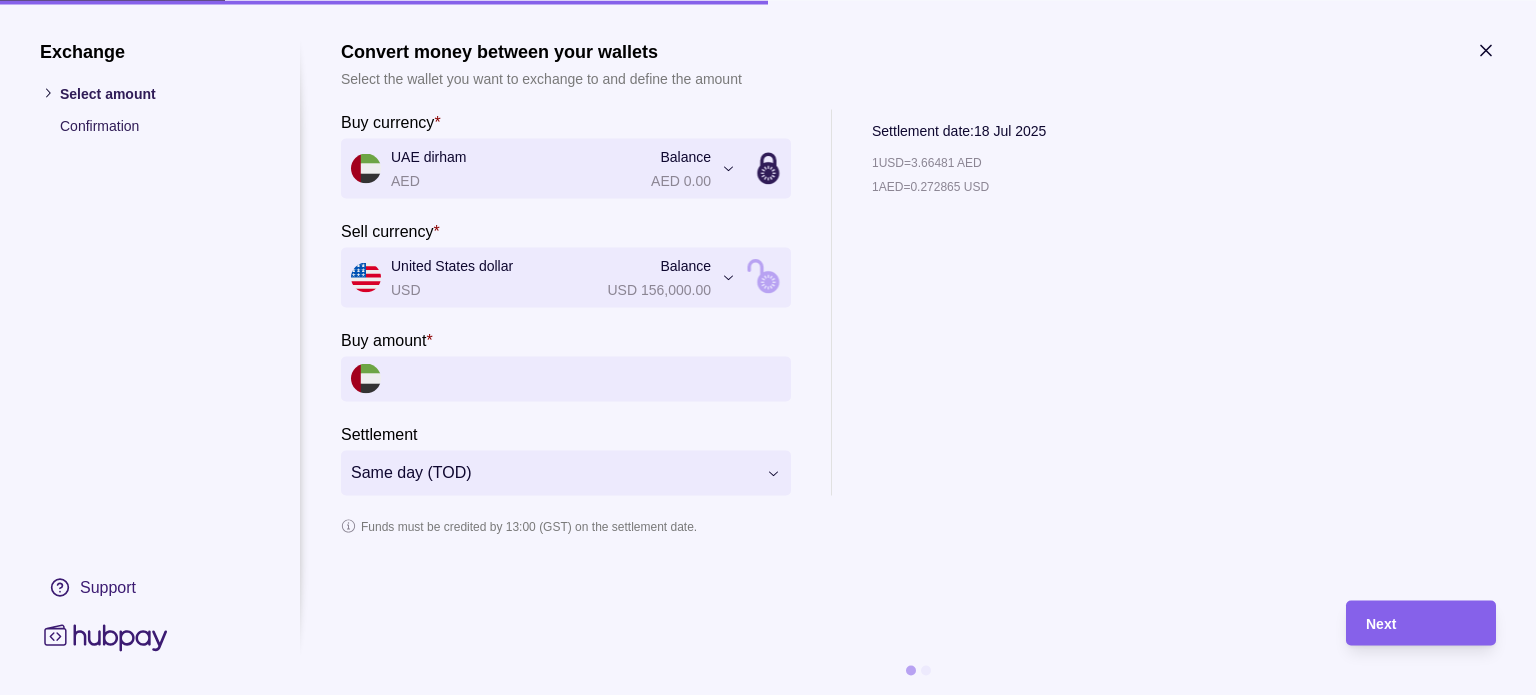 click 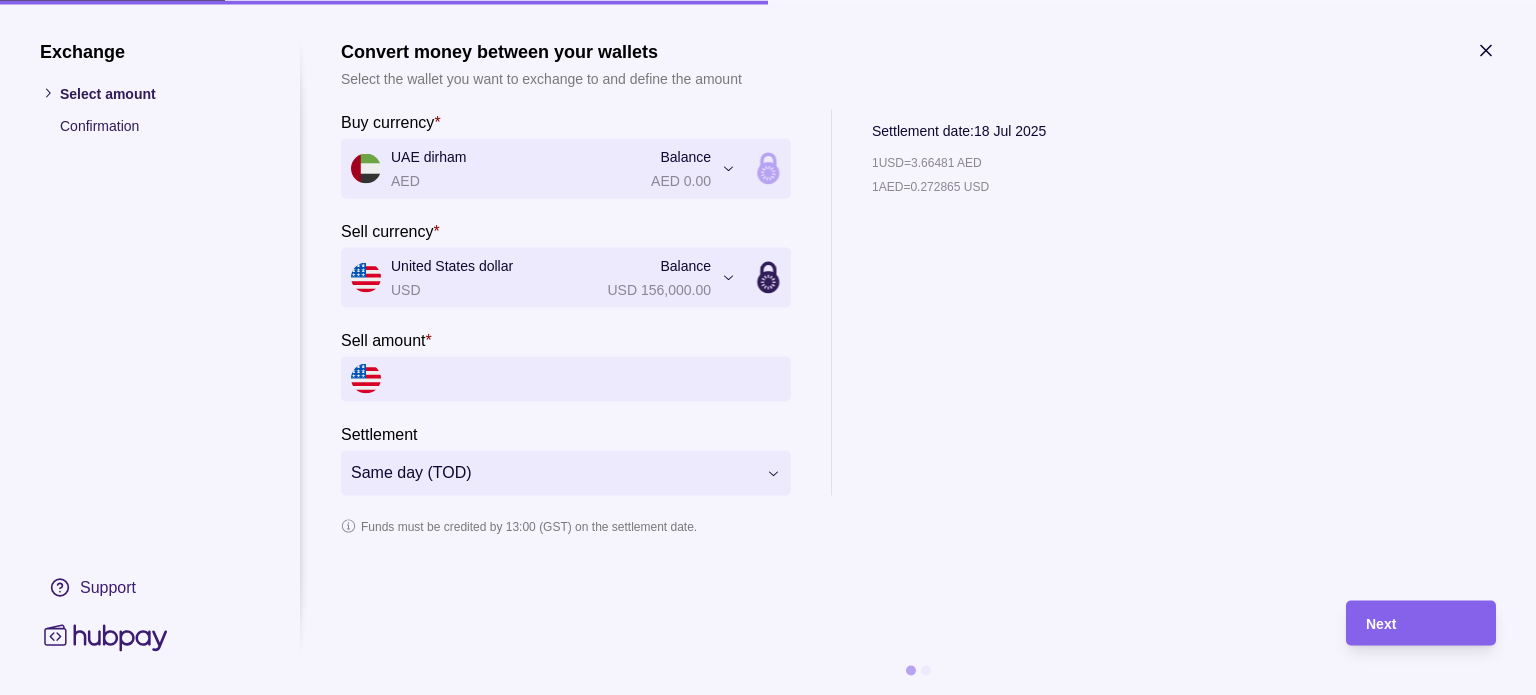 click on "Sell amount  *" at bounding box center [586, 378] 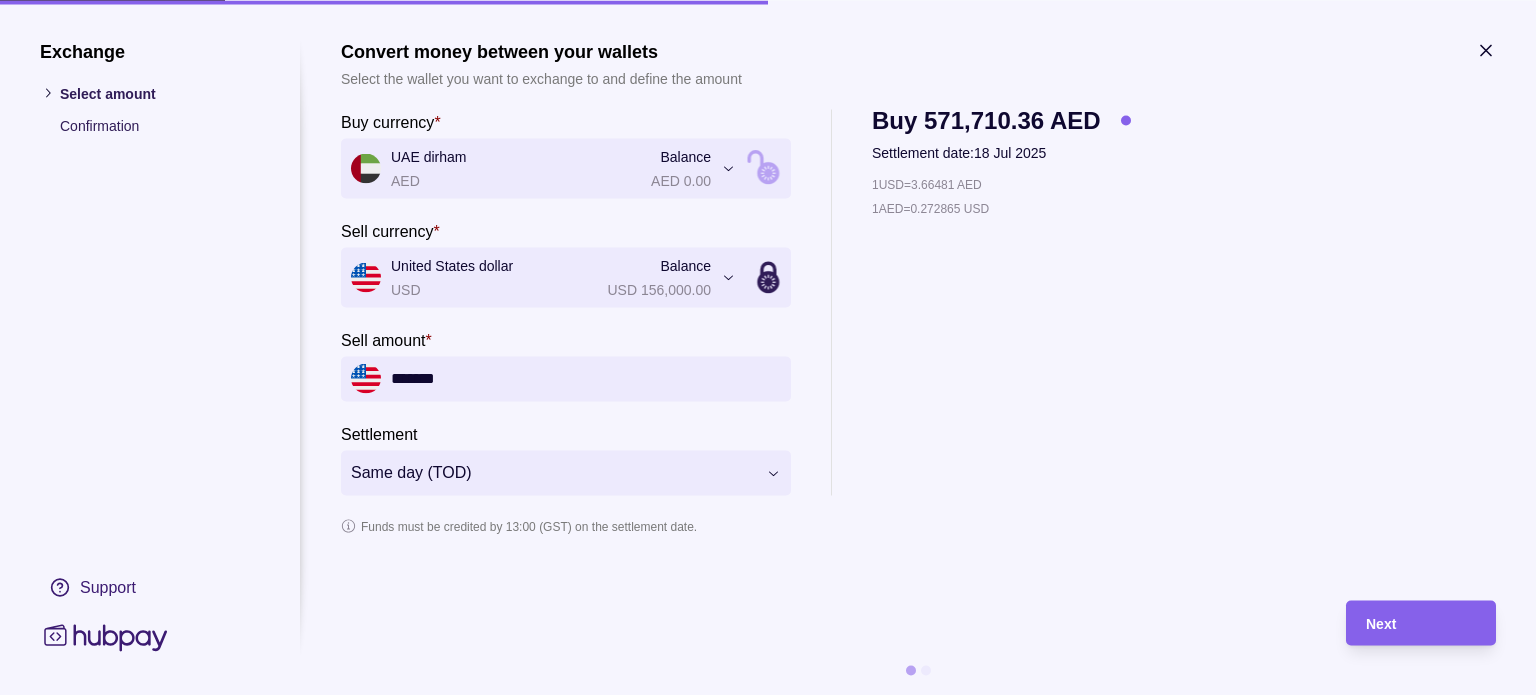 type on "*******" 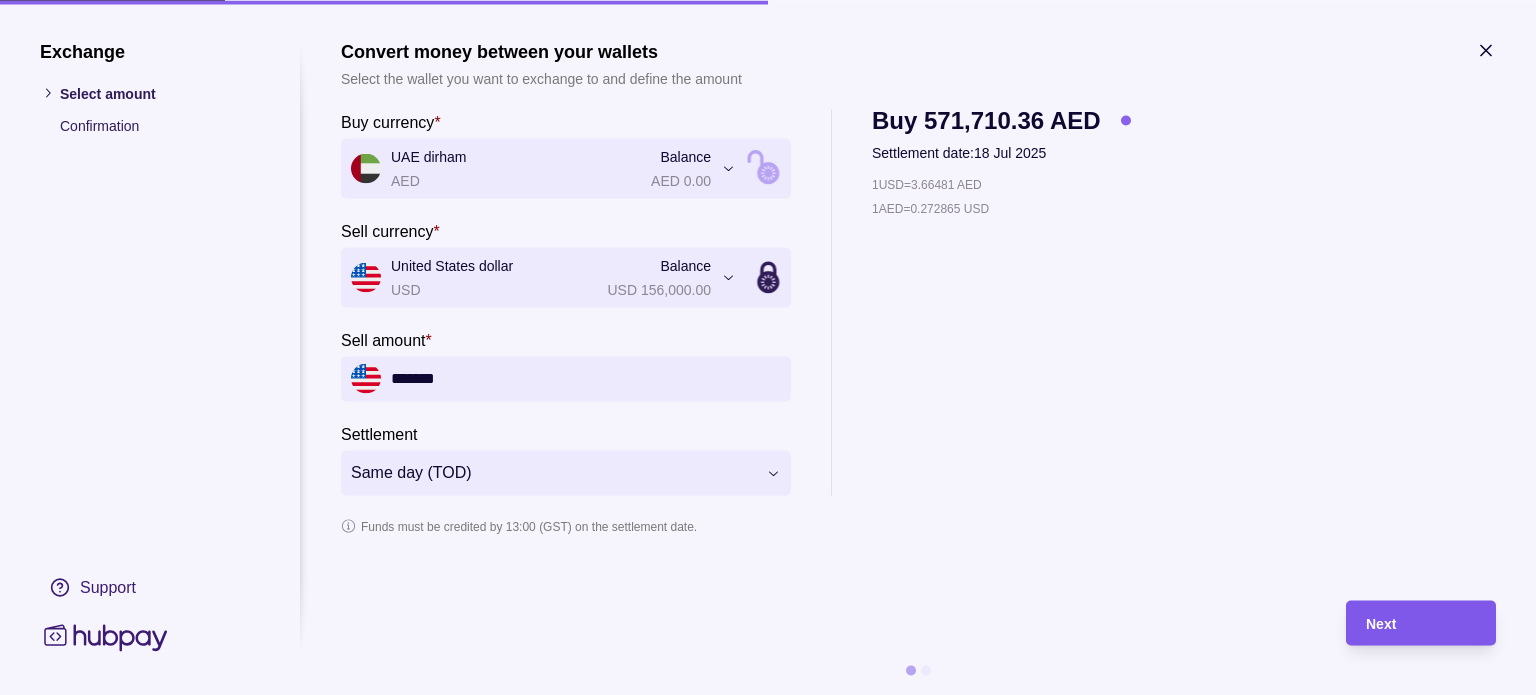 click on "Next" at bounding box center [1421, 623] 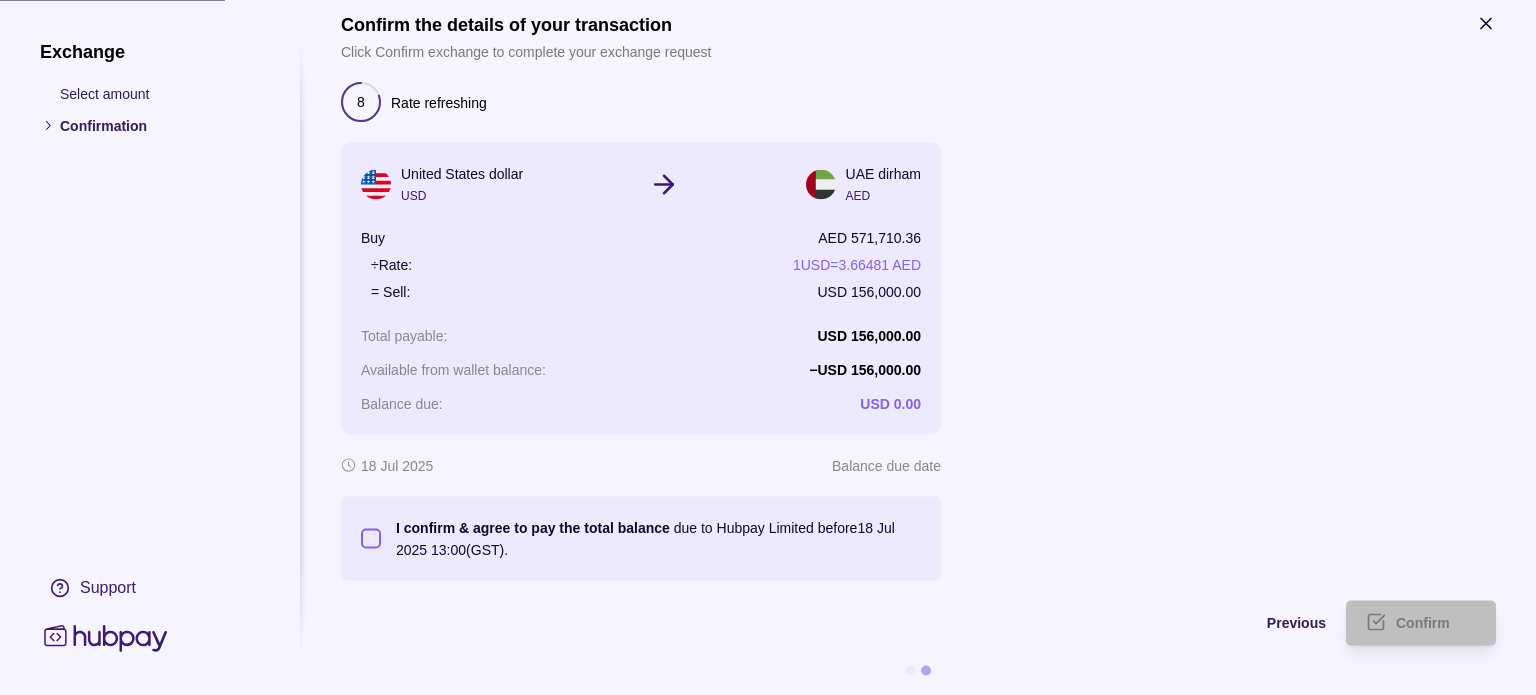scroll, scrollTop: 43, scrollLeft: 0, axis: vertical 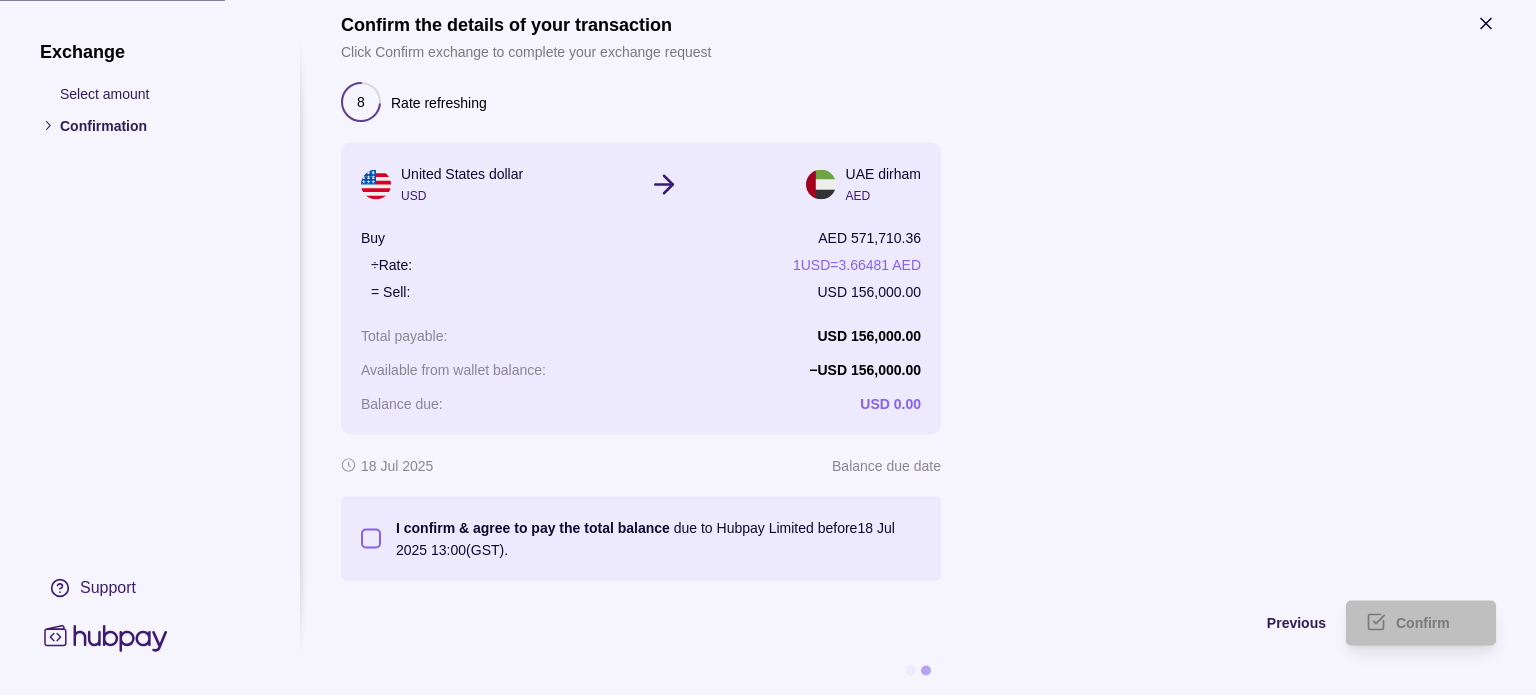 click on "I confirm & agree to pay the total balance   due to Hubpay Limited before  18 Jul 2025   13:00  (GST)." at bounding box center (371, 538) 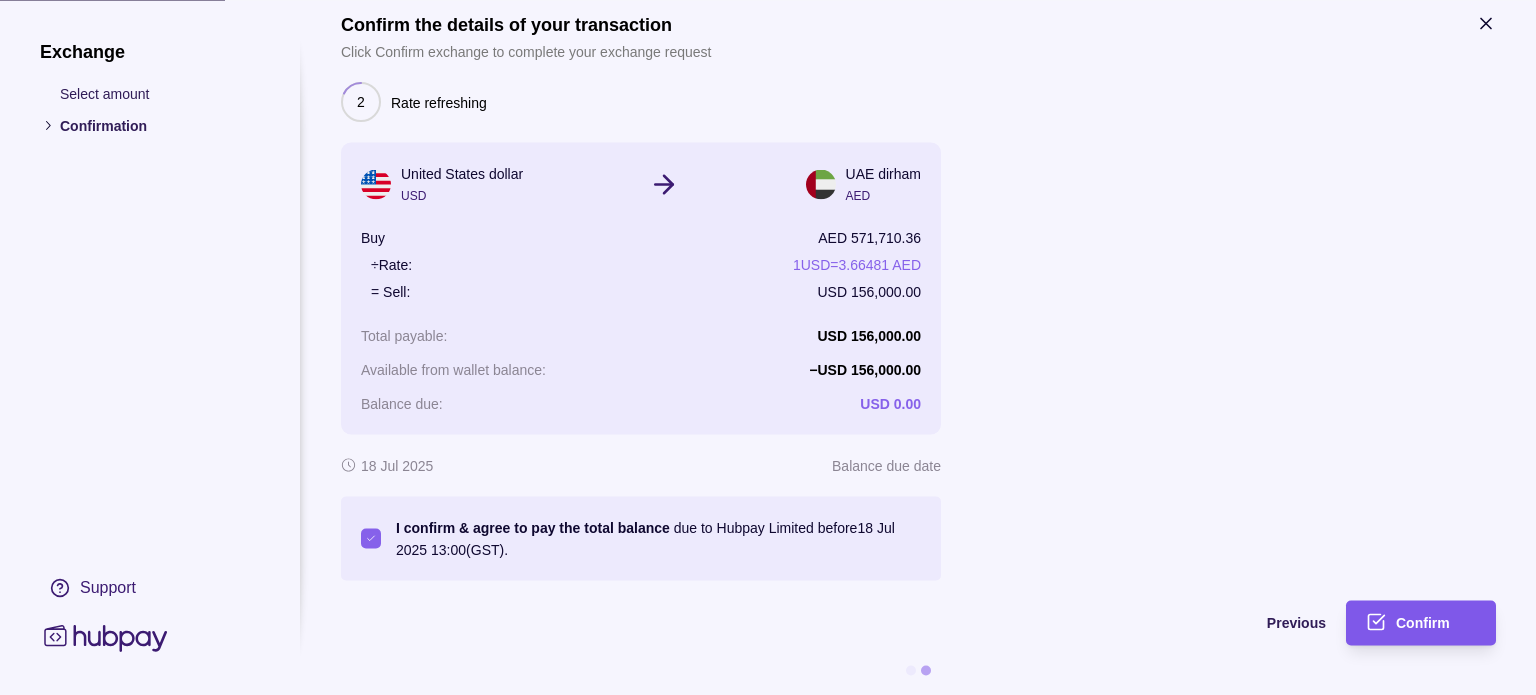 click on "Confirm" at bounding box center (1423, 624) 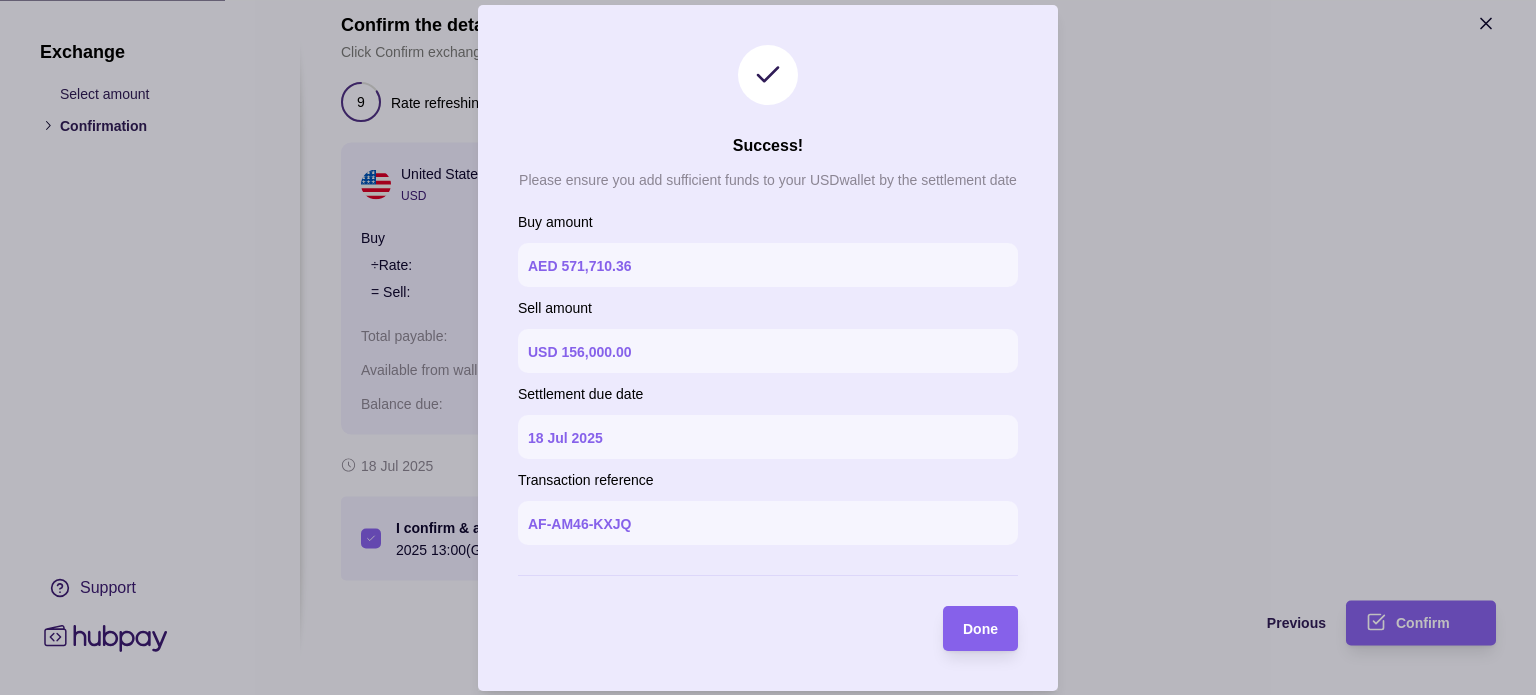 drag, startPoint x: 852, startPoint y: 19, endPoint x: 1369, endPoint y: 187, distance: 543.6111 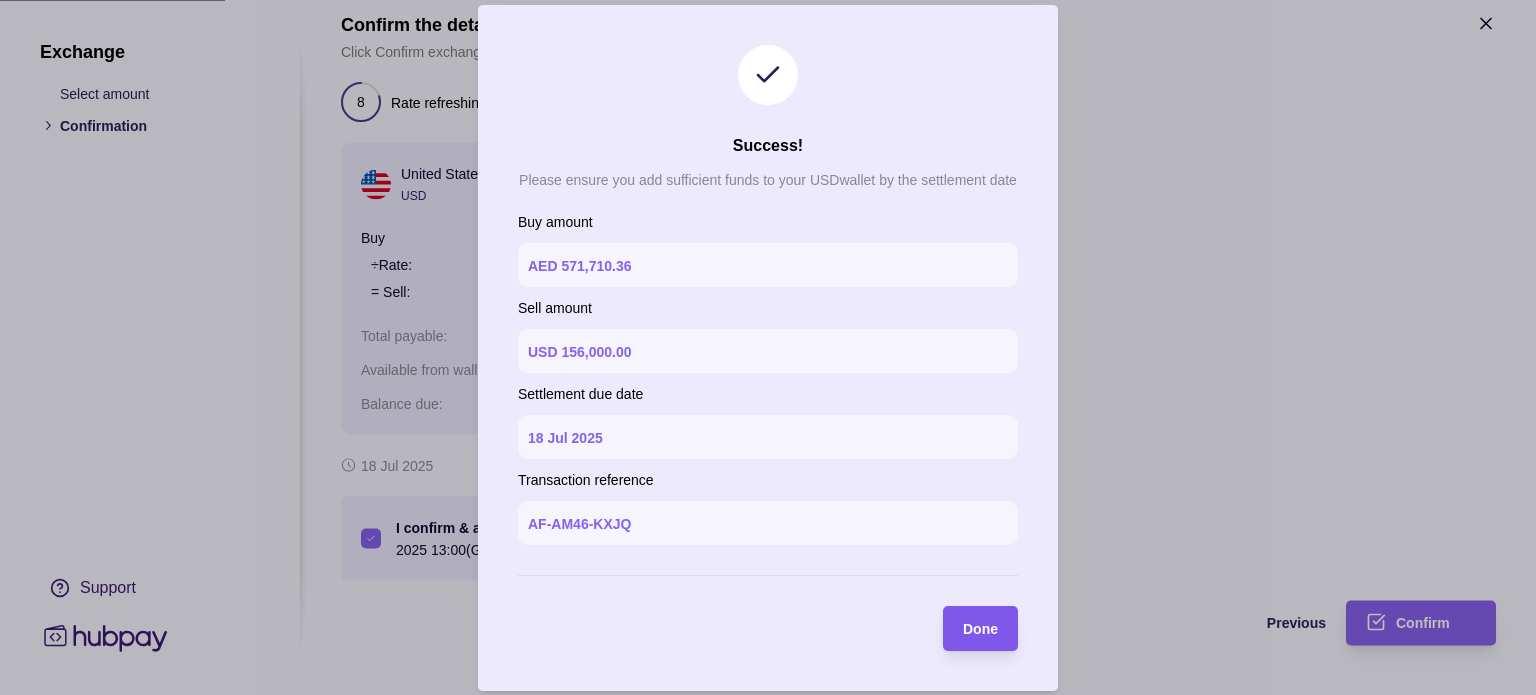 click on "Done" at bounding box center (980, 629) 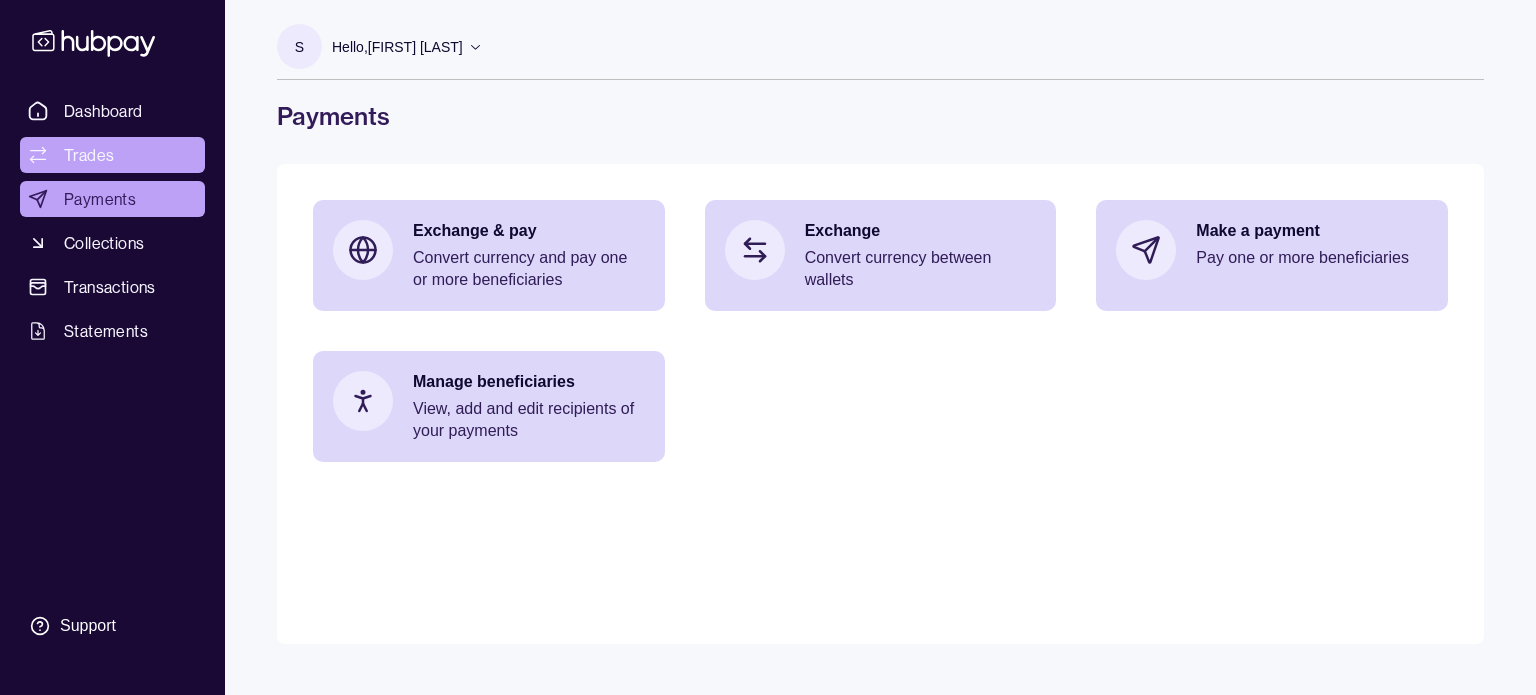 click on "Trades" at bounding box center (89, 155) 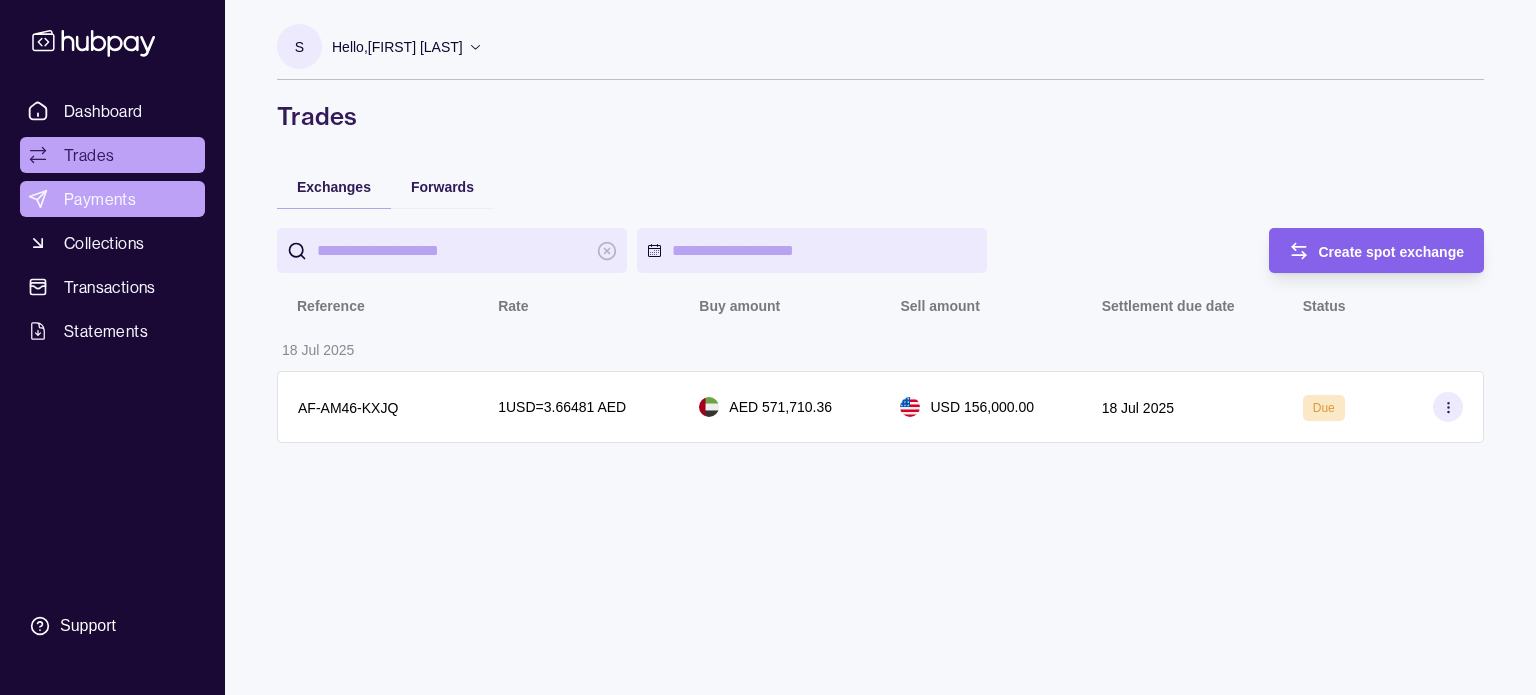 click on "Payments" at bounding box center [100, 199] 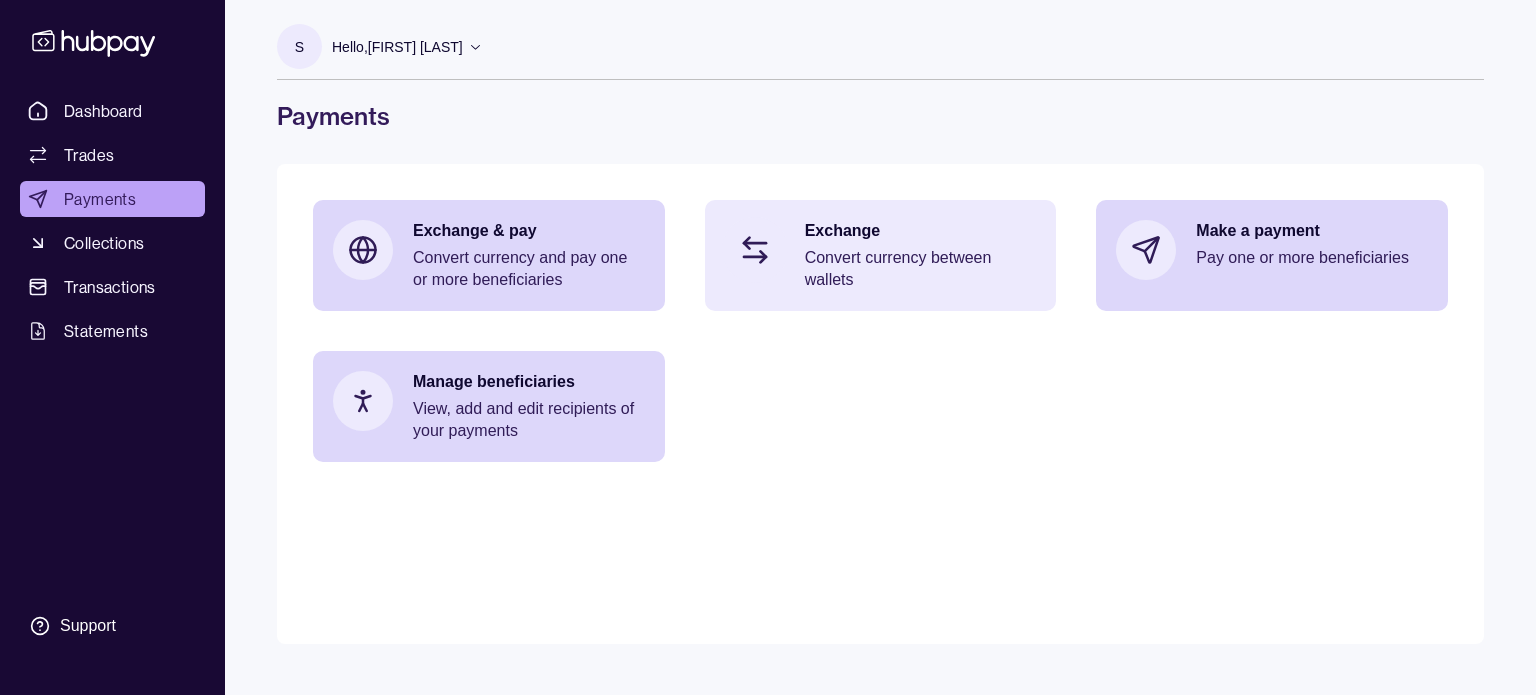 click on "Convert currency between wallets" at bounding box center (921, 269) 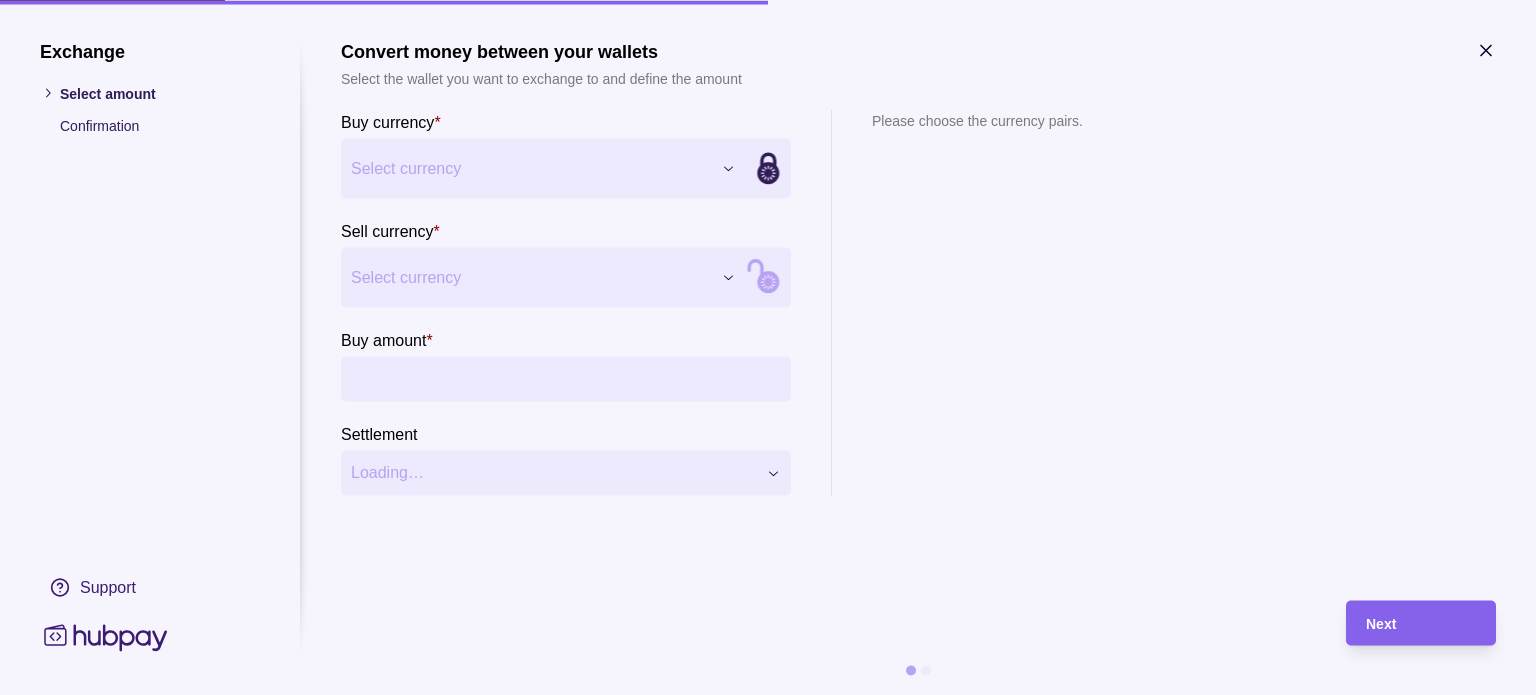 click on "Confirmation" at bounding box center [160, 125] 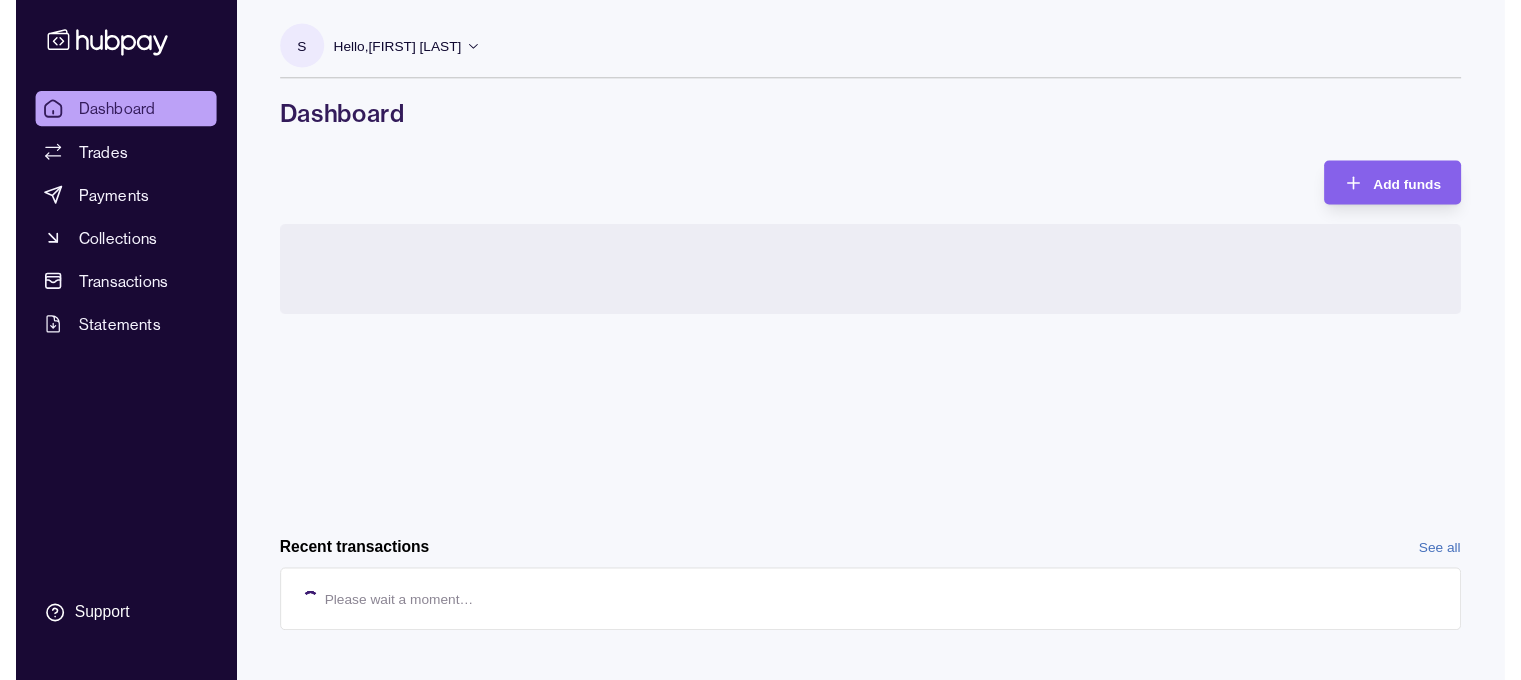 scroll, scrollTop: 0, scrollLeft: 0, axis: both 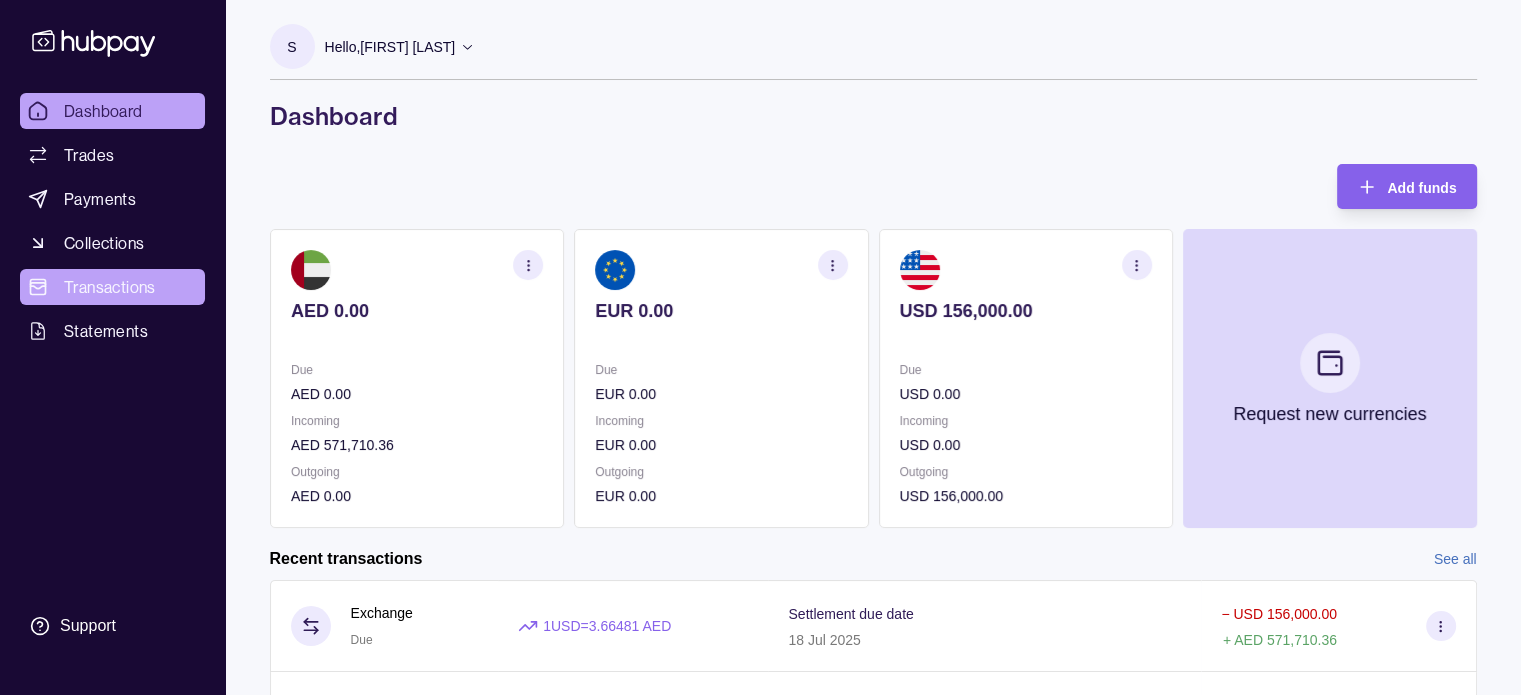 click on "Transactions" at bounding box center (110, 287) 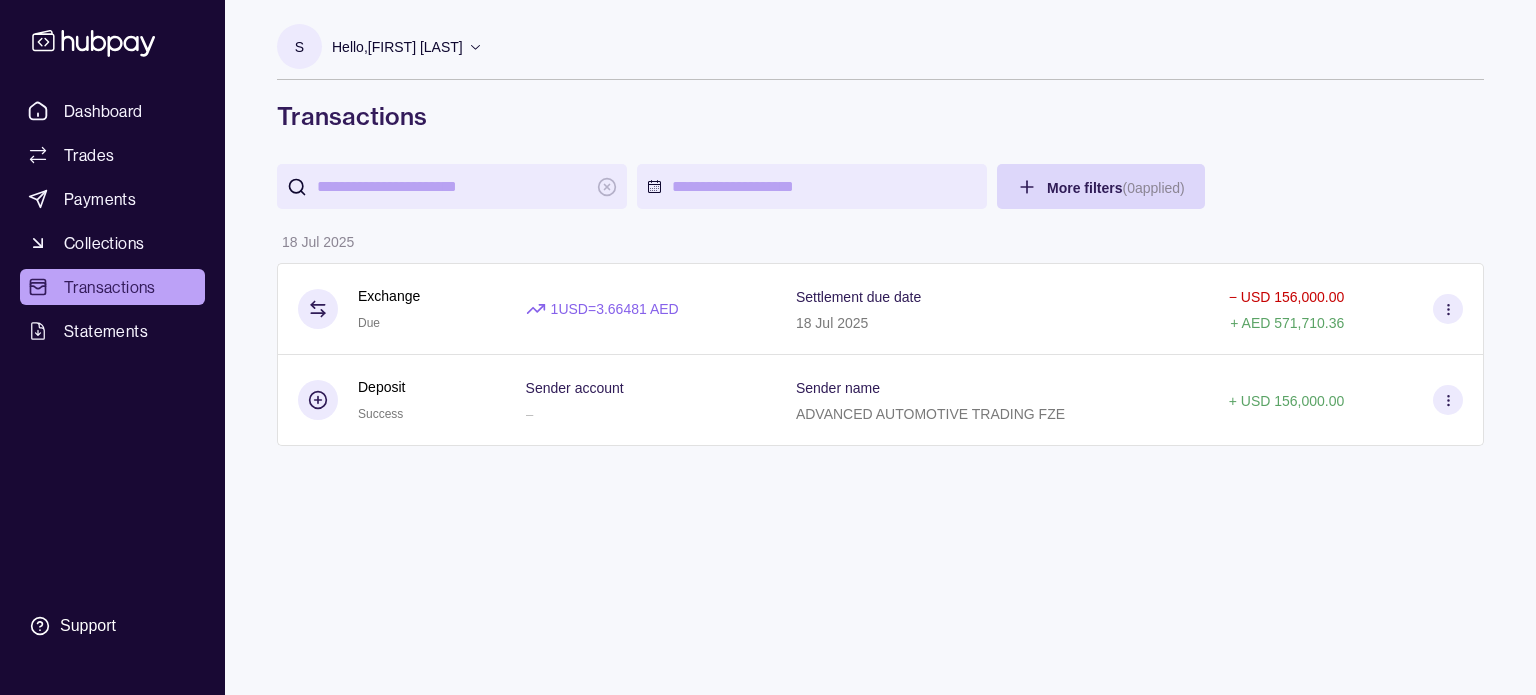 drag, startPoint x: 462, startPoint y: 495, endPoint x: 765, endPoint y: 471, distance: 303.949 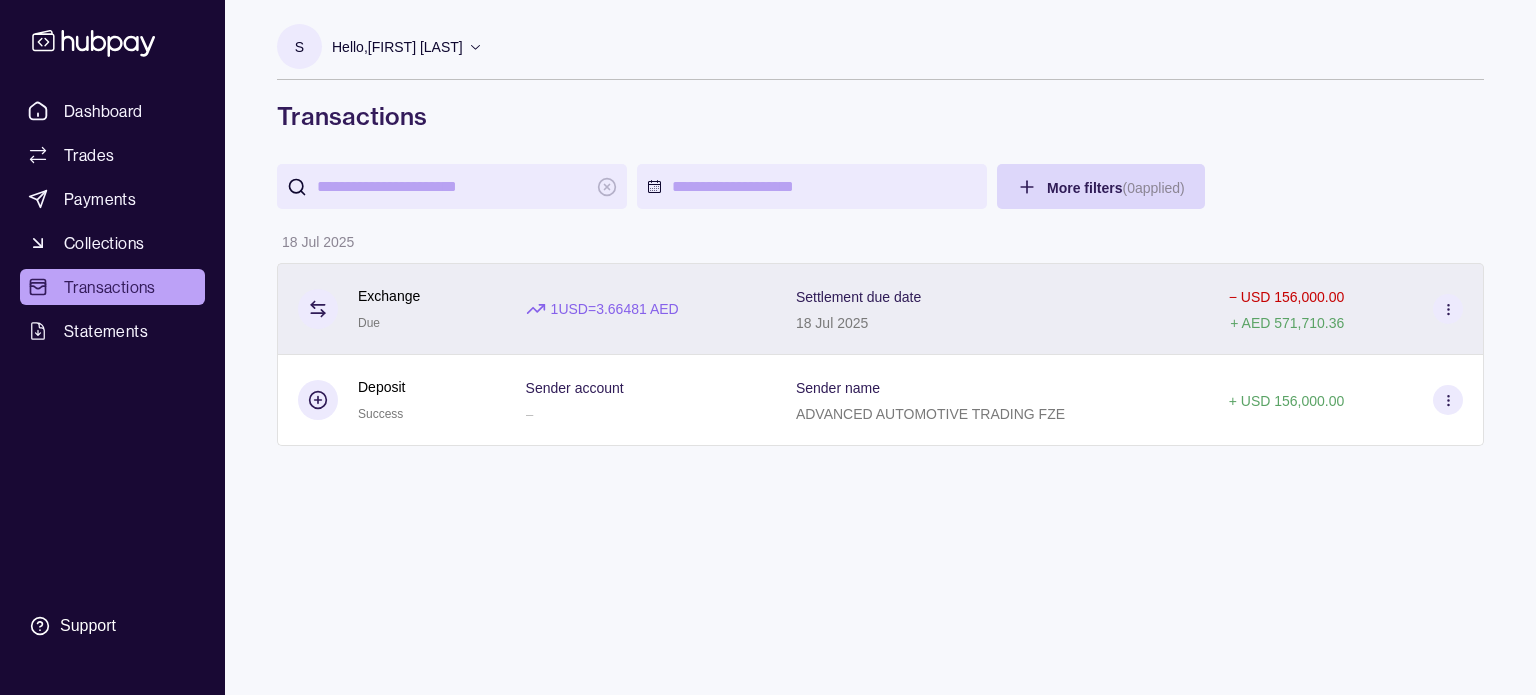 click 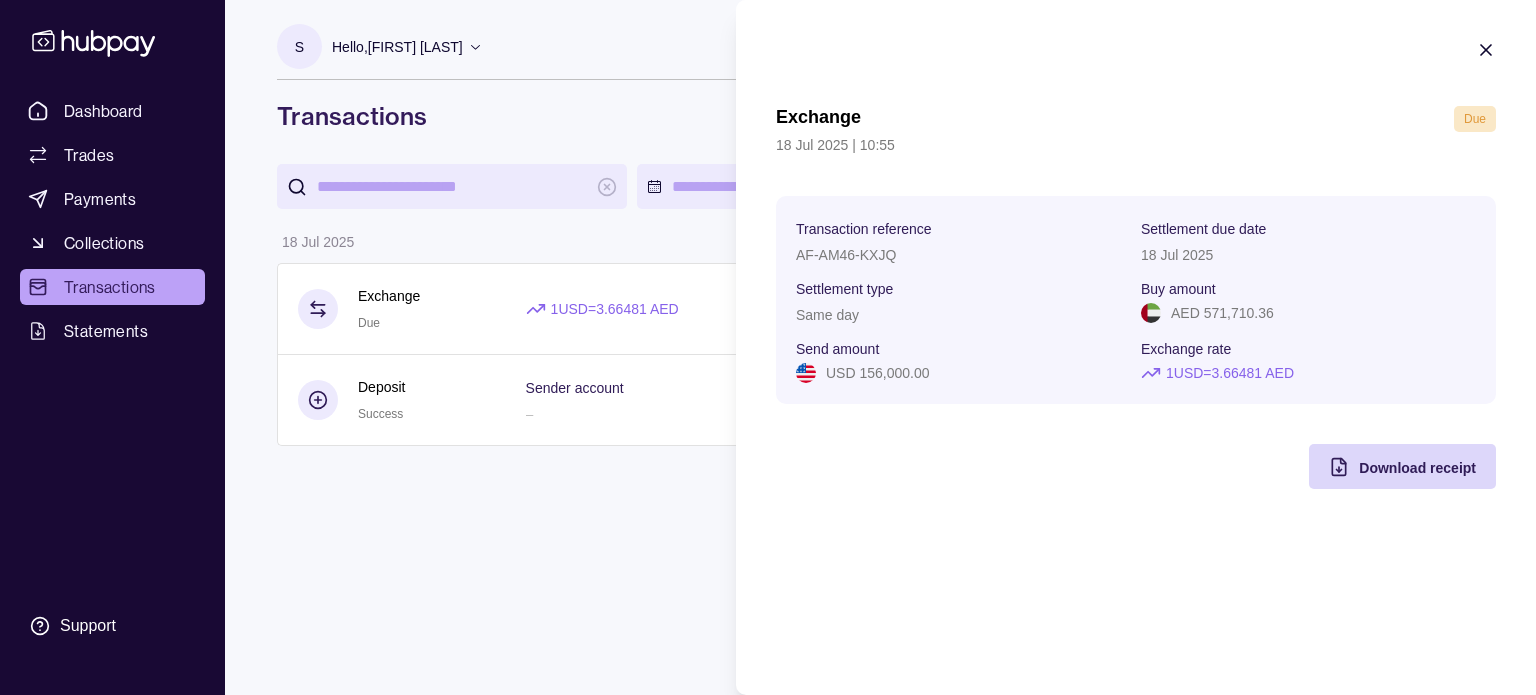 click on "Dashboard Trades Payments Collections Transactions Statements Support S Hello,  Shatha Shaqrah ADVANCED AUTOMOTIVE TRADING FZE Account Terms and conditions Privacy policy Sign out Transactions More filters  ( 0  applied) Details Amount 18 Jul 2025 Exchange Due 1  USD  =  3.66481   AED Settlement due date 18 Jul 2025 −   USD 156,000.00 +   AED 571,710.36 Deposit Success Sender account – Sender name ADVANCED AUTOMOTIVE TRADING FZE +   USD 156,000.00 Transactions | Hubpay Exchange Due 18 Jul 2025 | 10:55 Transaction reference AF-AM46-KXJQ Settlement due date 18 Jul 2025 Settlement type Same day Buy amount AED 571,710.36 Send amount USD 156,000.00 Exchange rate 1  USD  =  3.66481   AED Download receipt" at bounding box center [768, 347] 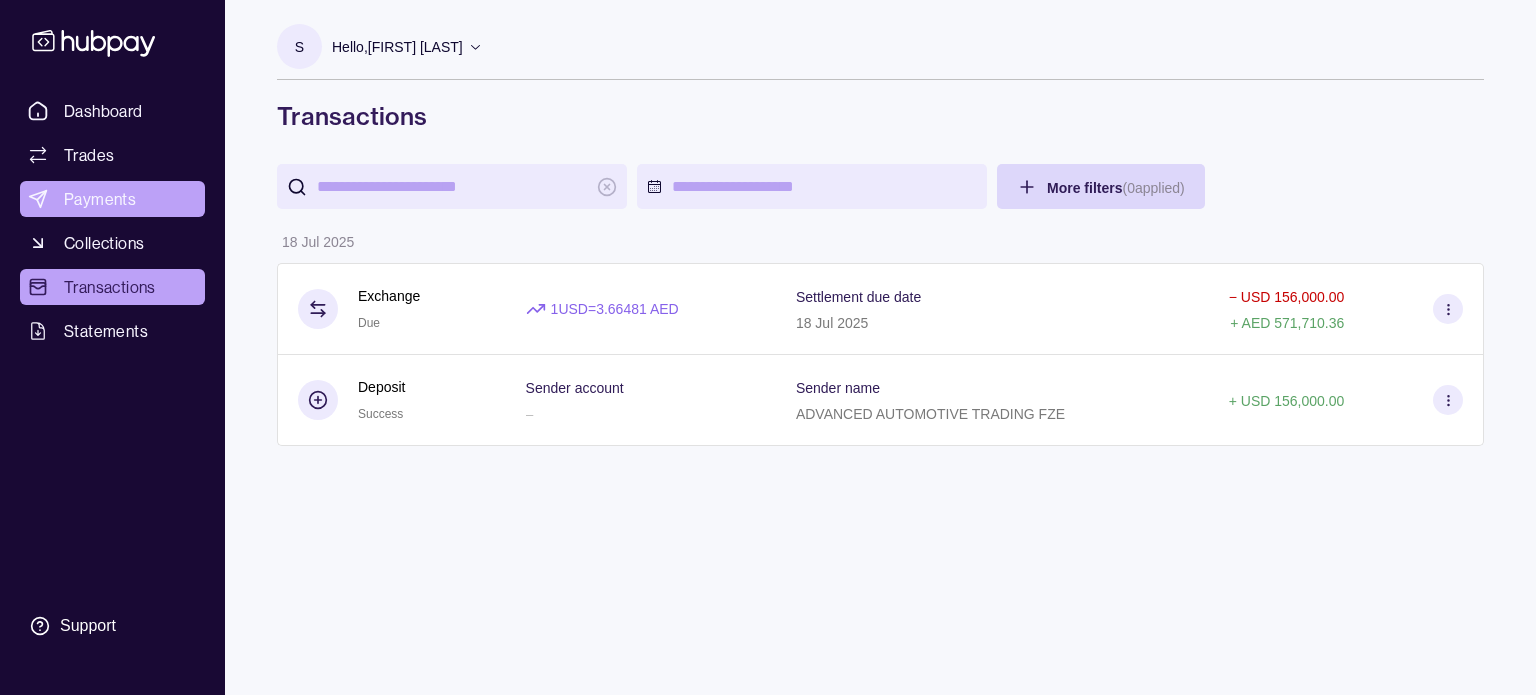 click on "Payments" at bounding box center (100, 199) 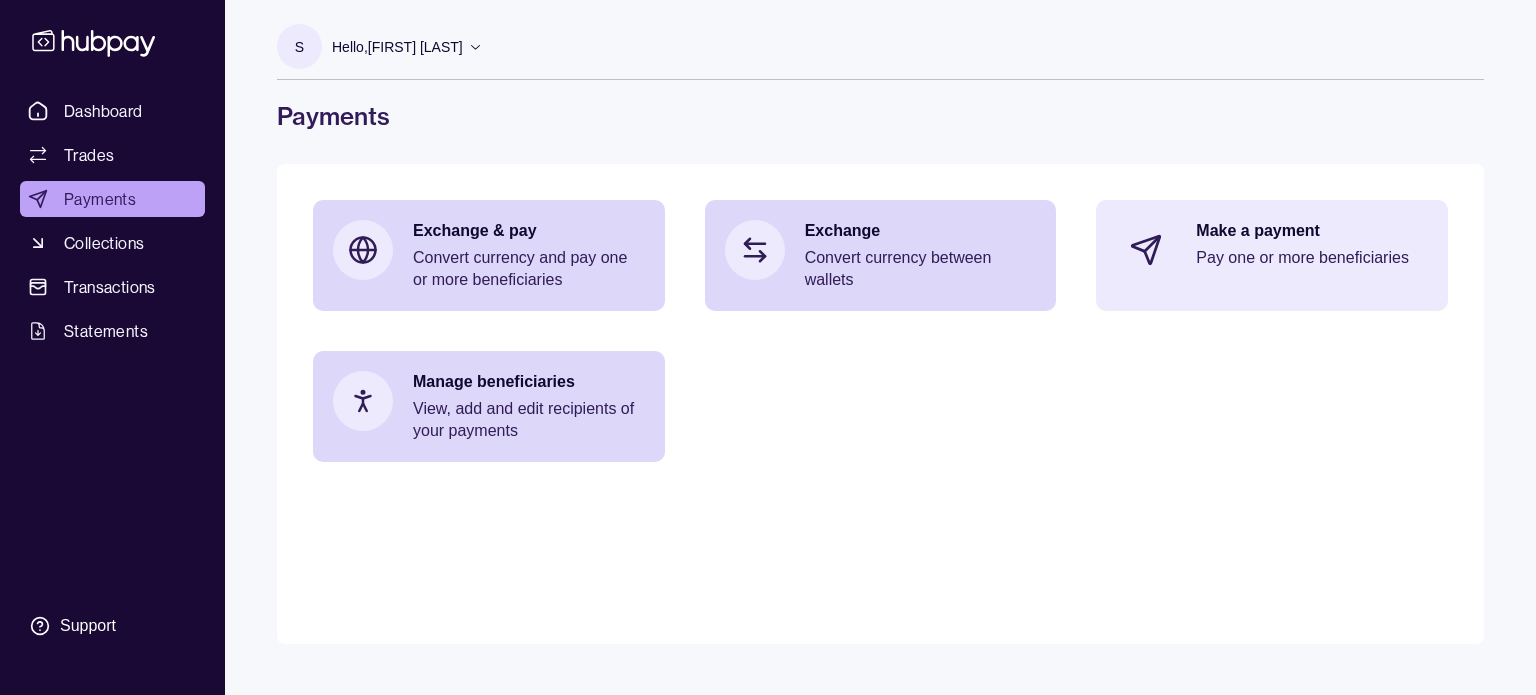 click on "Make a payment" at bounding box center (1312, 231) 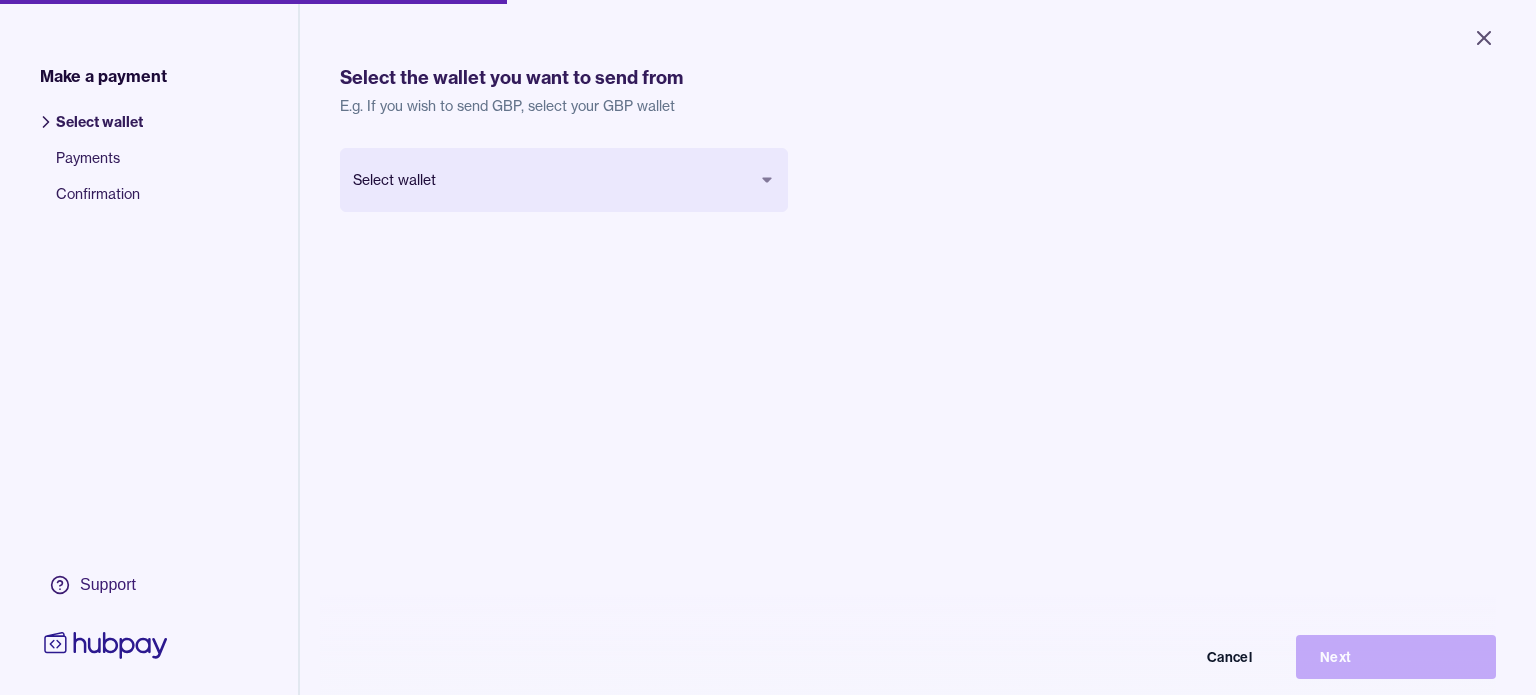 click on "Close Make a payment Select wallet Payments Confirmation Support Select the wallet you want to send from E.g. If you wish to send GBP, select your GBP wallet Select wallet Cancel Next Make a payment | Hubpay" at bounding box center [768, 347] 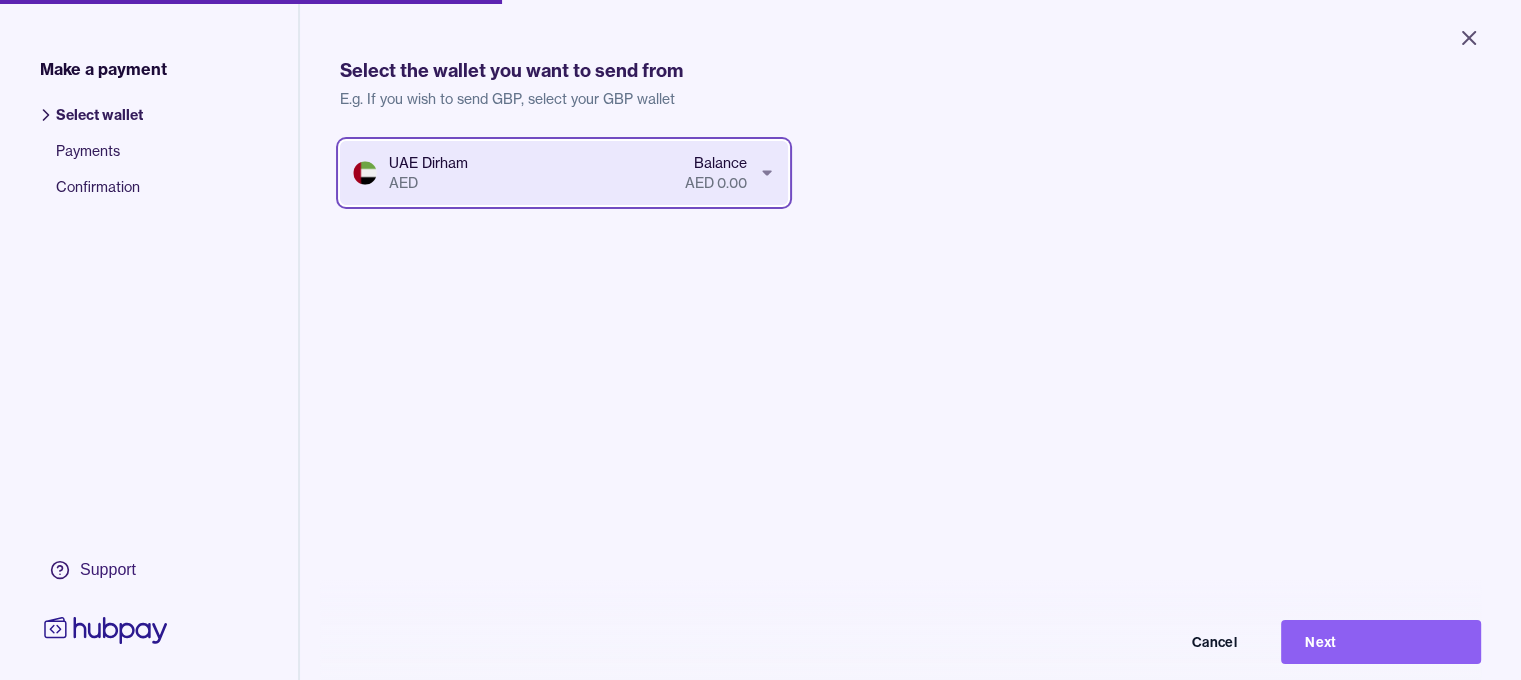 scroll, scrollTop: 0, scrollLeft: 0, axis: both 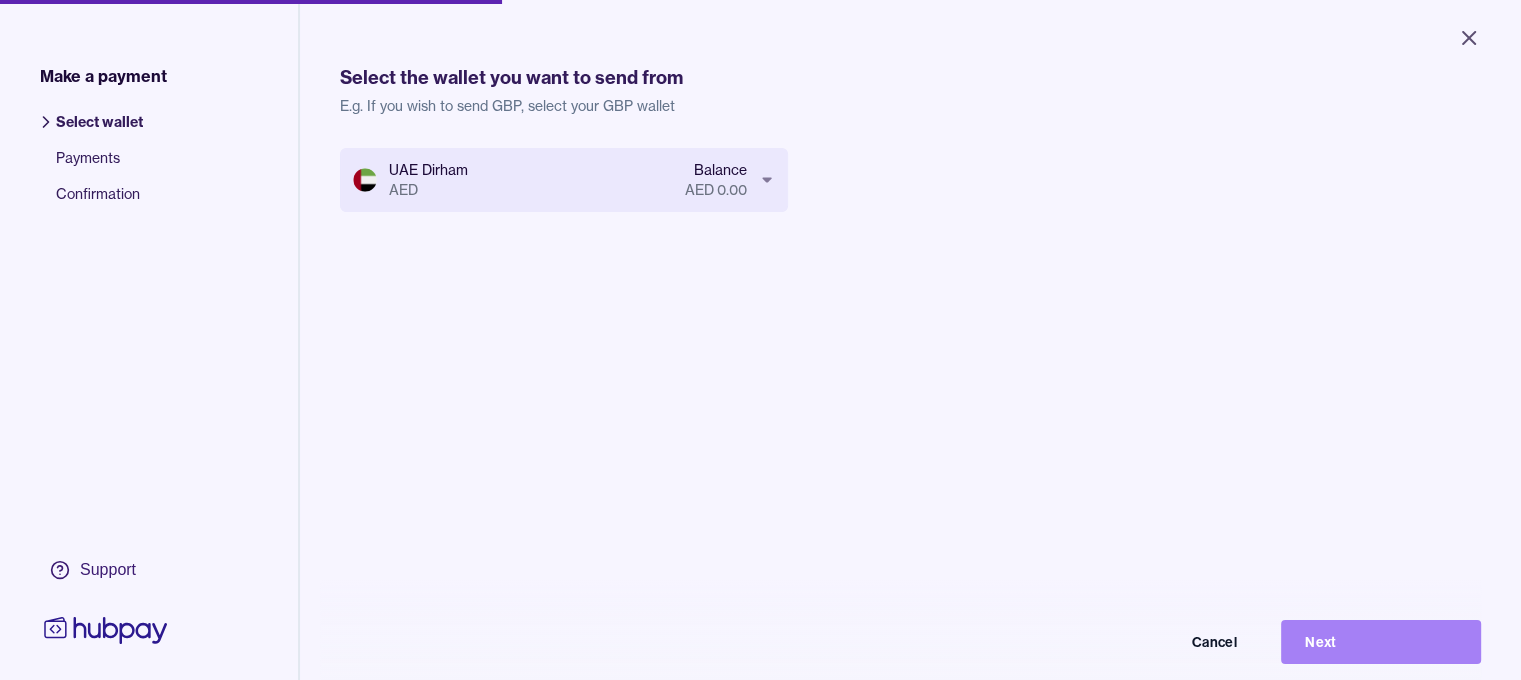 click on "Next" at bounding box center [1381, 642] 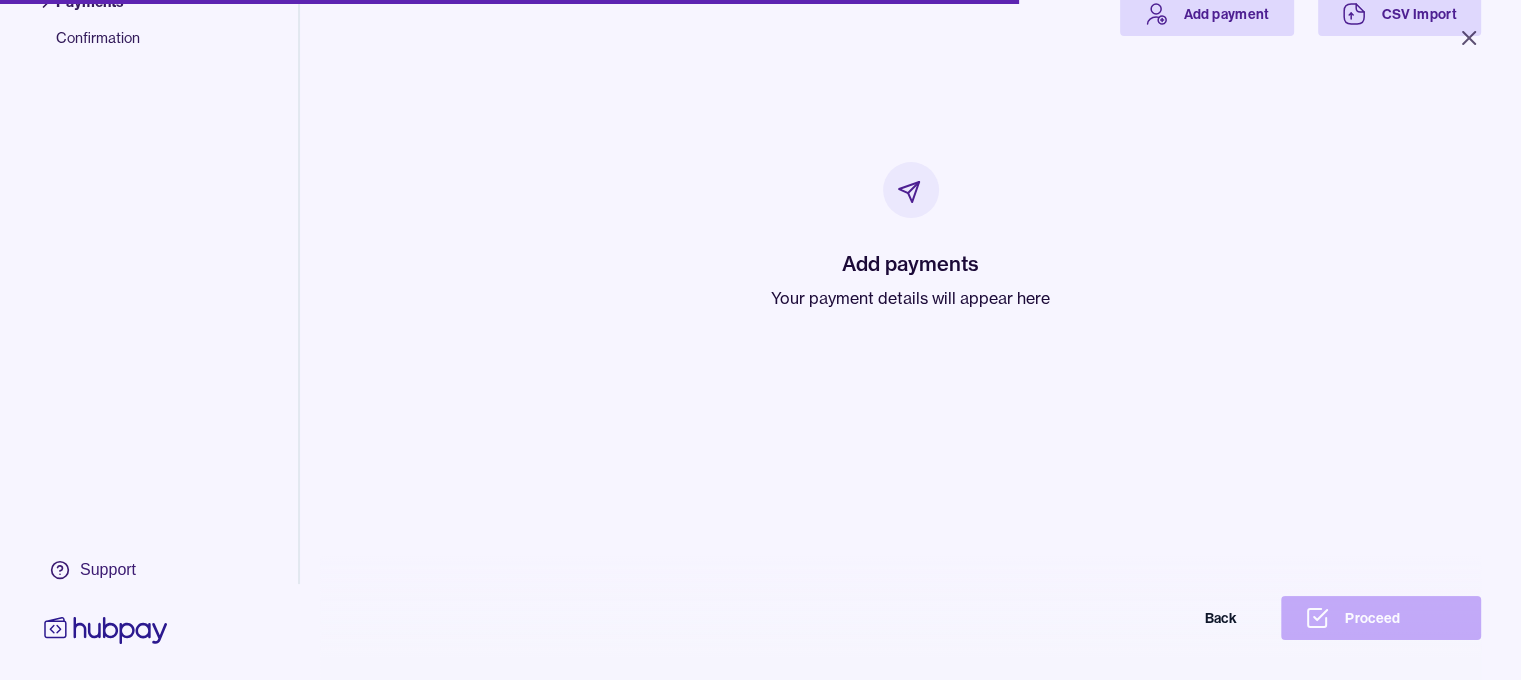 scroll, scrollTop: 0, scrollLeft: 0, axis: both 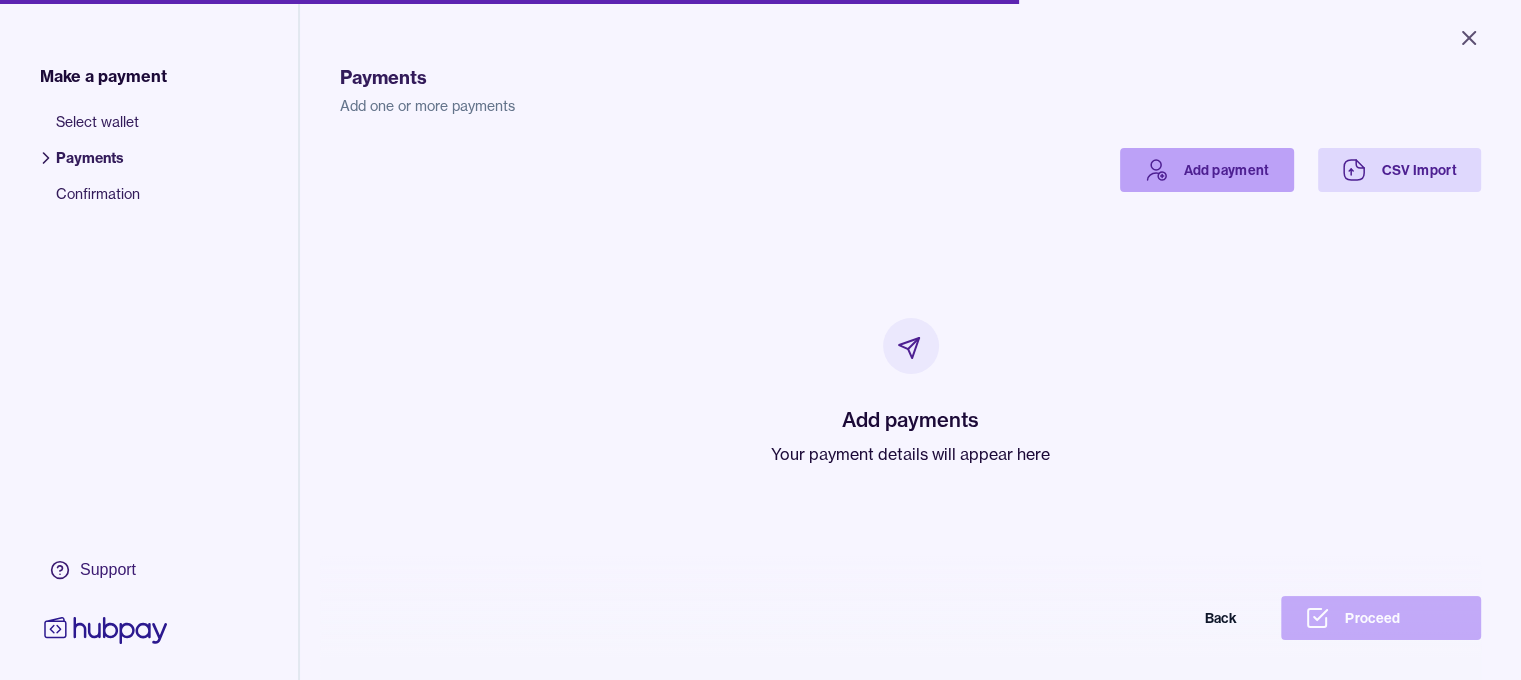 click on "Add payment" at bounding box center (1207, 170) 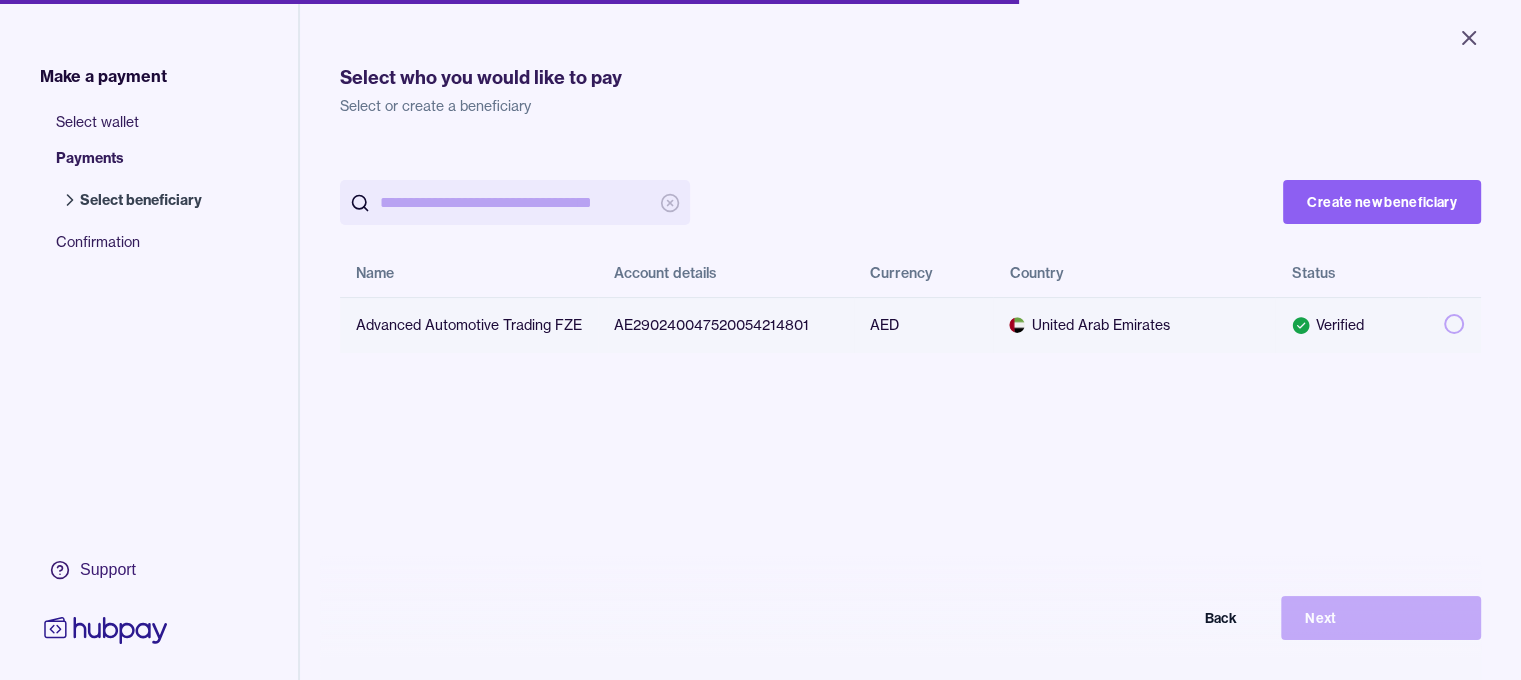 click on "Verified" at bounding box center [1351, 325] 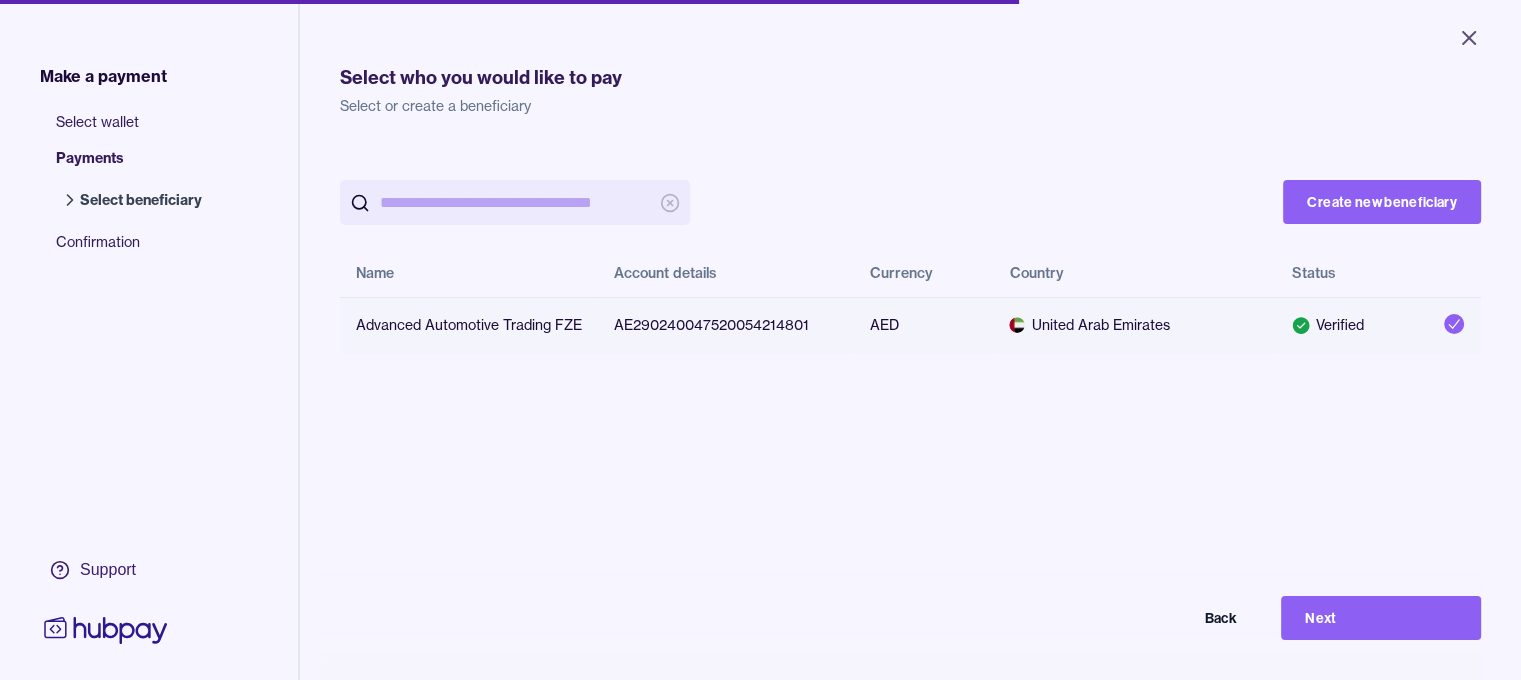 click on "Advanced Automotive Trading FZE" at bounding box center (469, 325) 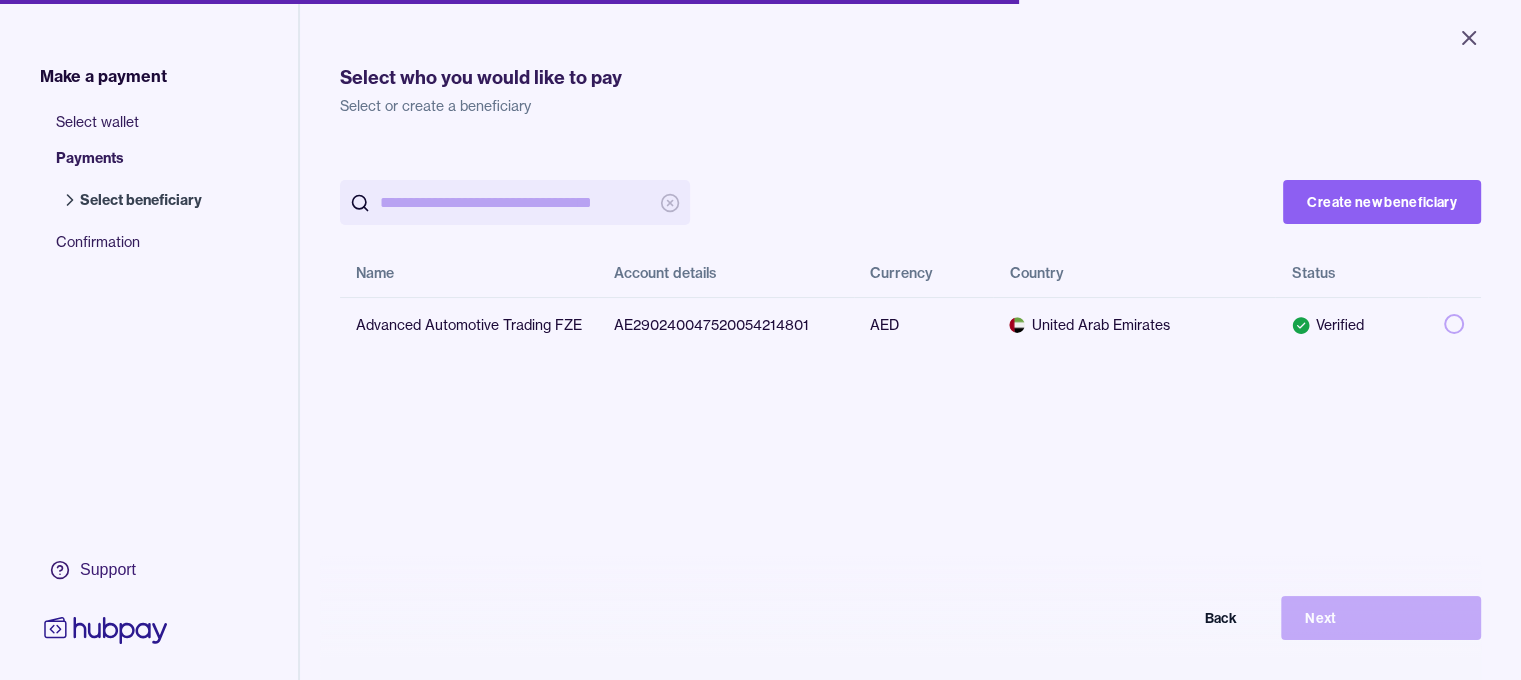 click at bounding box center (515, 202) 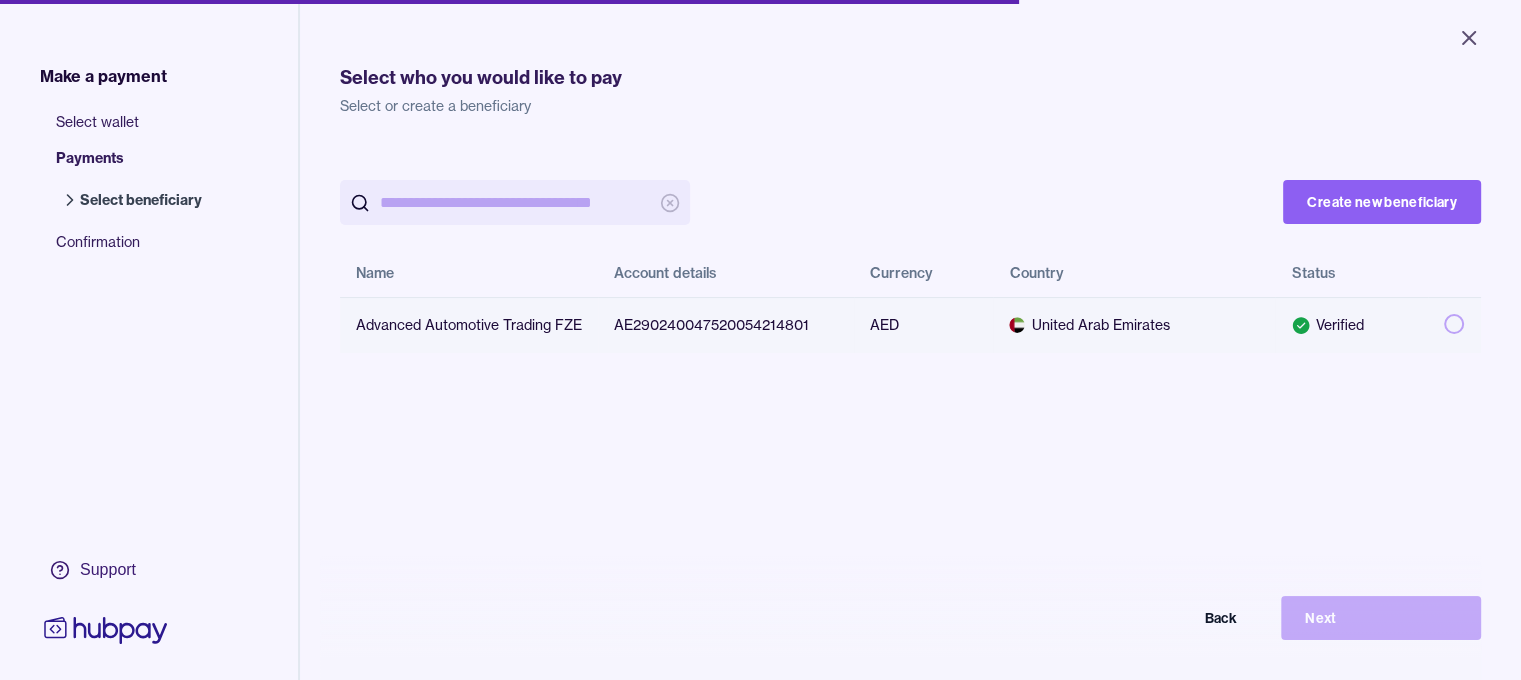 click on "[ACCOUNT NUMBER]" at bounding box center (726, 325) 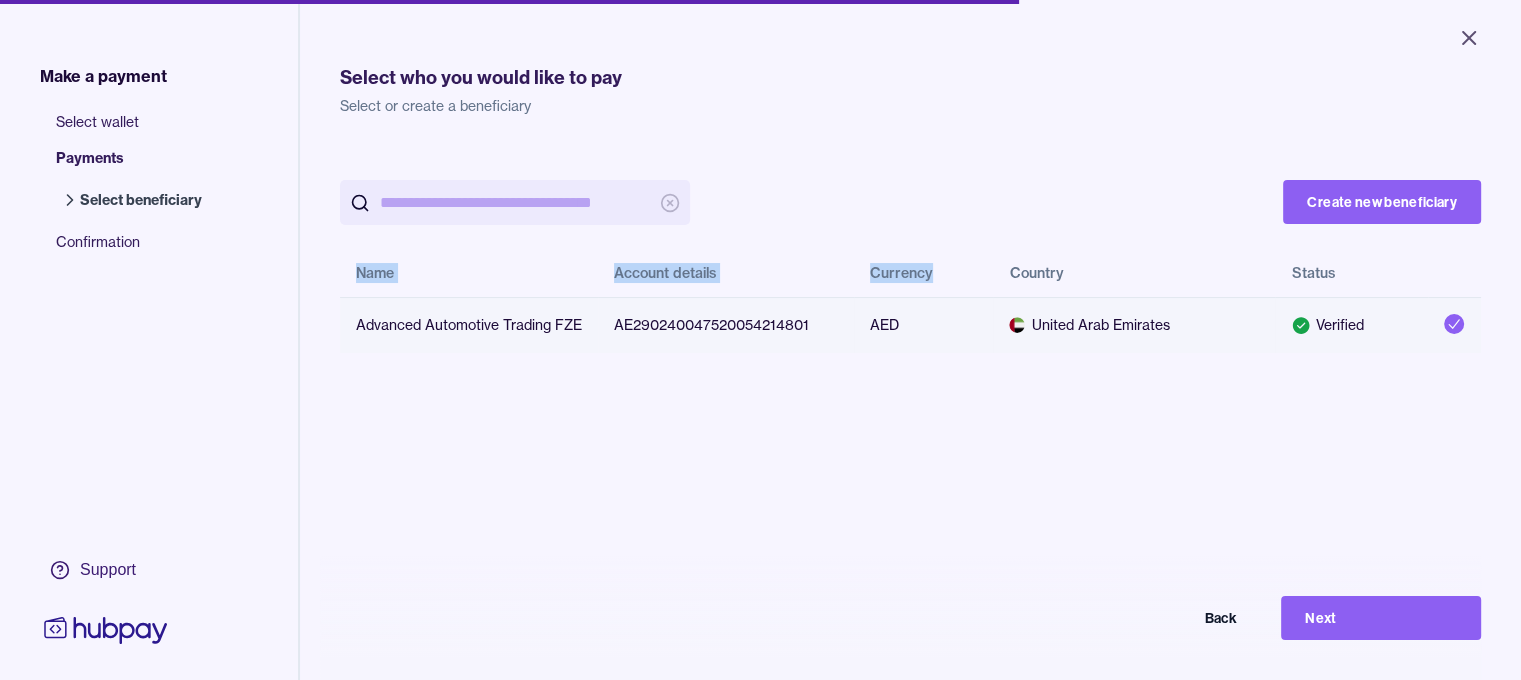 drag, startPoint x: 988, startPoint y: 270, endPoint x: 1019, endPoint y: 371, distance: 105.65037 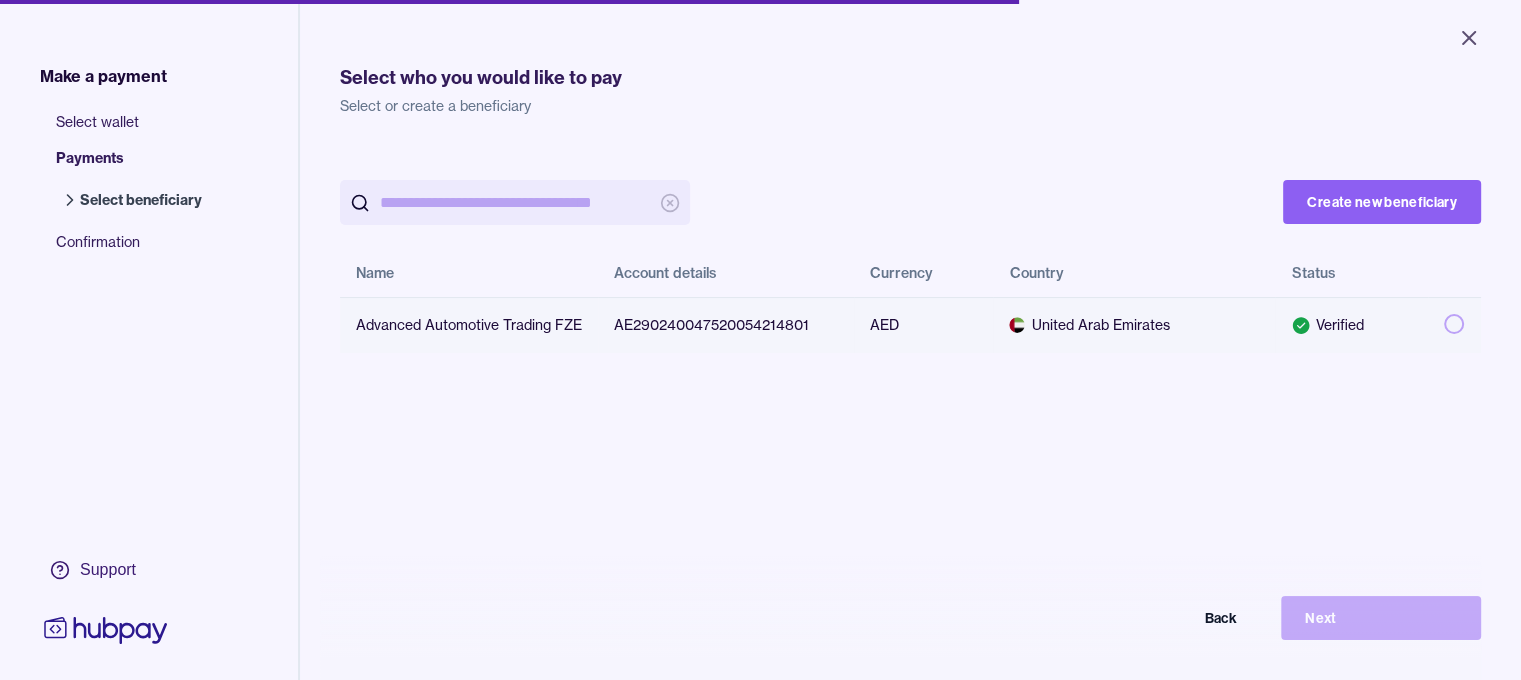 click on "Verified" at bounding box center (1351, 325) 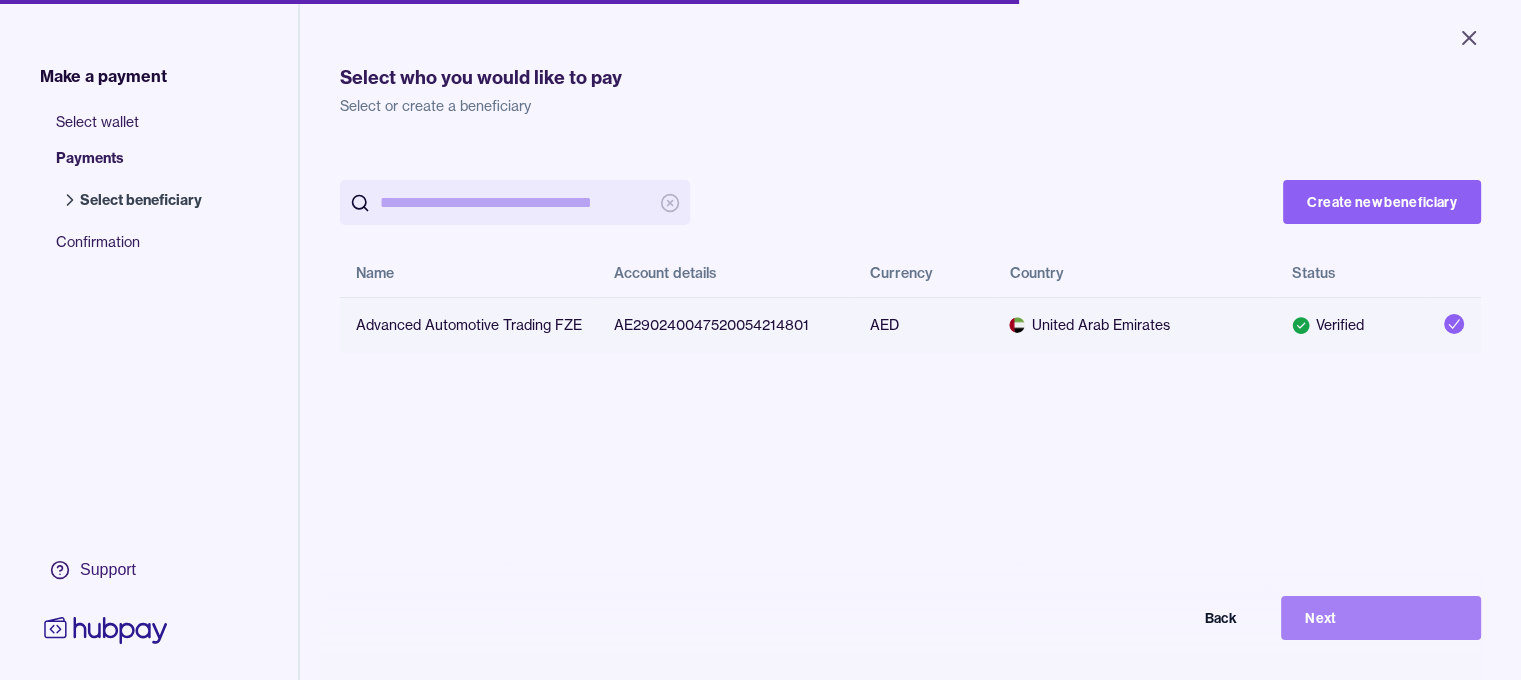 click on "Next" at bounding box center (1381, 618) 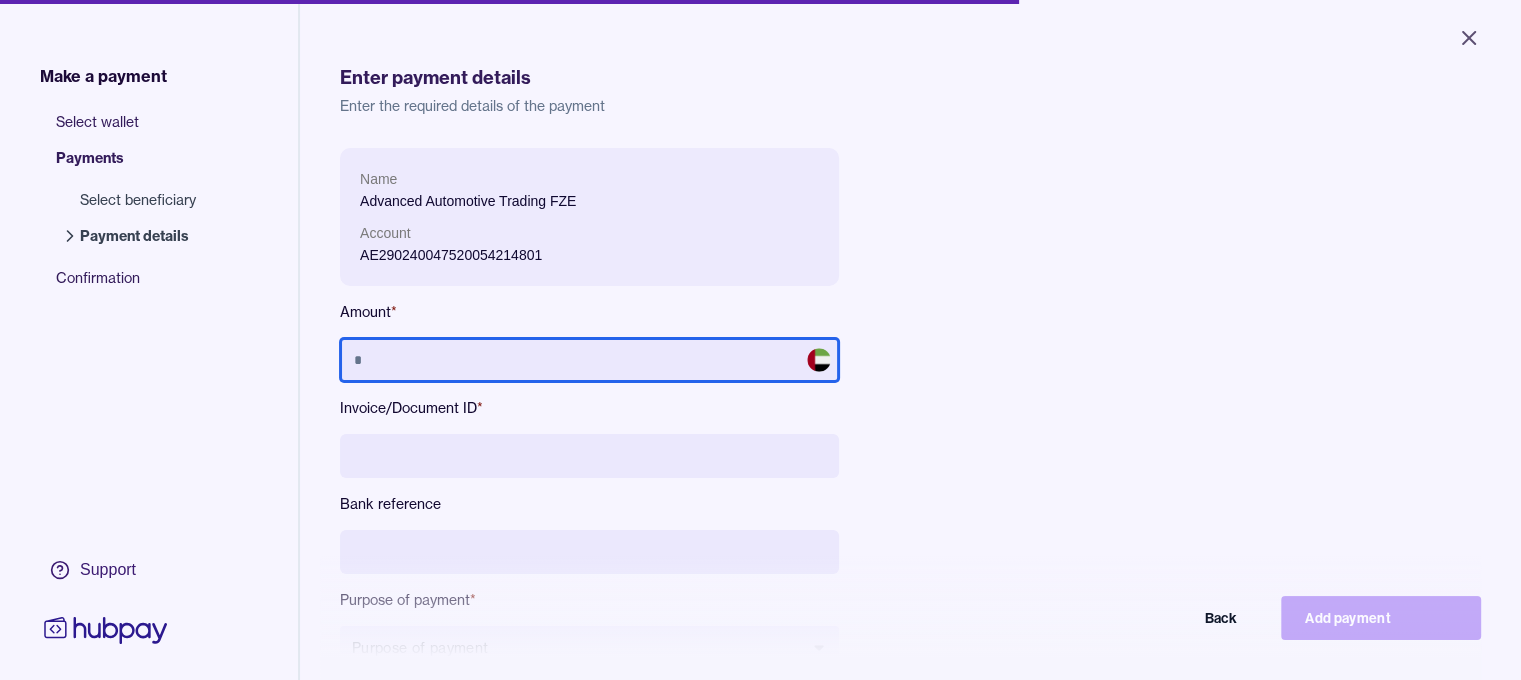 click at bounding box center [589, 360] 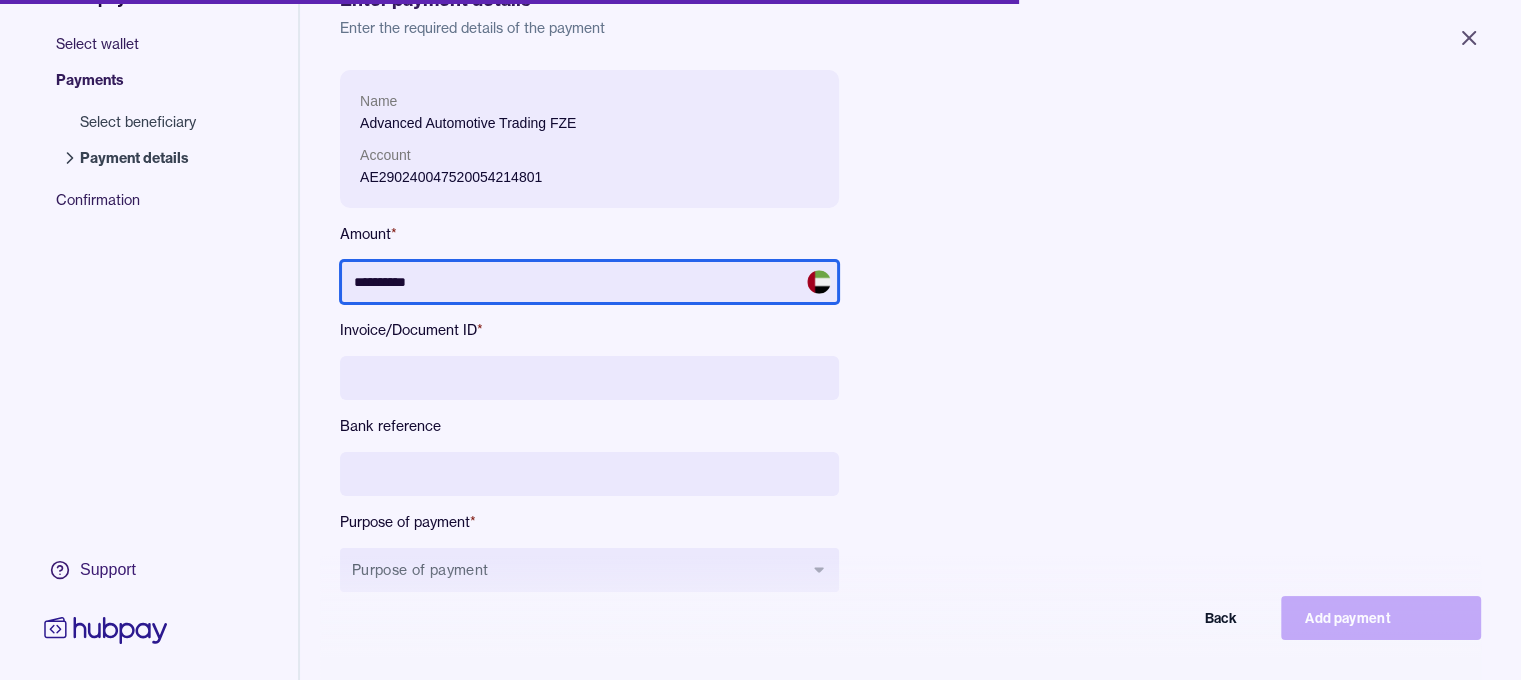 scroll, scrollTop: 100, scrollLeft: 0, axis: vertical 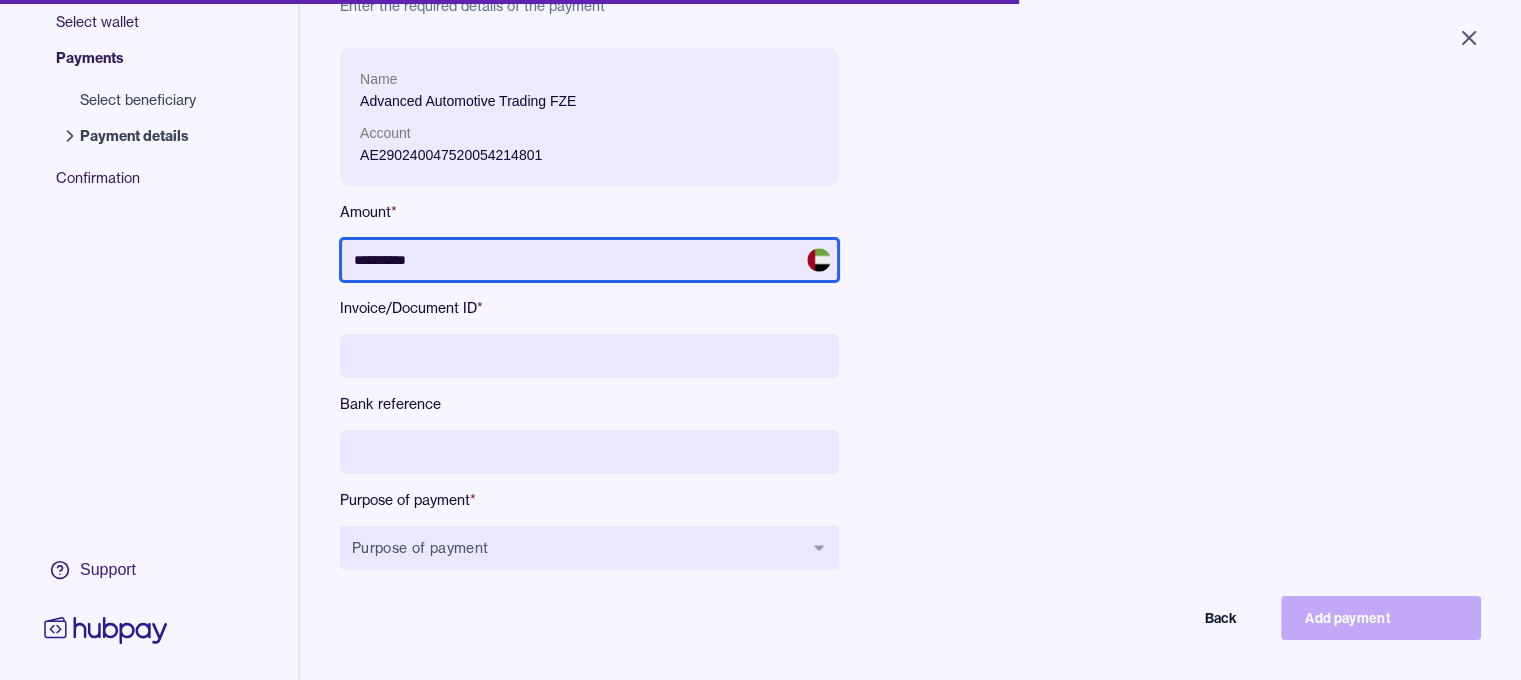 type on "**********" 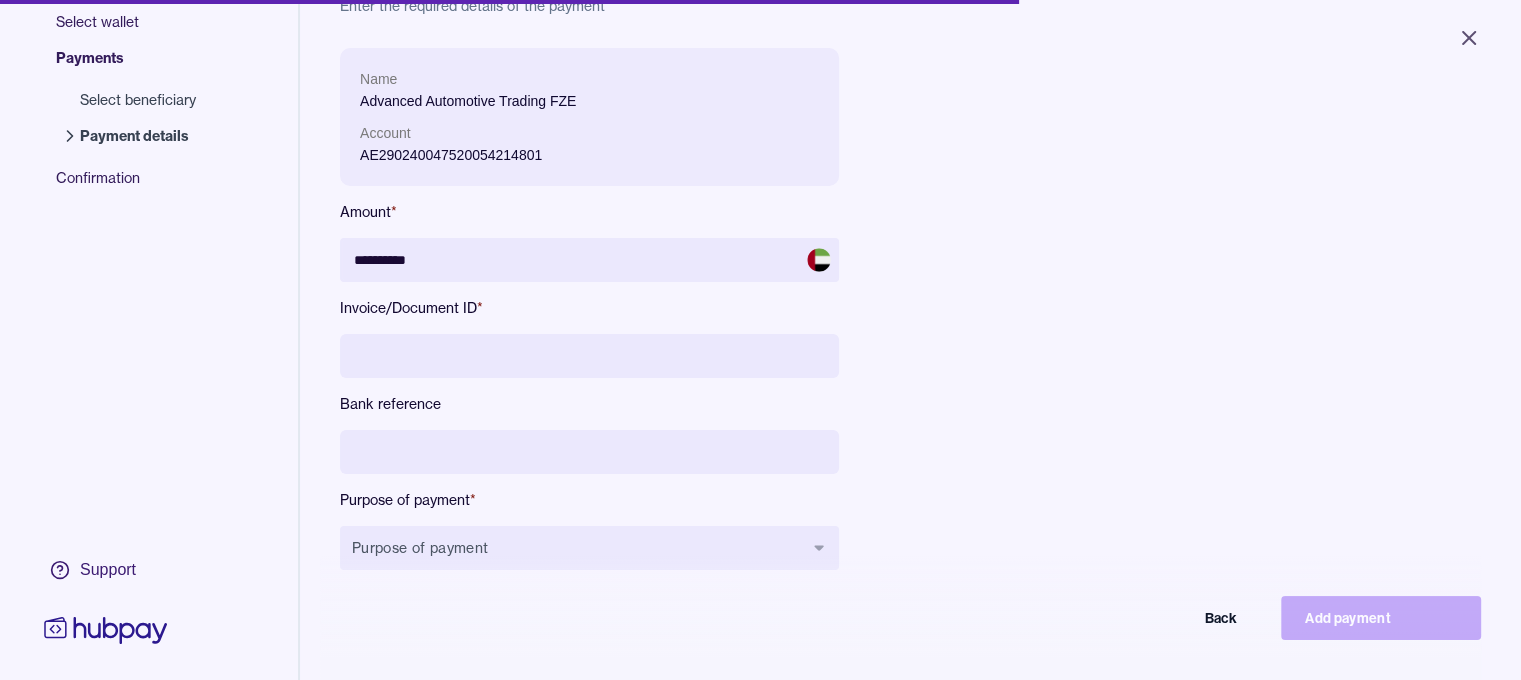 click at bounding box center [589, 356] 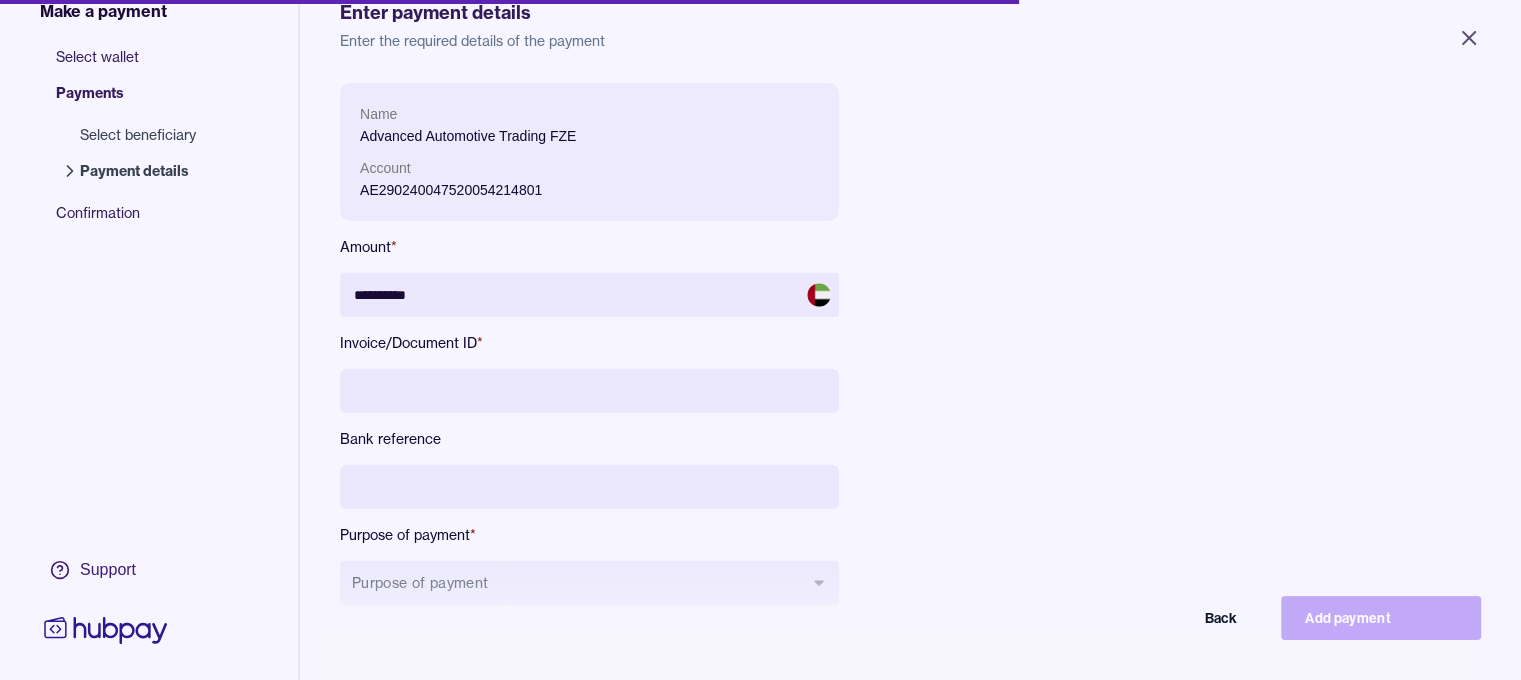 scroll, scrollTop: 100, scrollLeft: 0, axis: vertical 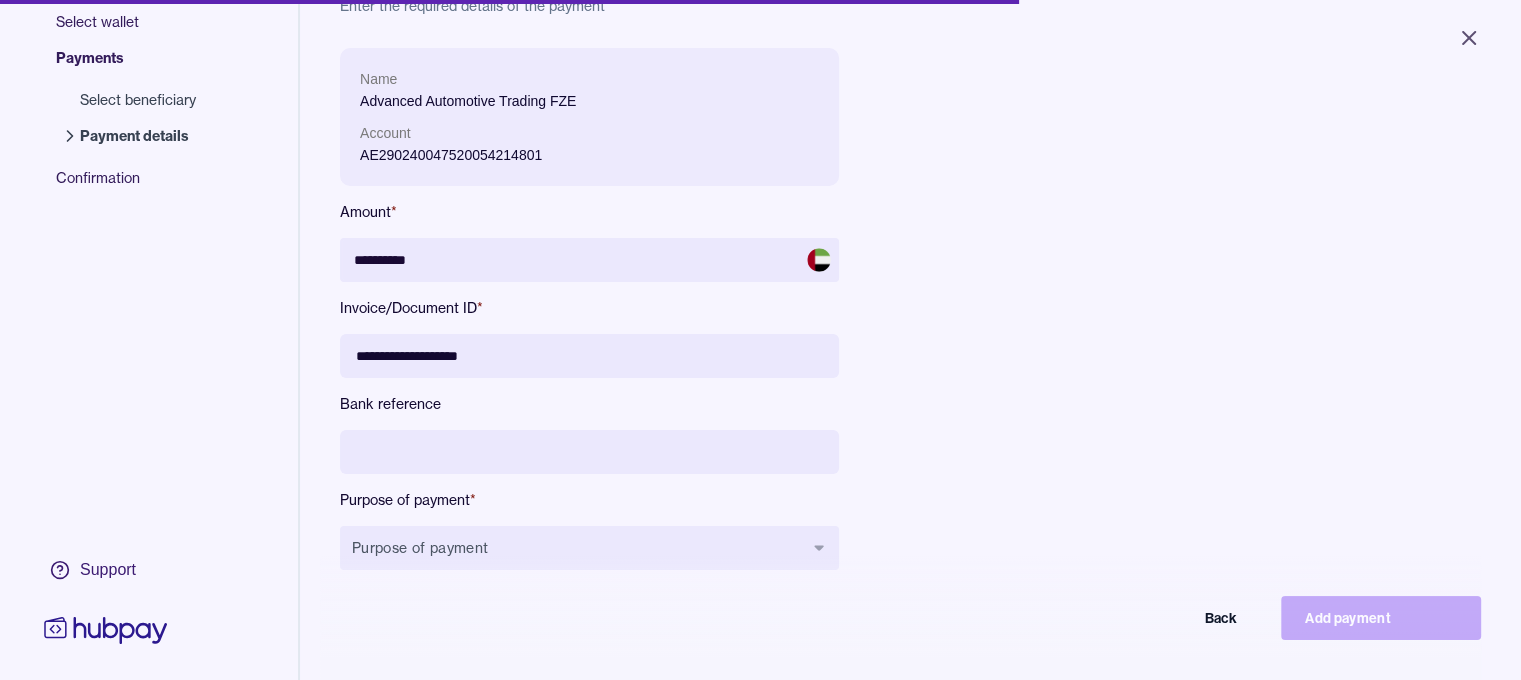 type on "**********" 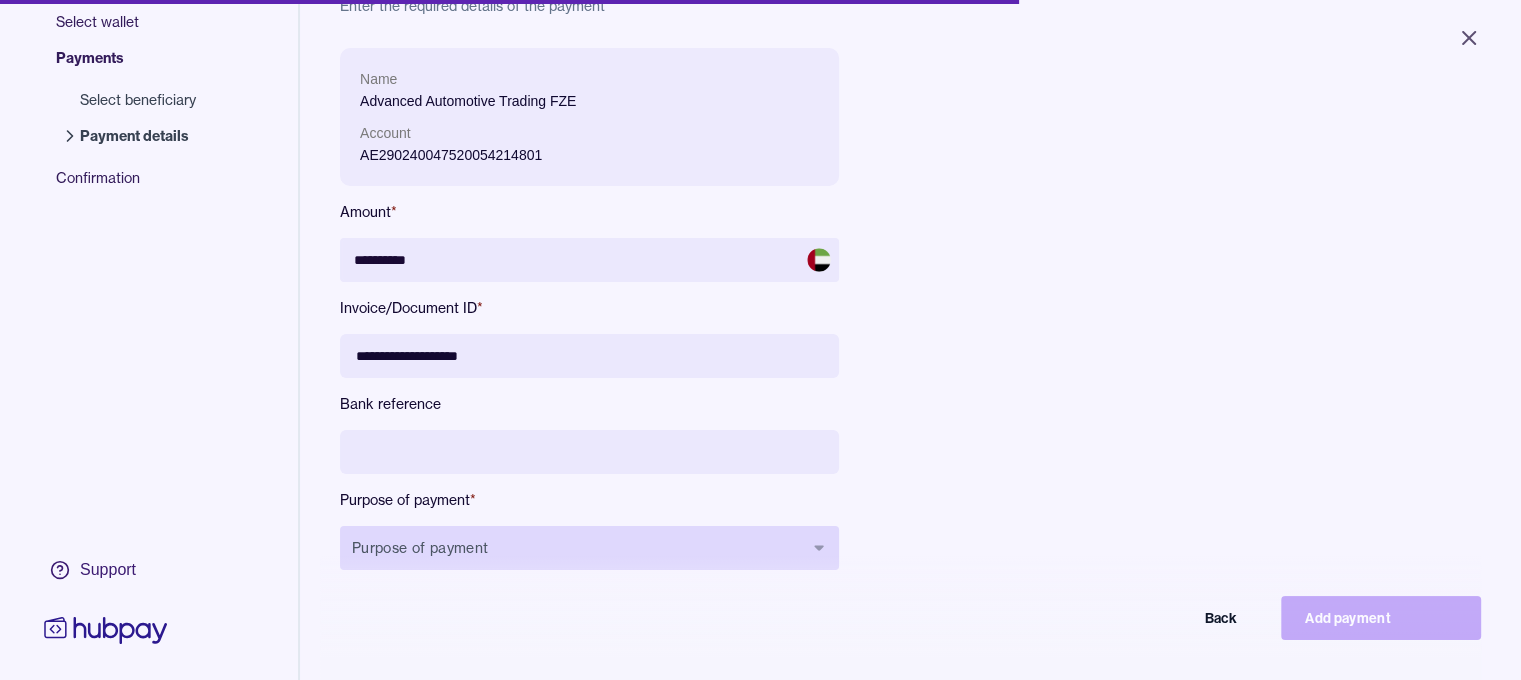 click on "Purpose of payment" at bounding box center (589, 548) 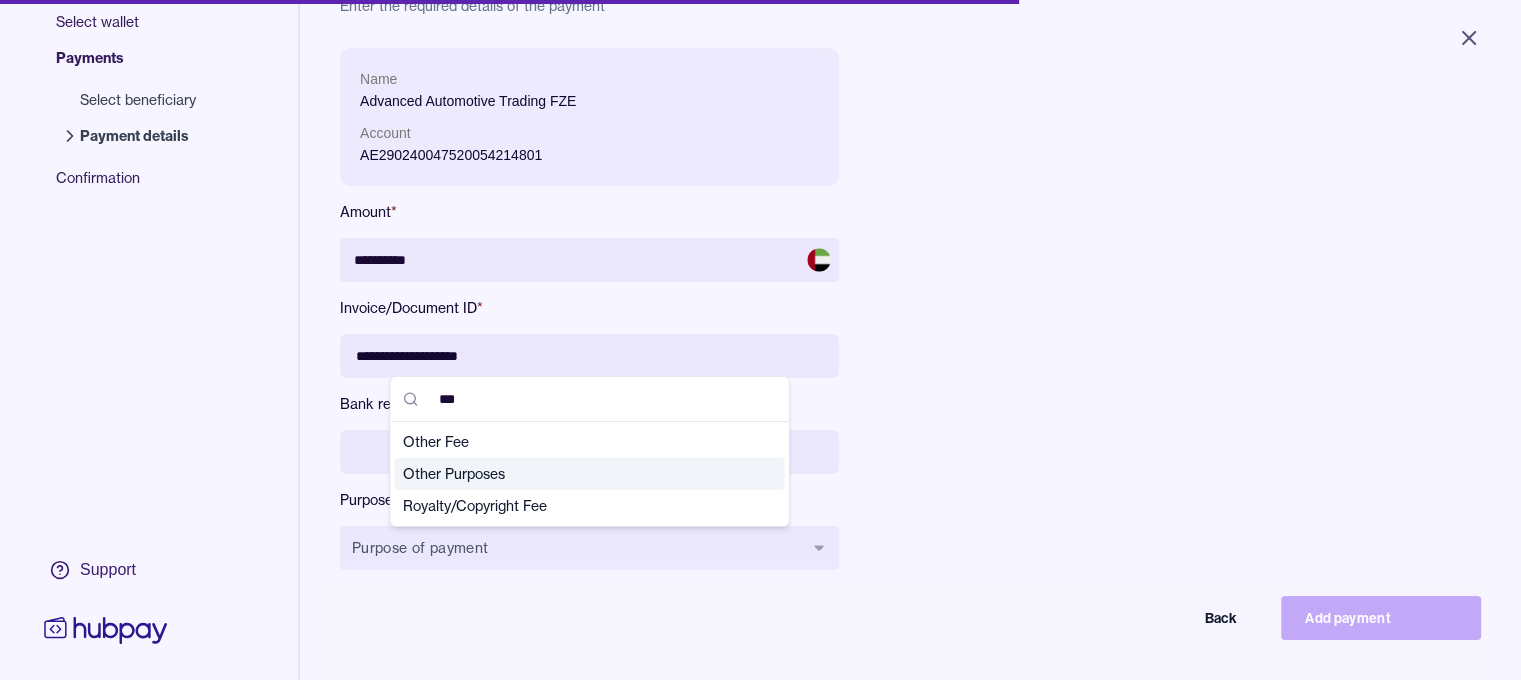 type on "***" 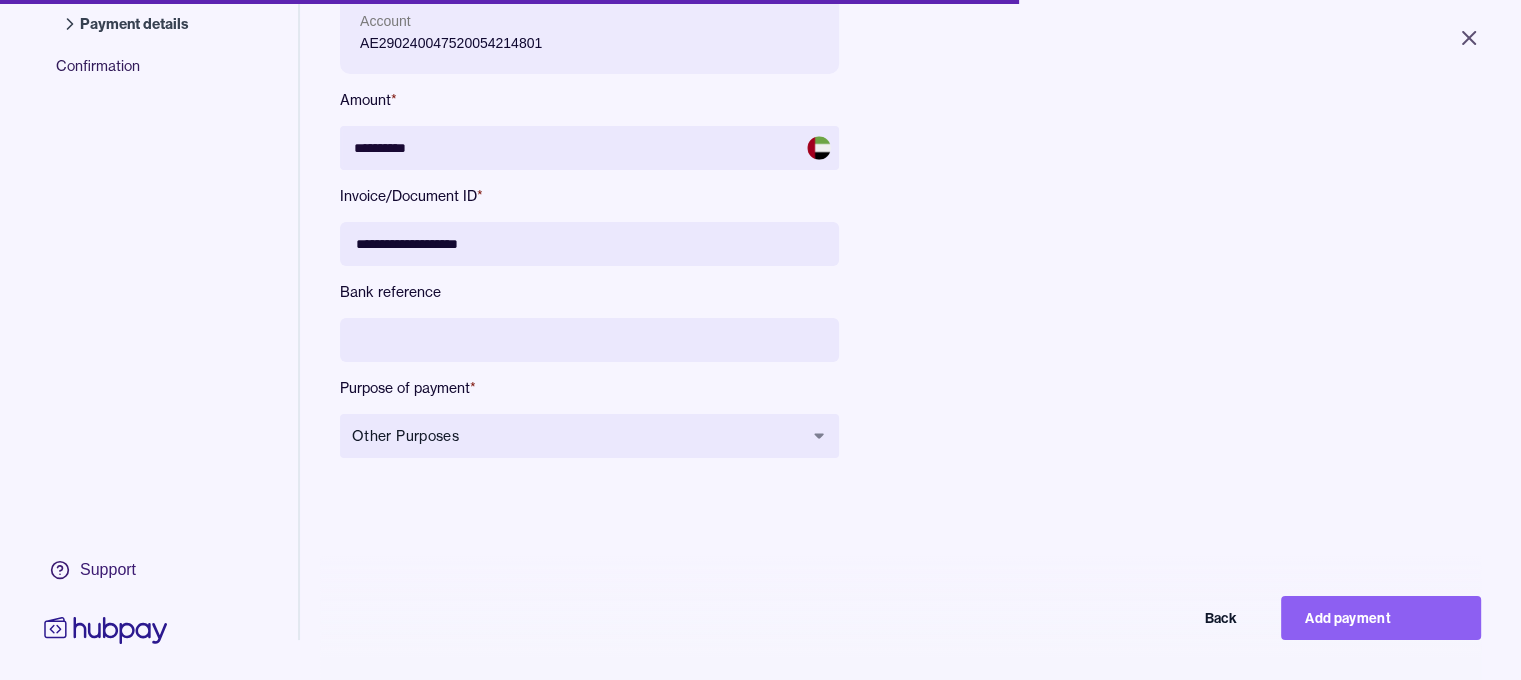 scroll, scrollTop: 283, scrollLeft: 0, axis: vertical 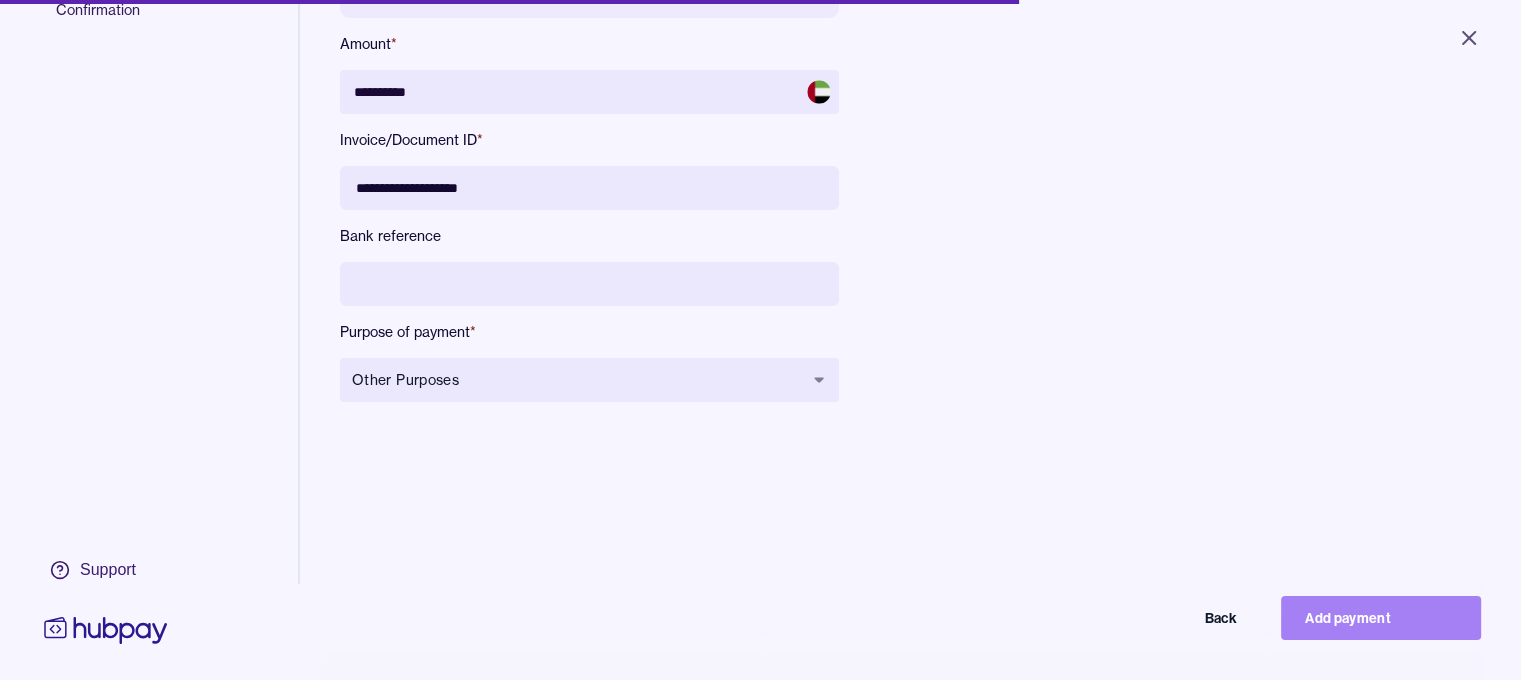 click on "Add payment" at bounding box center (1381, 618) 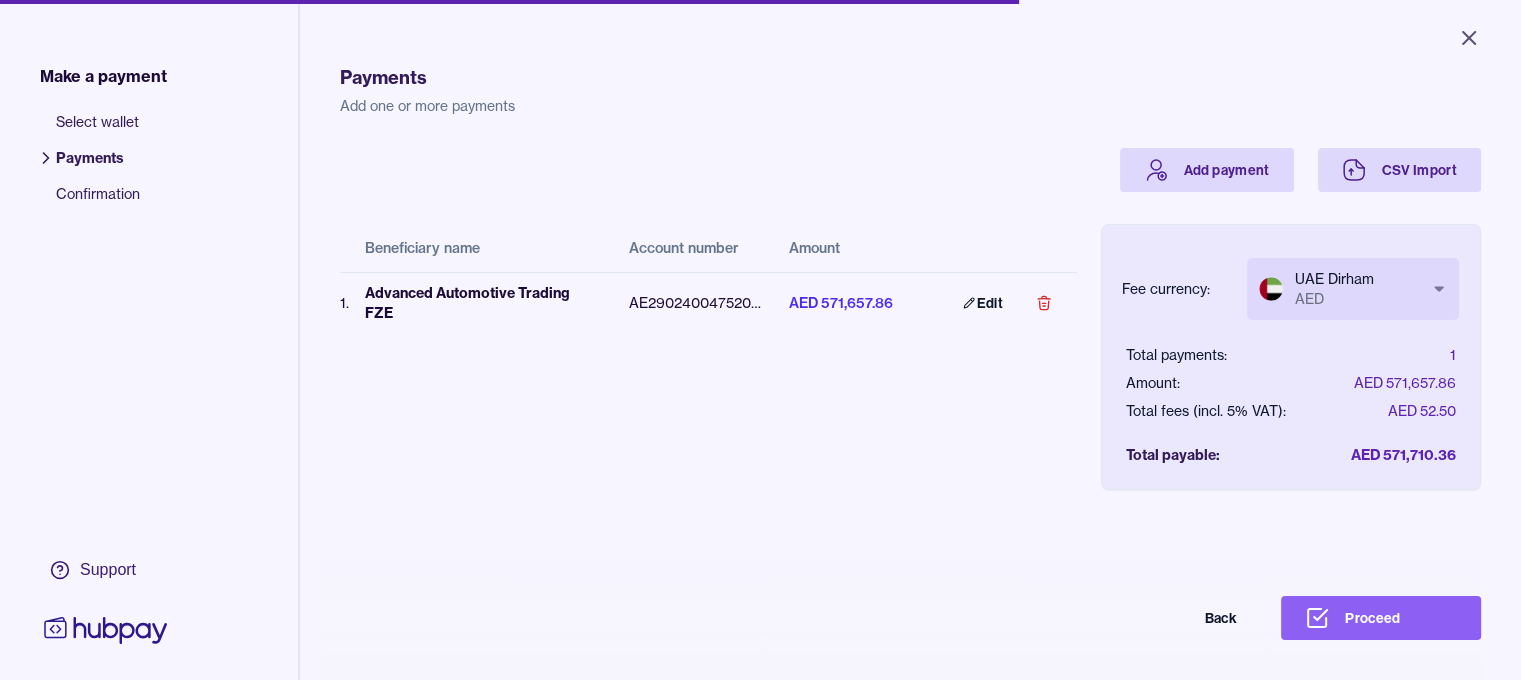 scroll, scrollTop: 0, scrollLeft: 15, axis: horizontal 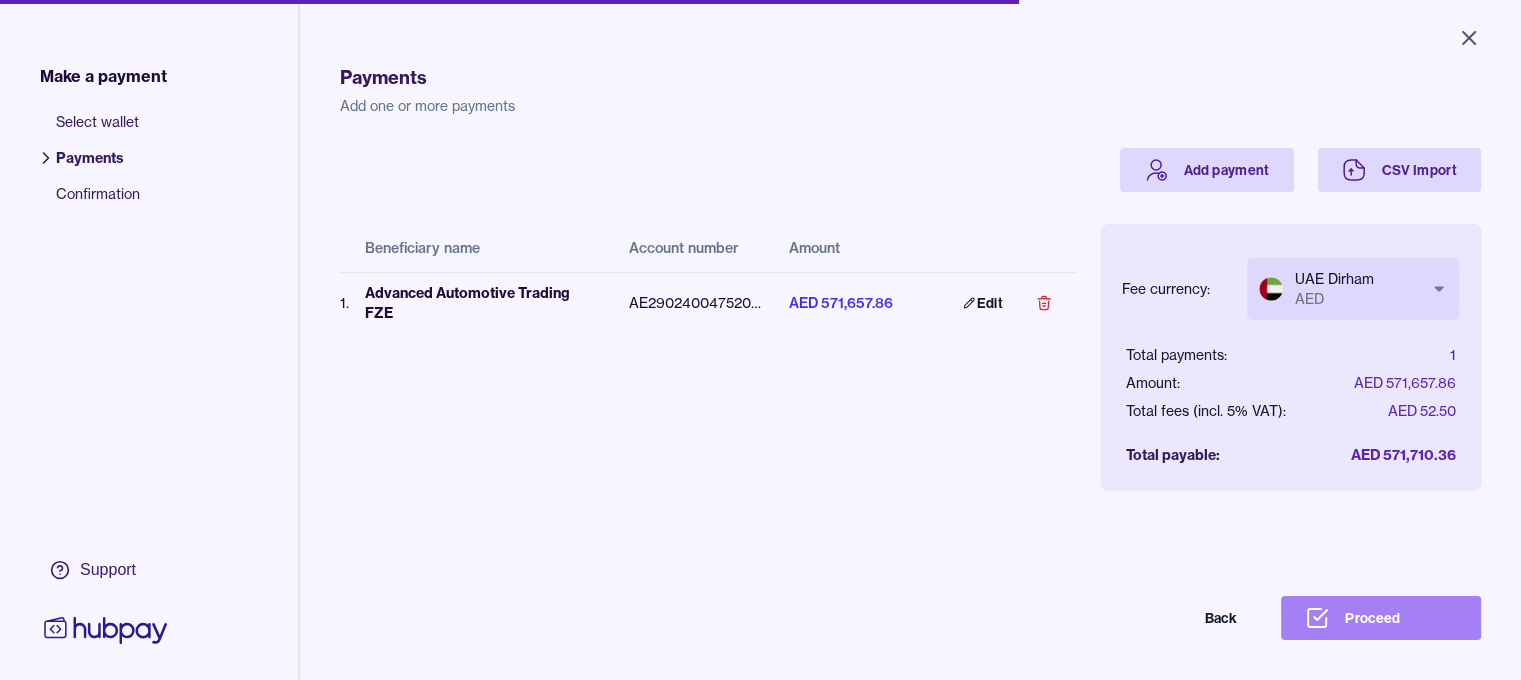 click on "Proceed" at bounding box center (1381, 618) 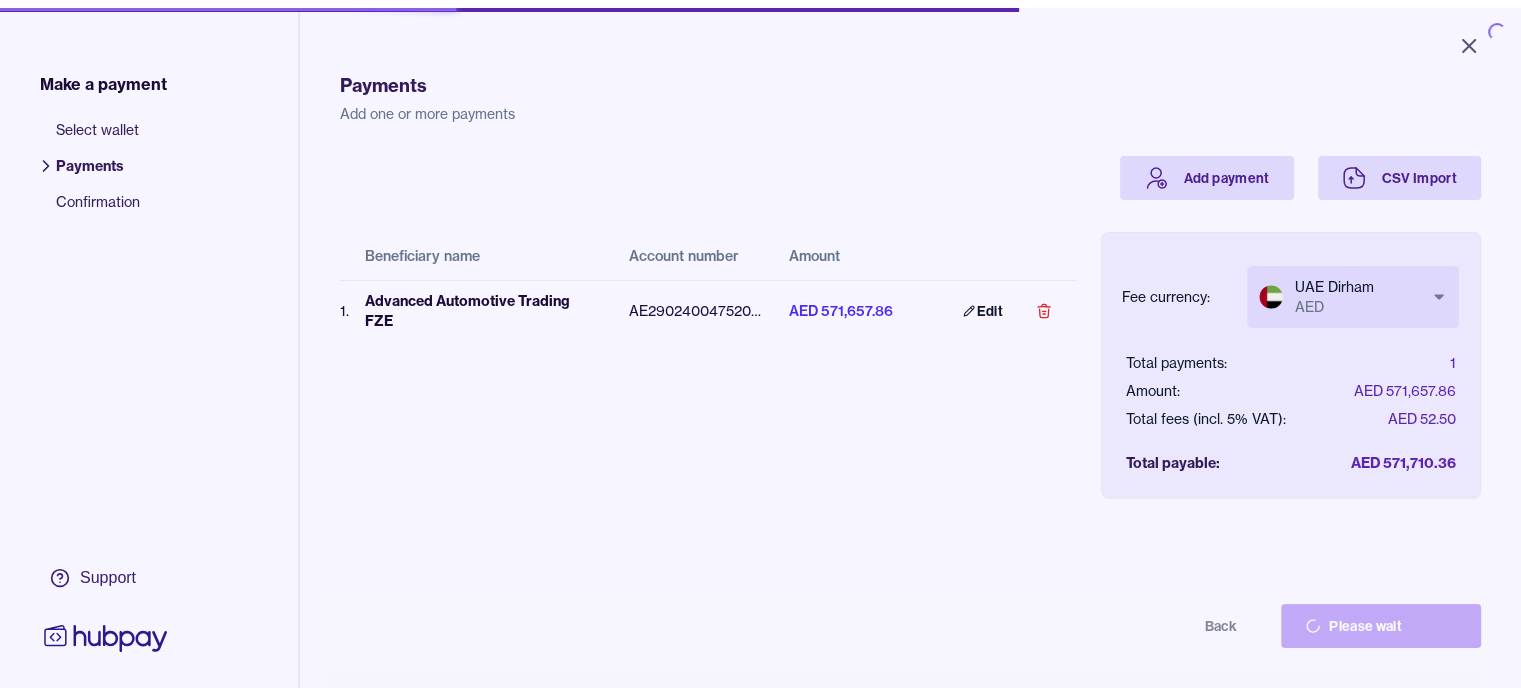 scroll, scrollTop: 0, scrollLeft: 0, axis: both 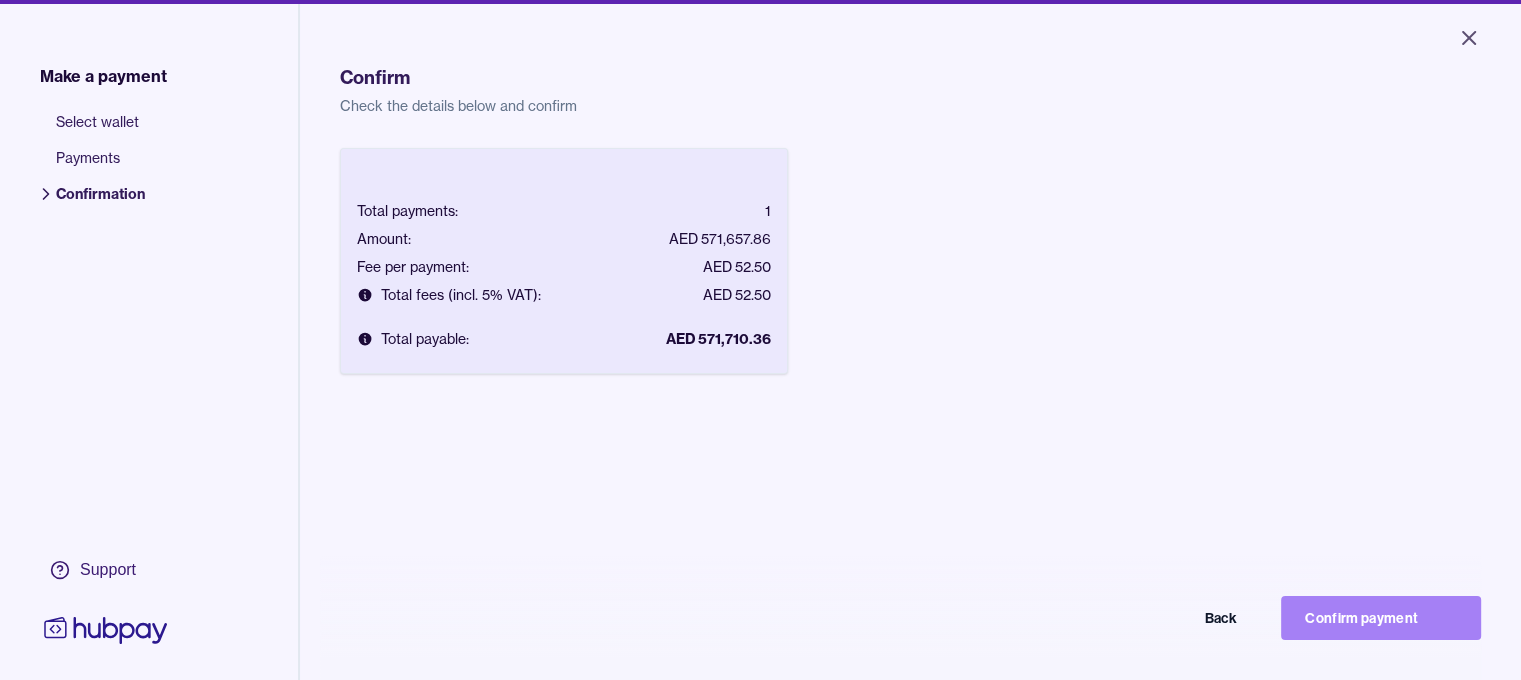 click on "Confirm payment" at bounding box center (1381, 618) 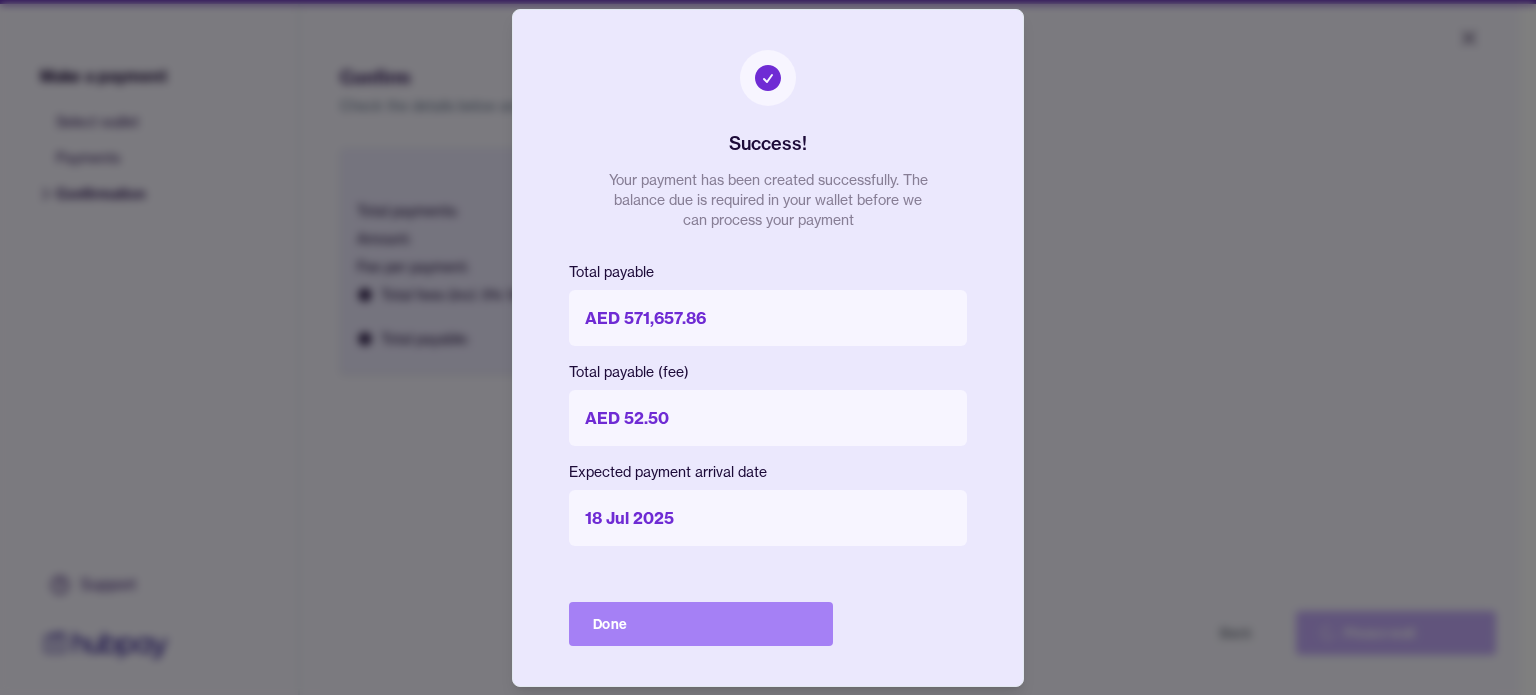 click on "Done" at bounding box center [701, 624] 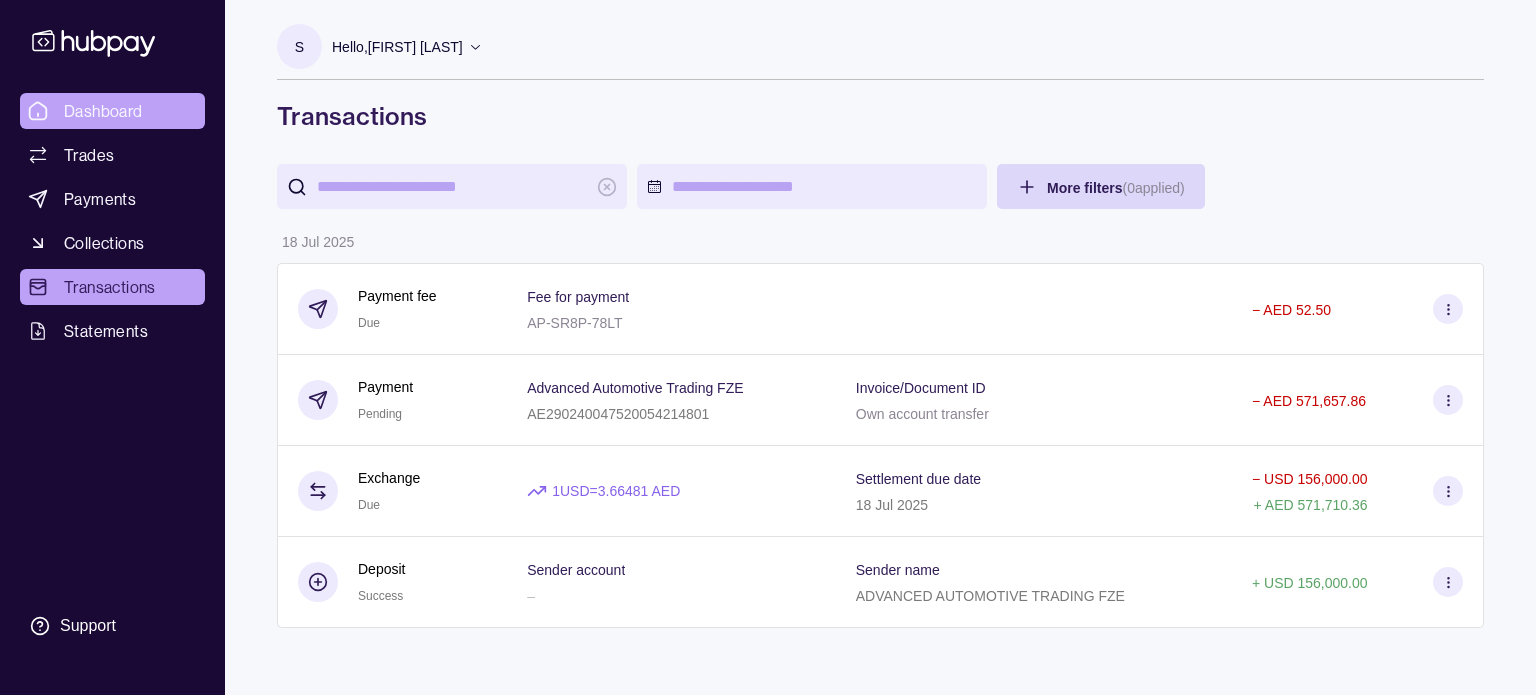 click on "Dashboard" at bounding box center (112, 111) 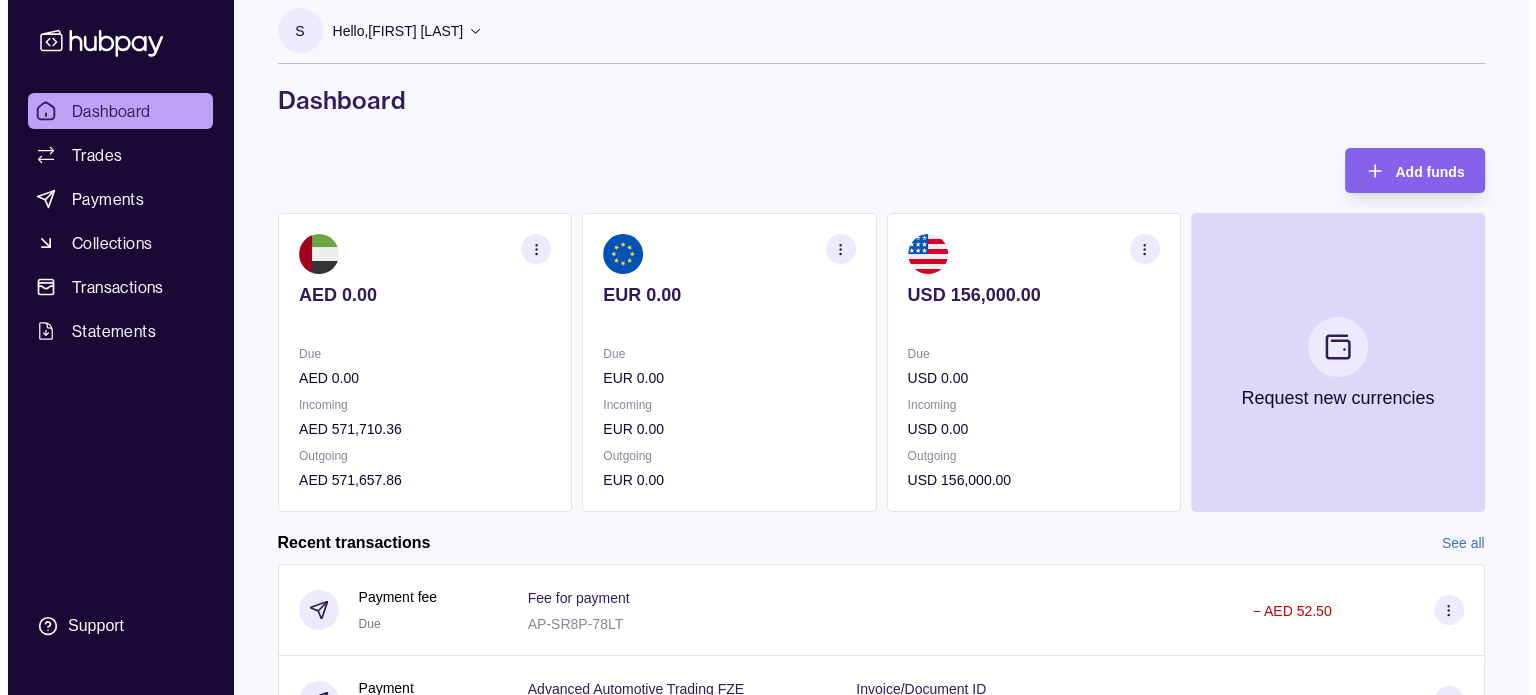 scroll, scrollTop: 0, scrollLeft: 0, axis: both 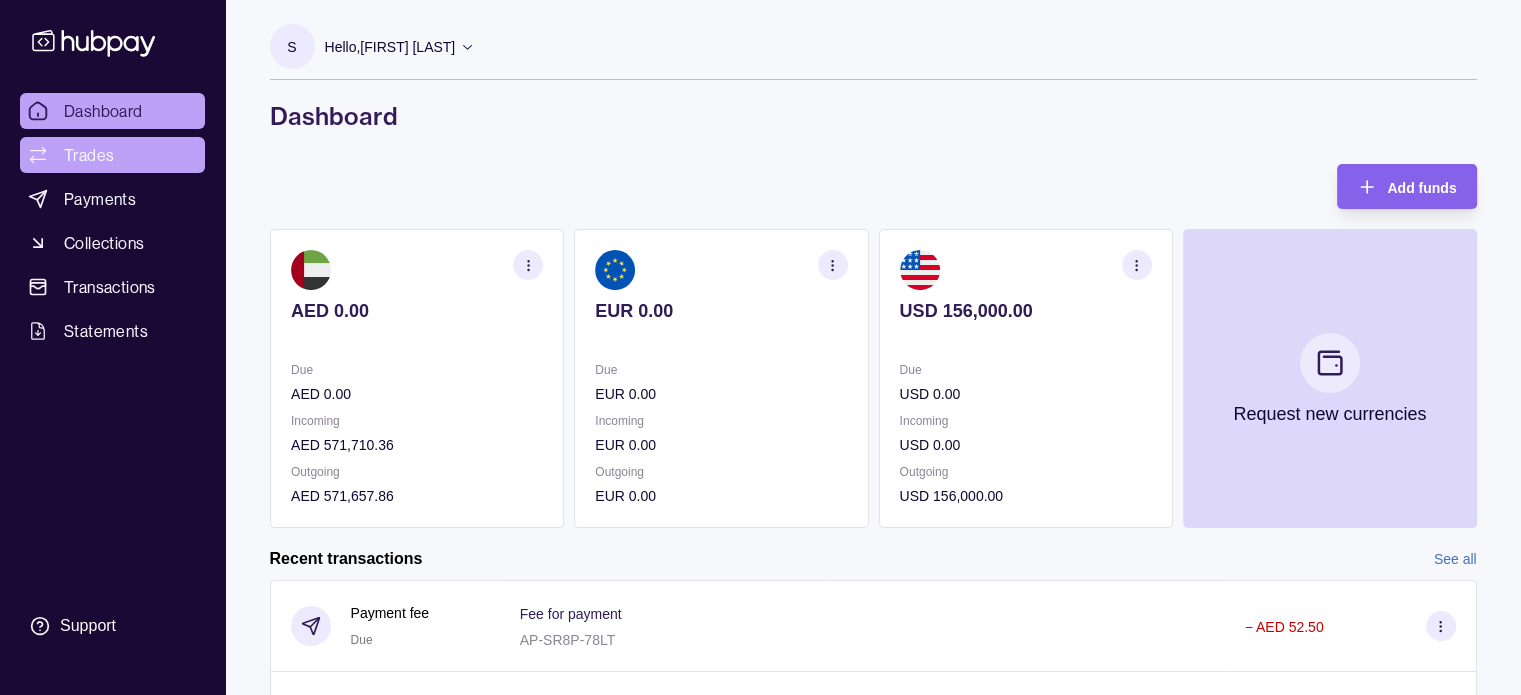 click on "Trades" at bounding box center (89, 155) 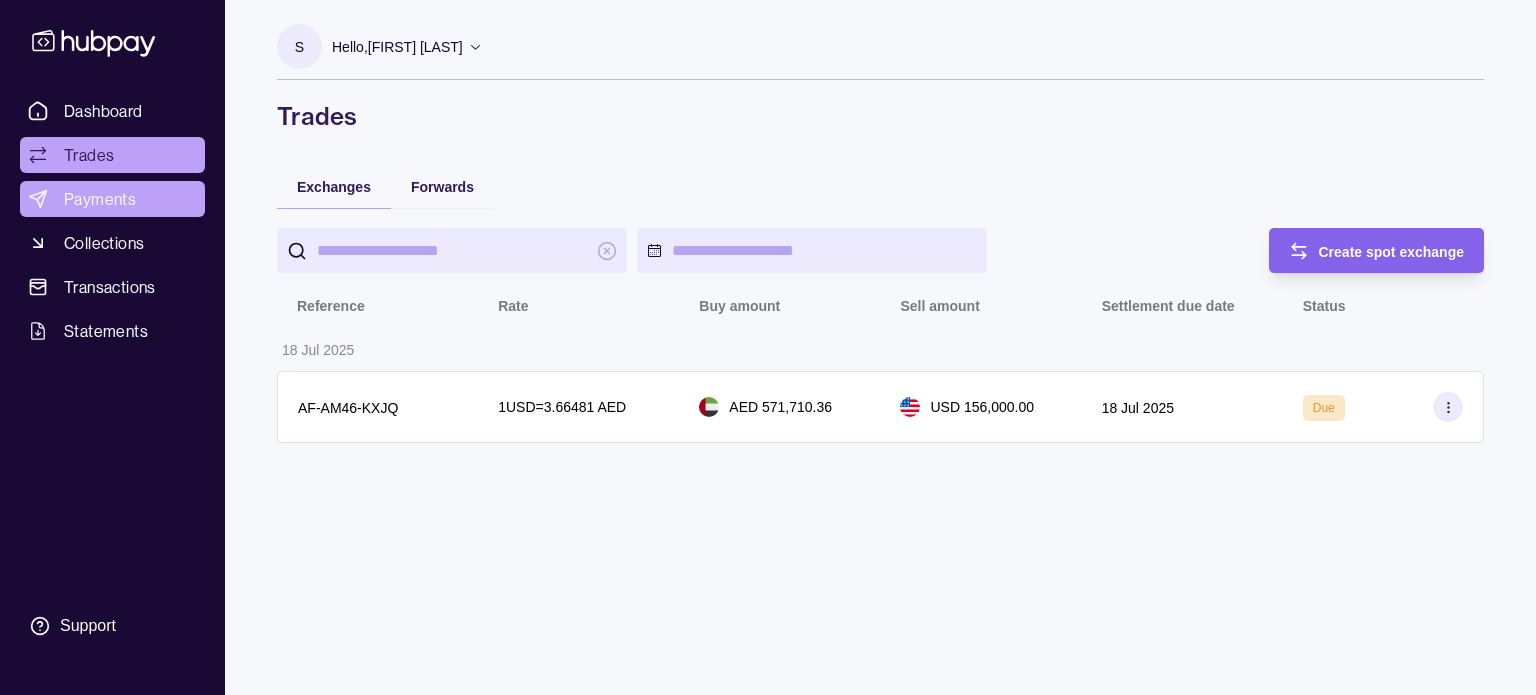 click on "Payments" at bounding box center [100, 199] 